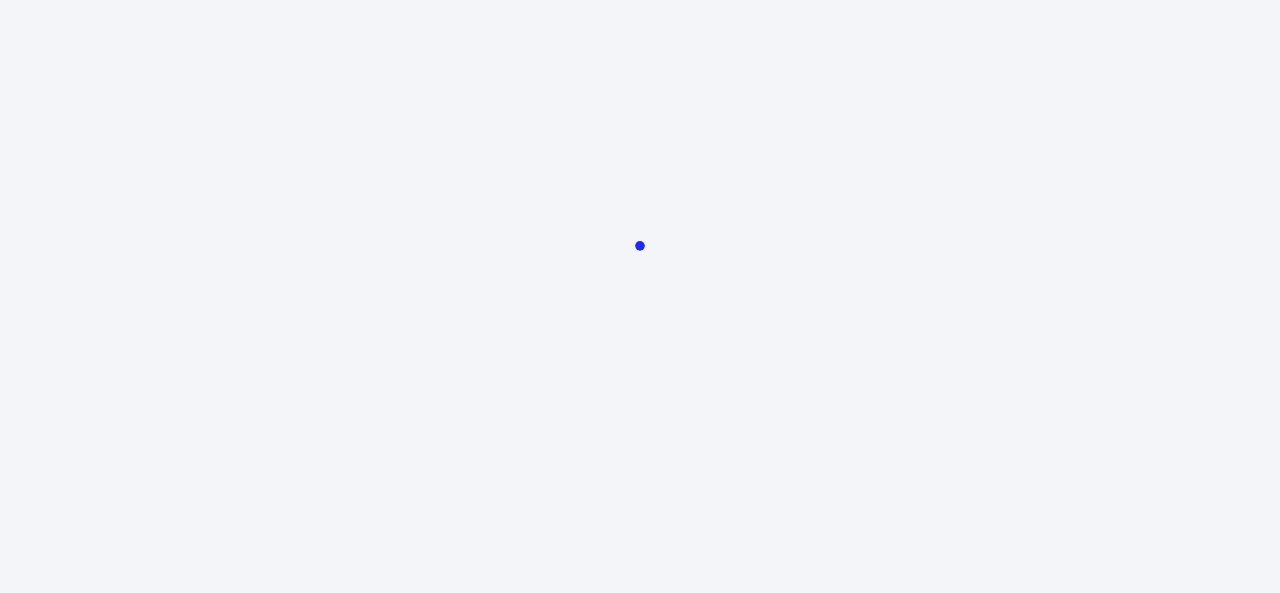 scroll, scrollTop: 0, scrollLeft: 0, axis: both 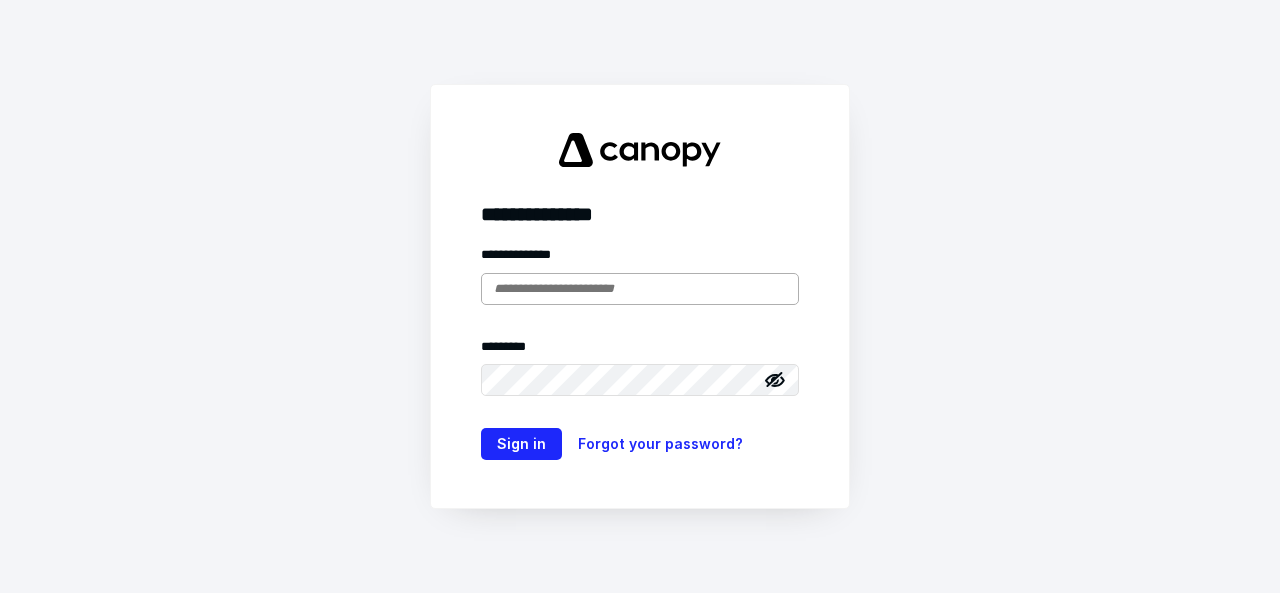 click at bounding box center [640, 289] 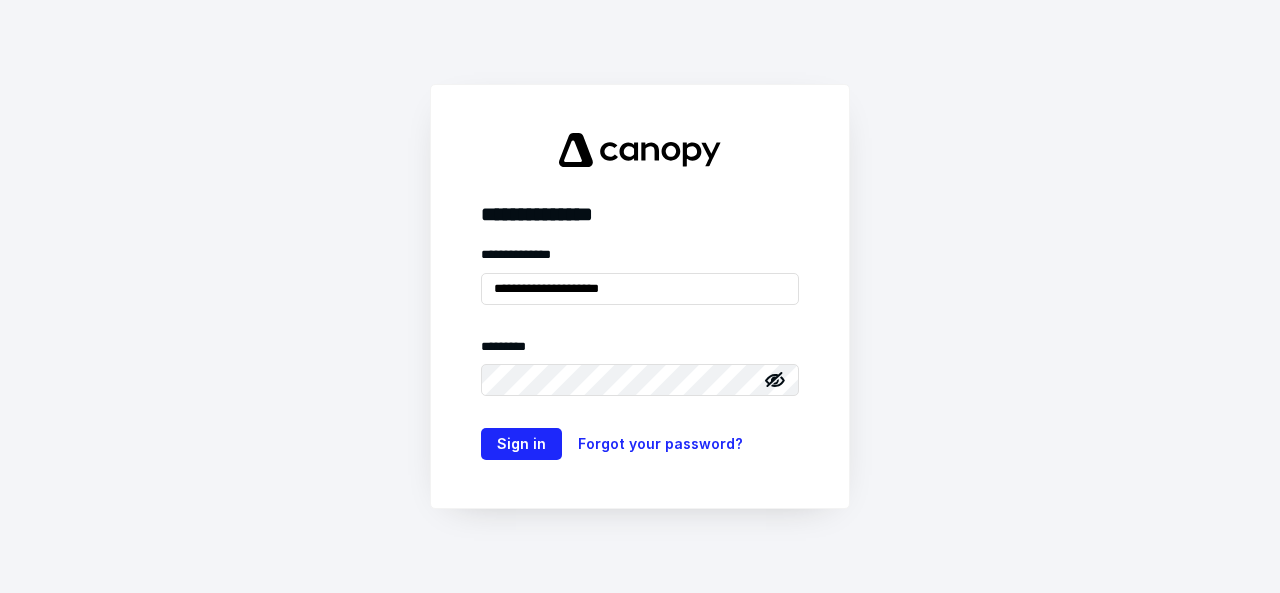 type on "**********" 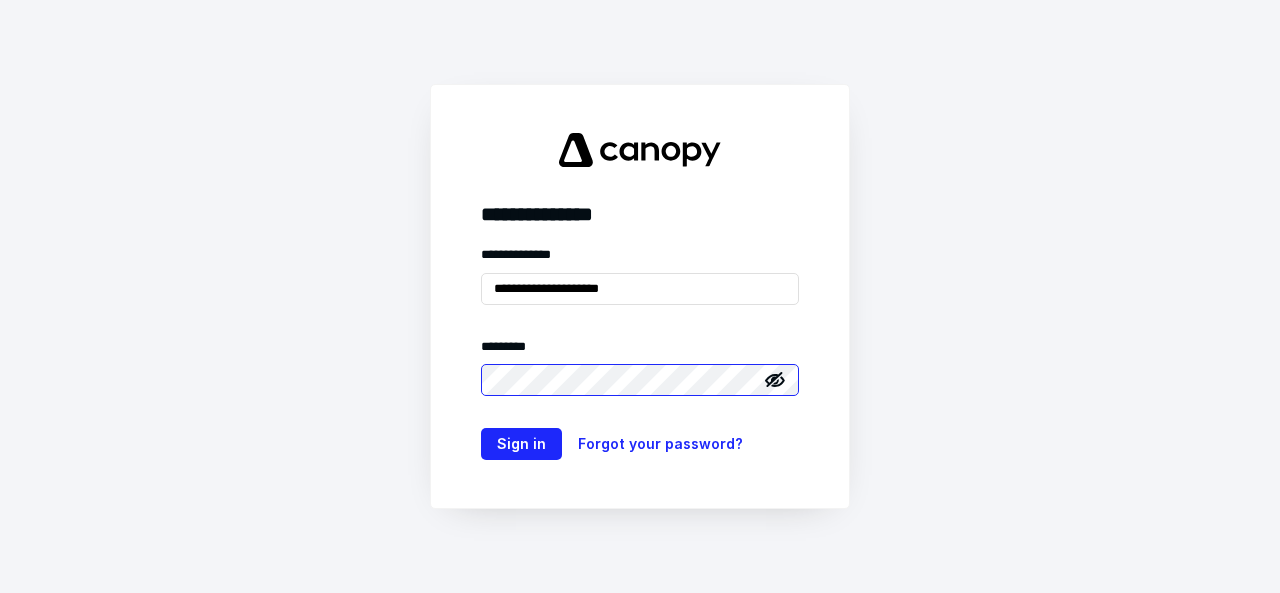 click on "Sign in" at bounding box center (521, 444) 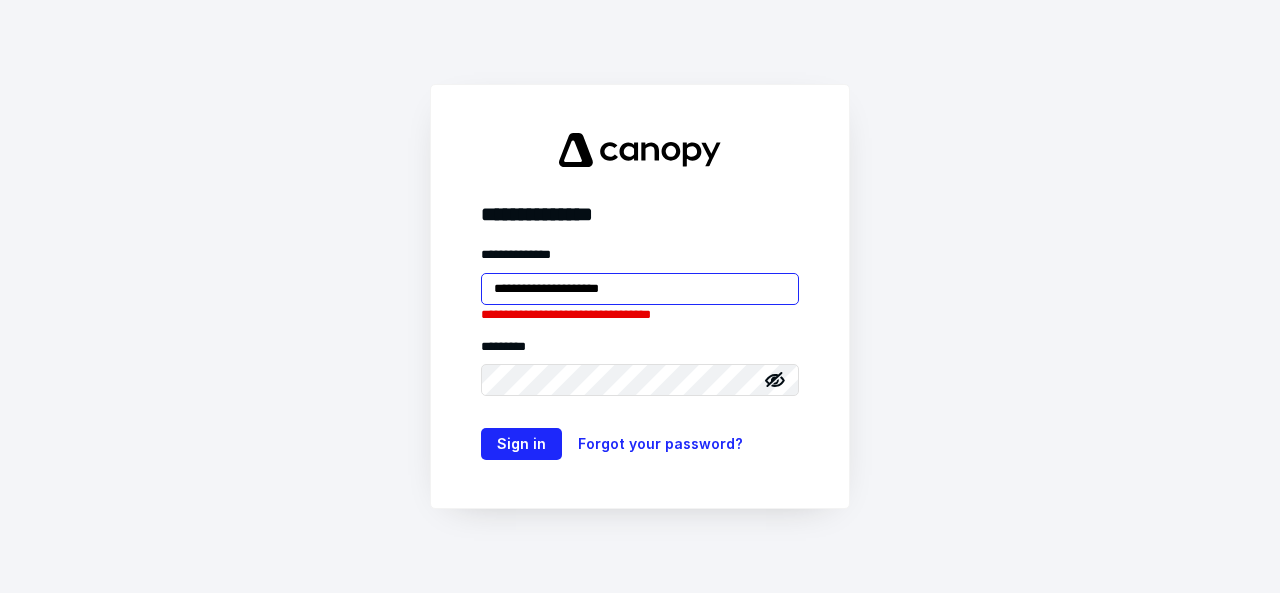 click on "**********" at bounding box center [640, 289] 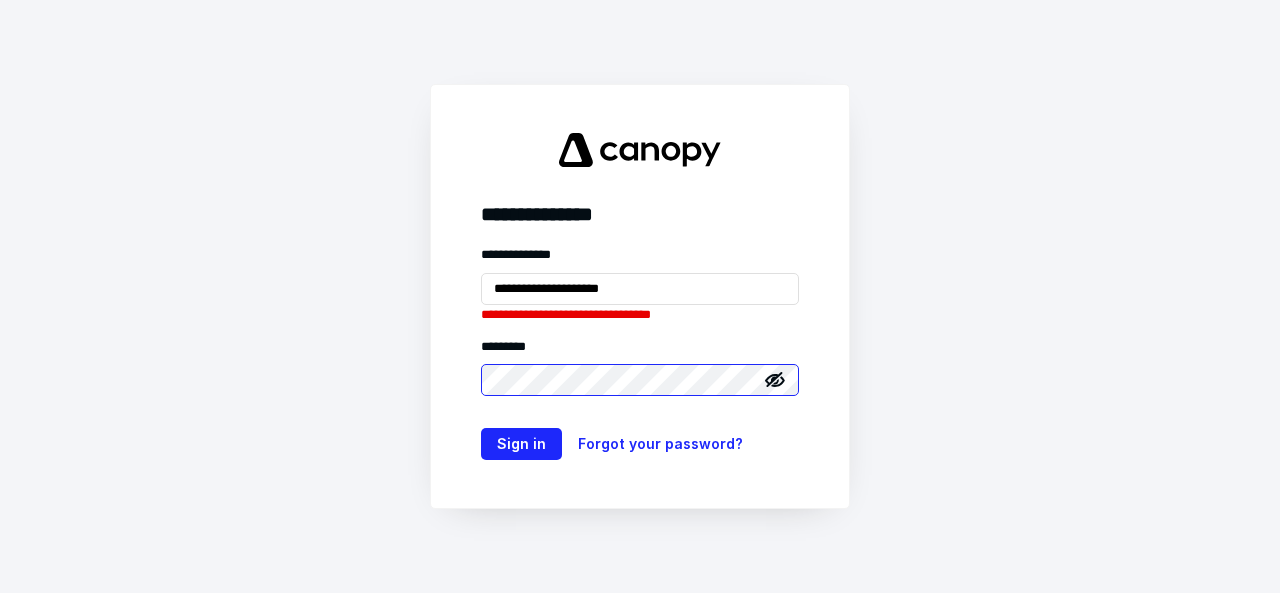 click on "Sign in" at bounding box center (521, 444) 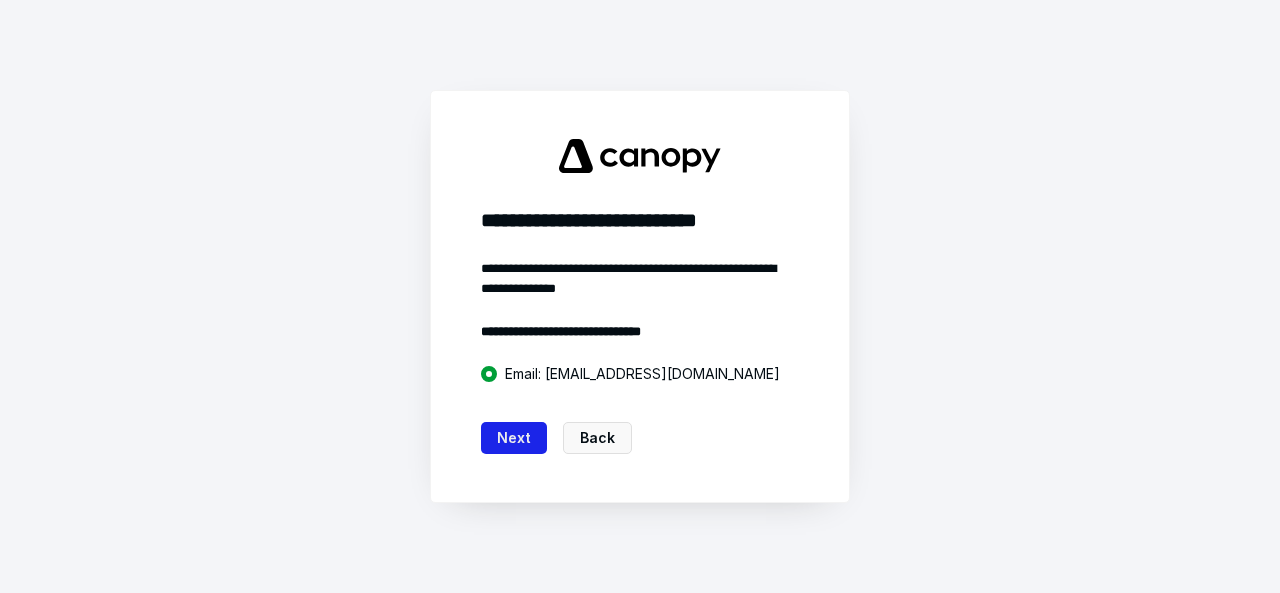 click on "Next" at bounding box center (514, 438) 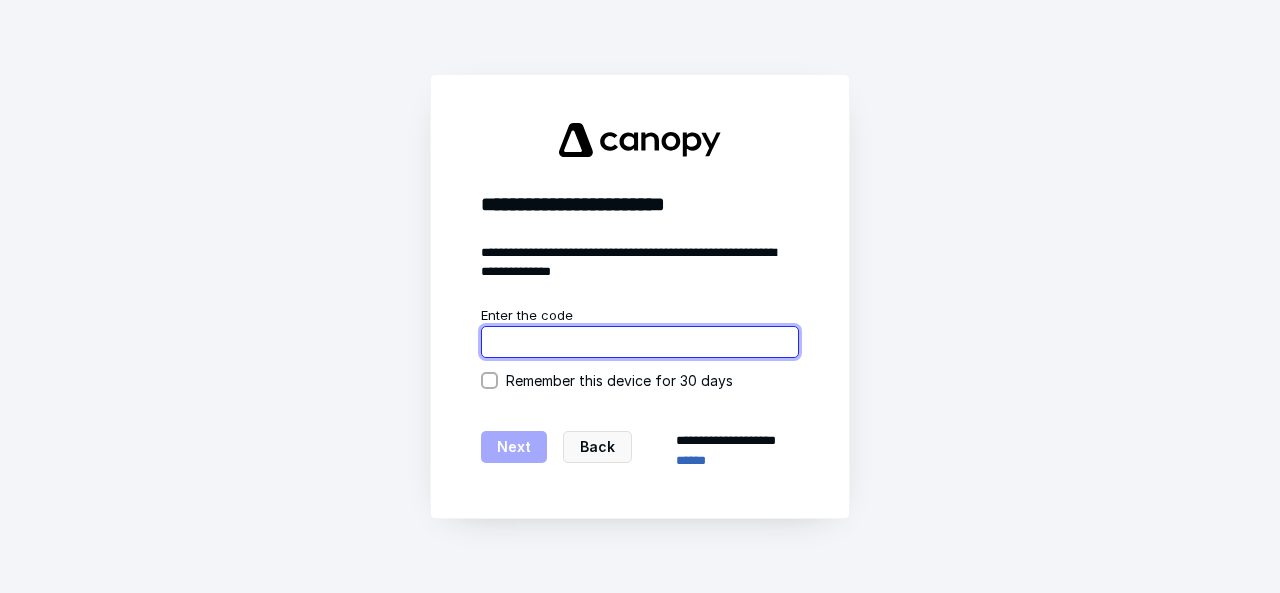 click at bounding box center [640, 342] 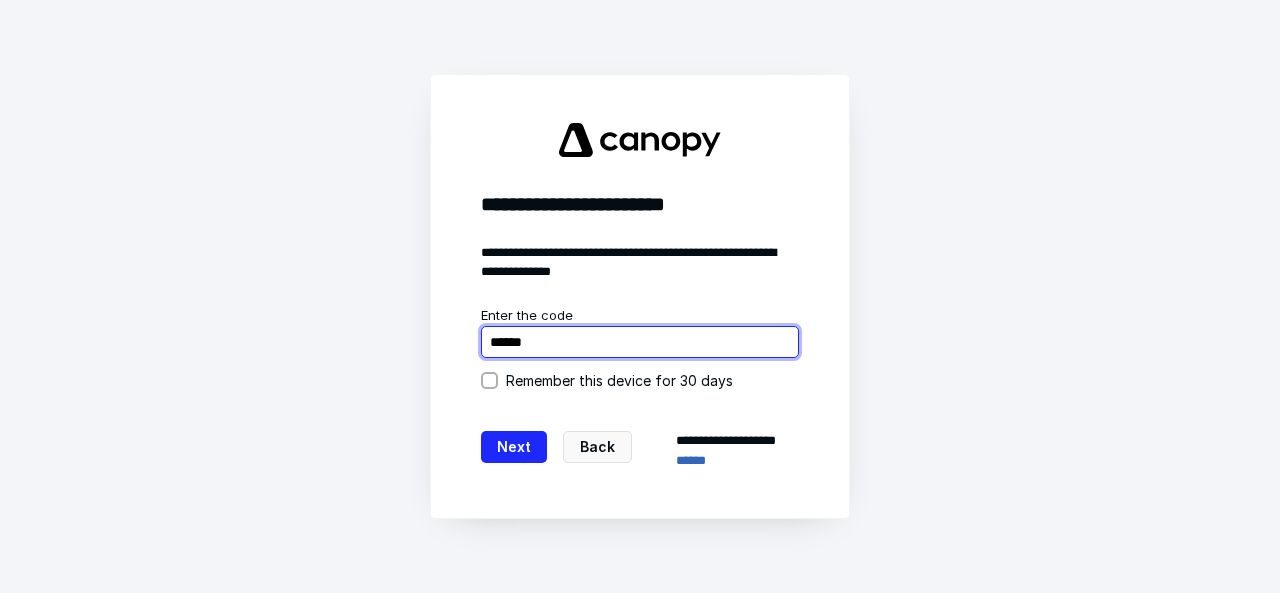 type on "******" 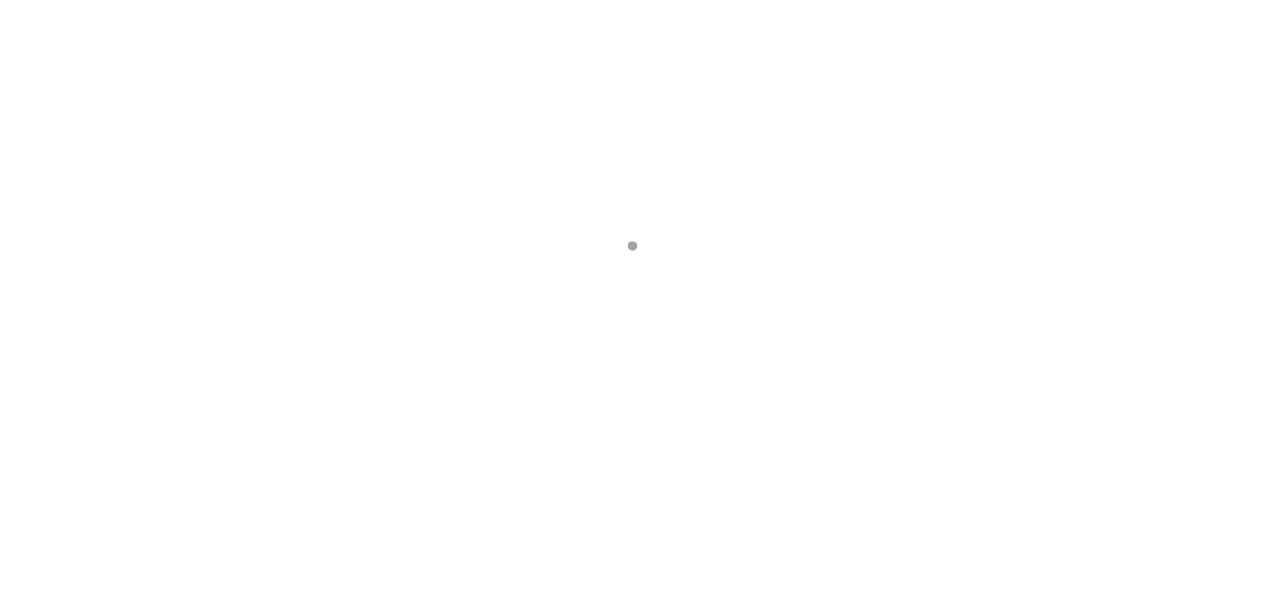 scroll, scrollTop: 0, scrollLeft: 0, axis: both 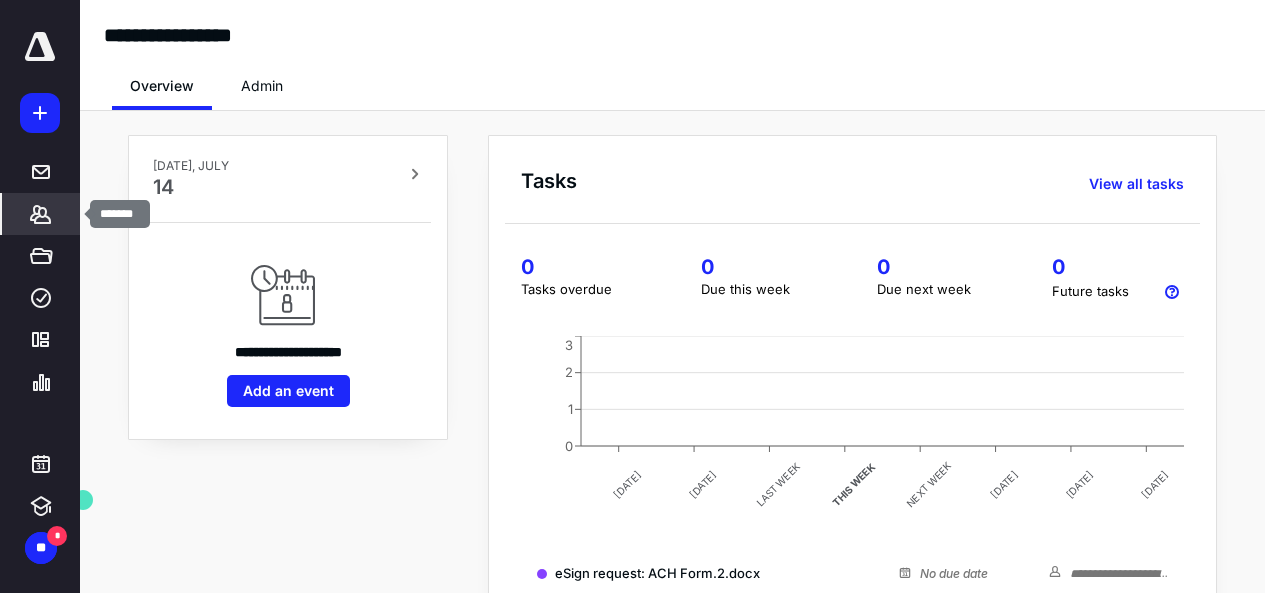 click on "*******" at bounding box center (41, 214) 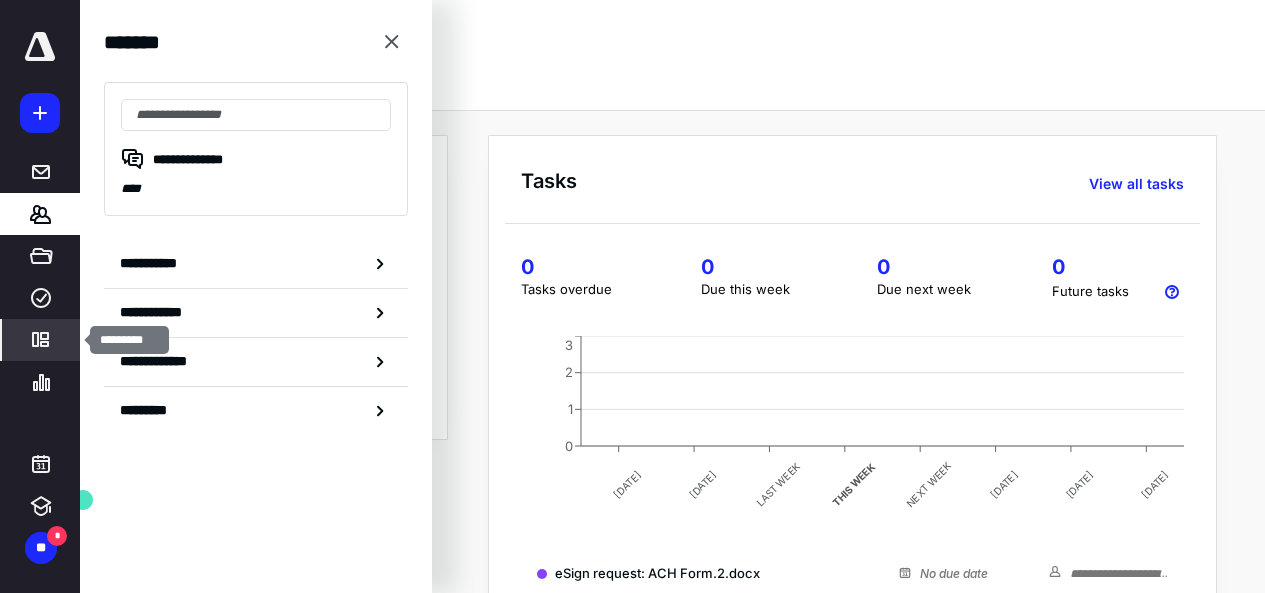 click 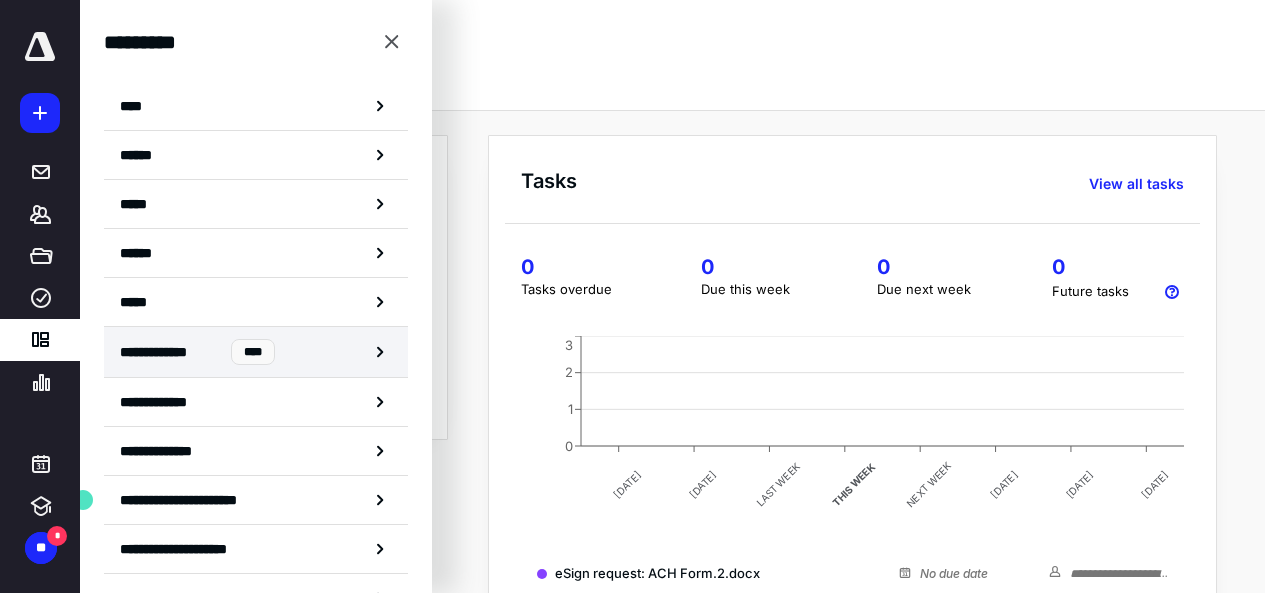 click on "**********" at bounding box center (167, 352) 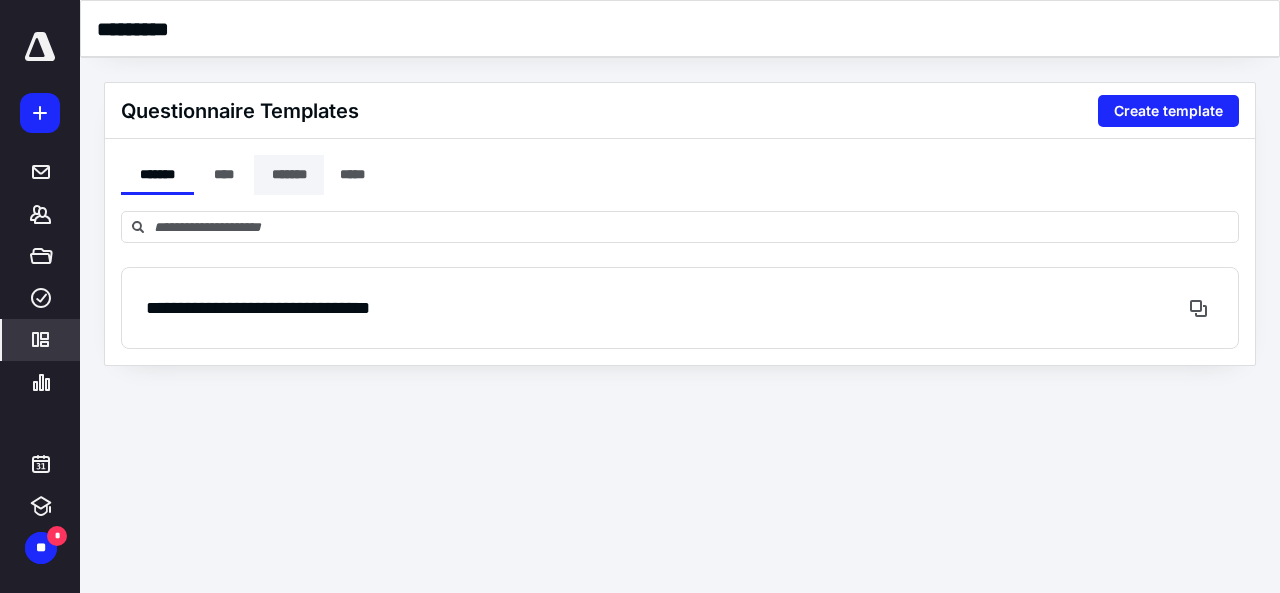 click on "*******" at bounding box center (289, 175) 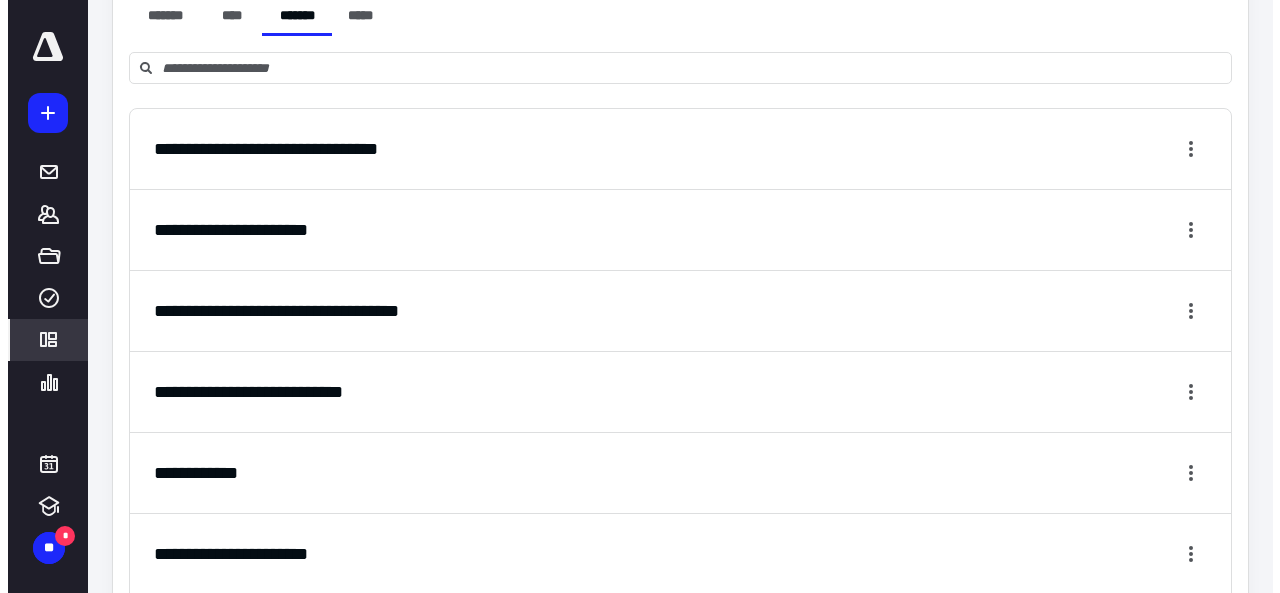scroll, scrollTop: 259, scrollLeft: 0, axis: vertical 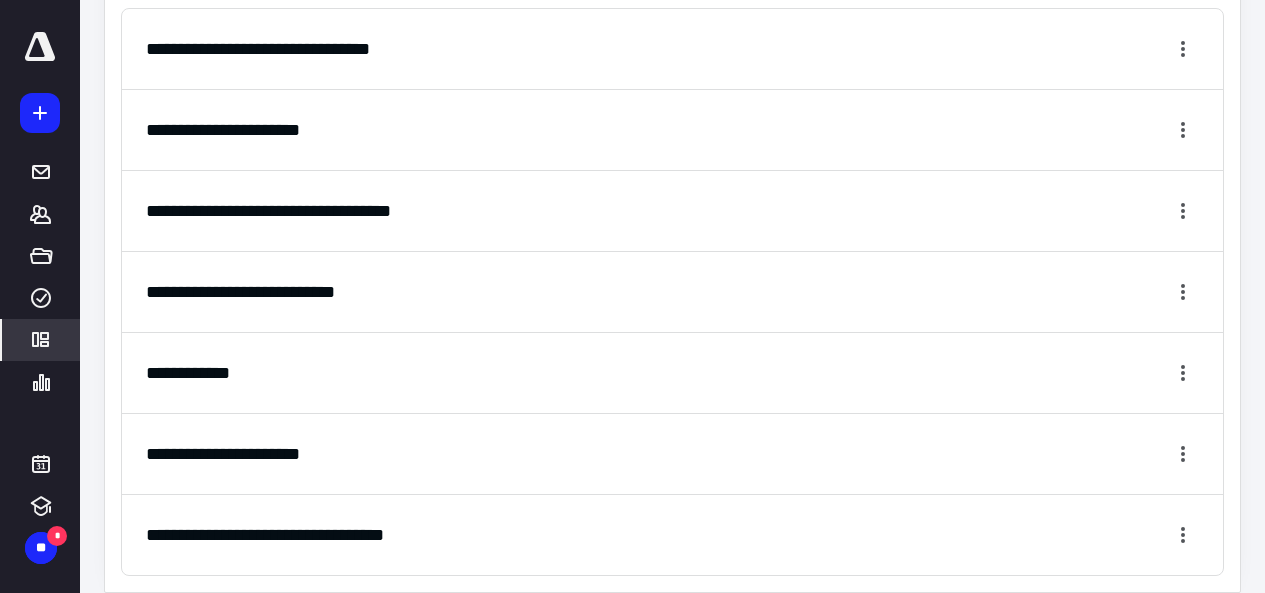 click on "**********" at bounding box center (672, 534) 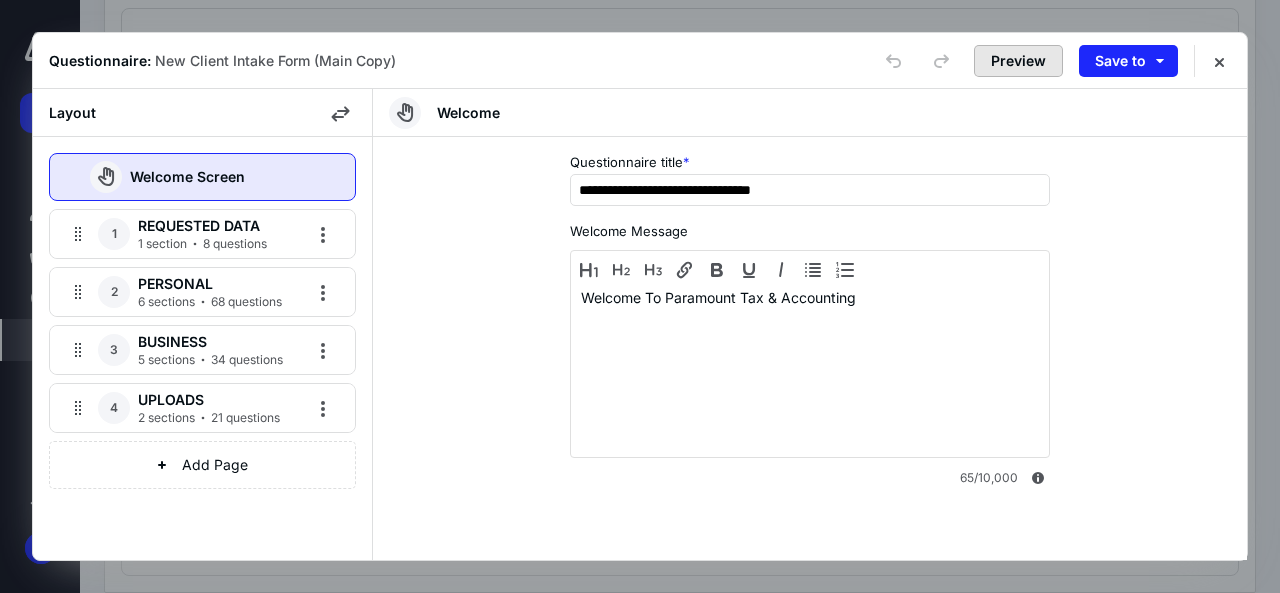 click on "Preview" at bounding box center [1018, 61] 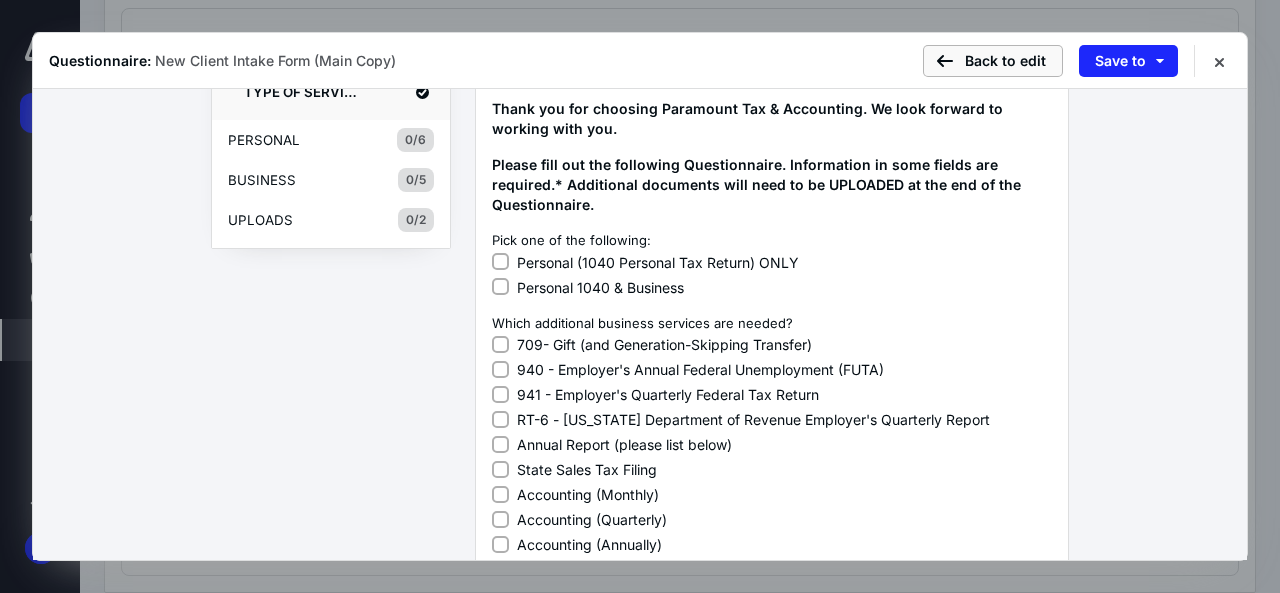 scroll, scrollTop: 200, scrollLeft: 0, axis: vertical 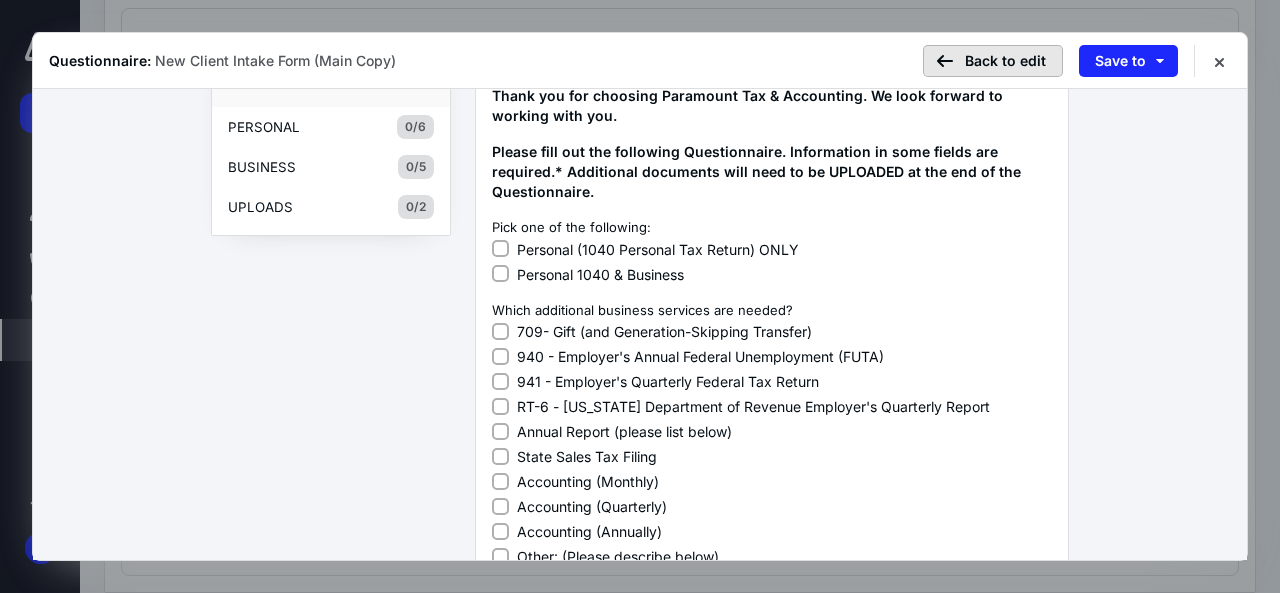 click on "Back to edit" at bounding box center [993, 61] 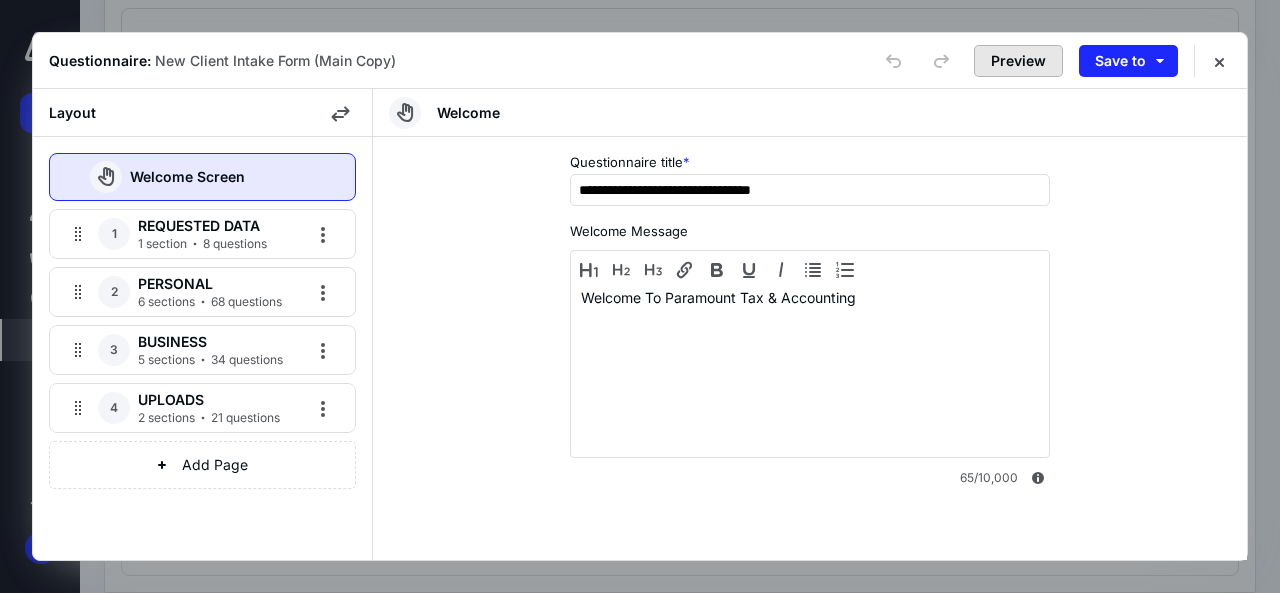 click on "Preview" at bounding box center [1018, 61] 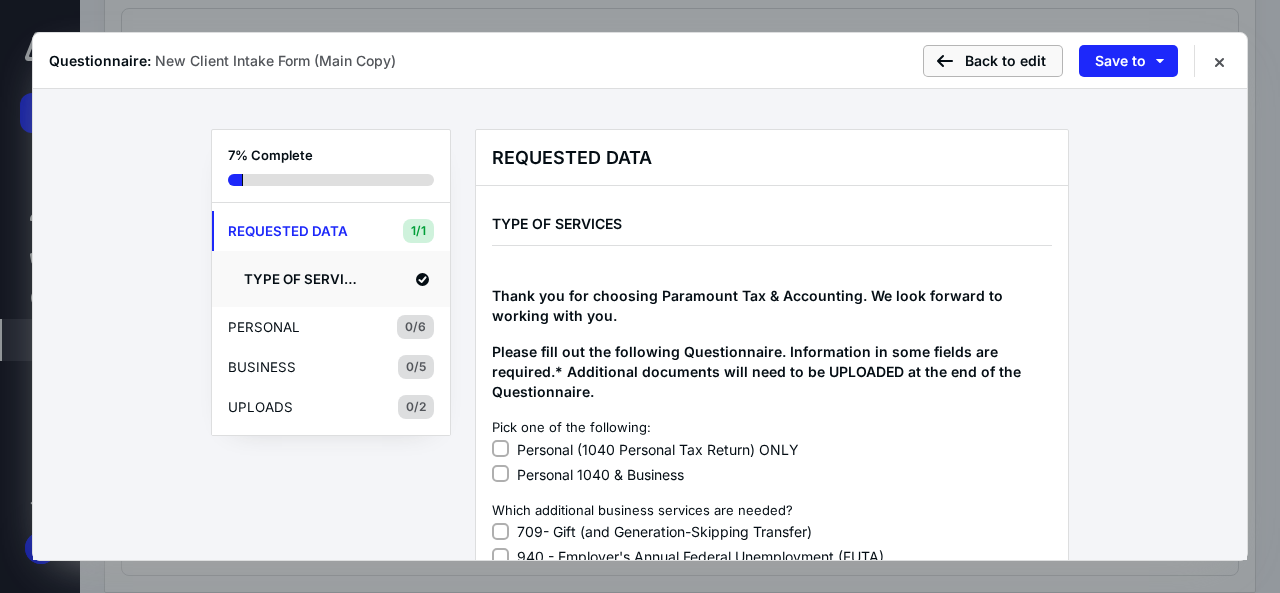 scroll, scrollTop: 100, scrollLeft: 0, axis: vertical 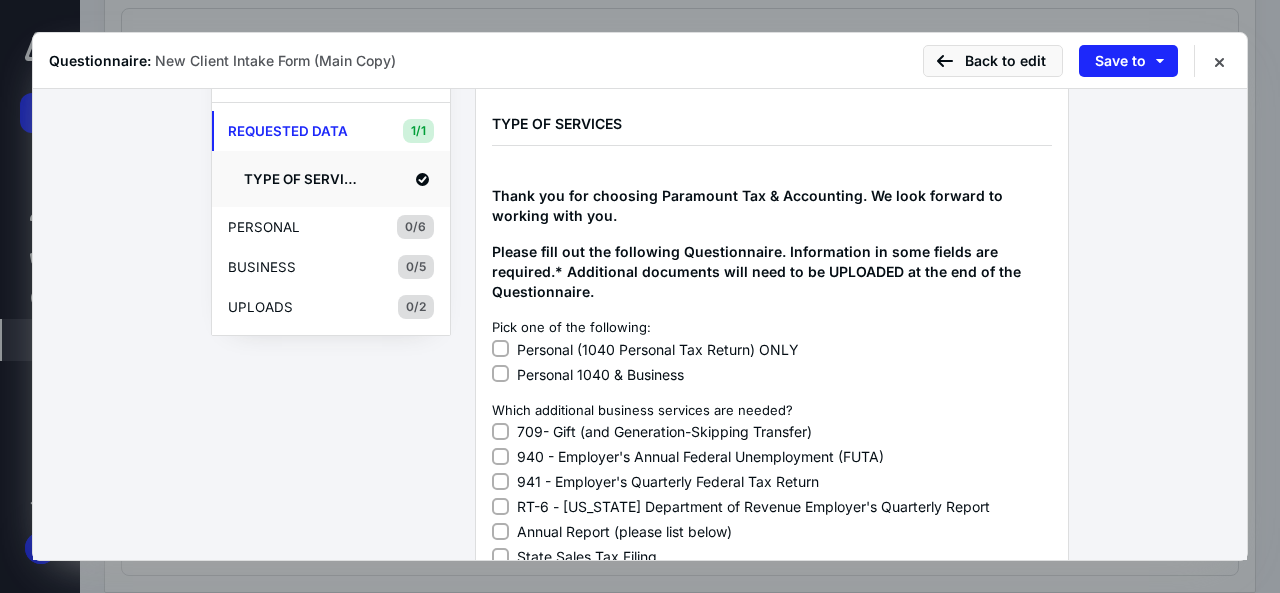 click on "Personal (1040 Personal Tax Return) ONLY" at bounding box center (658, 349) 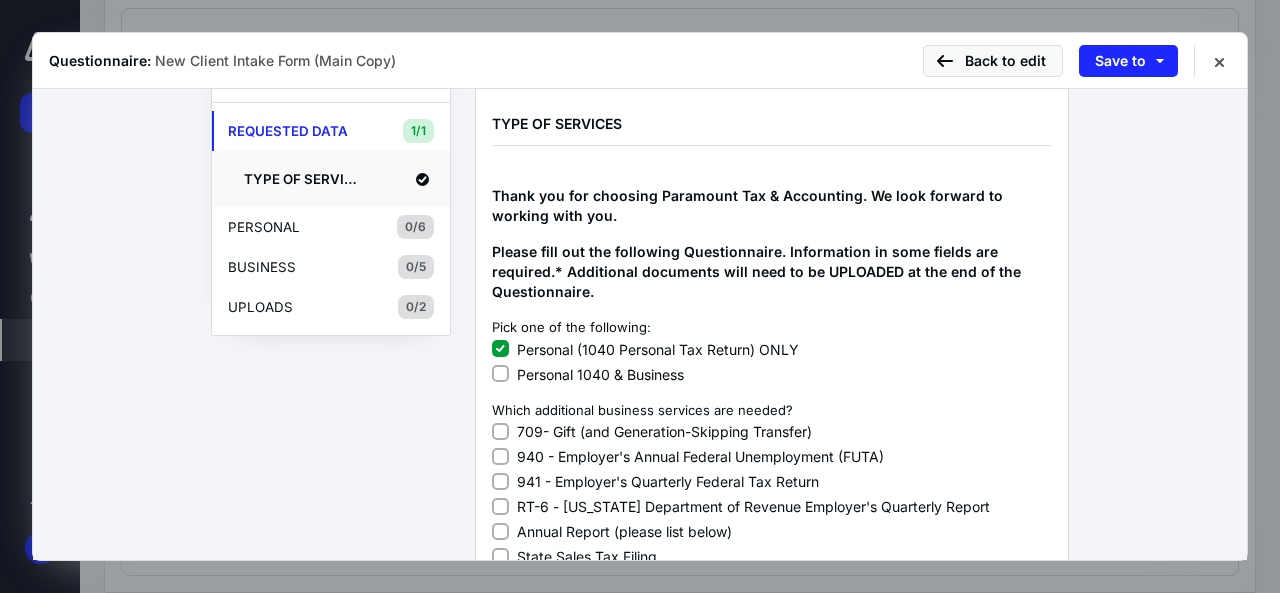 click on "Personal (1040 Personal Tax Return) ONLY" at bounding box center [658, 349] 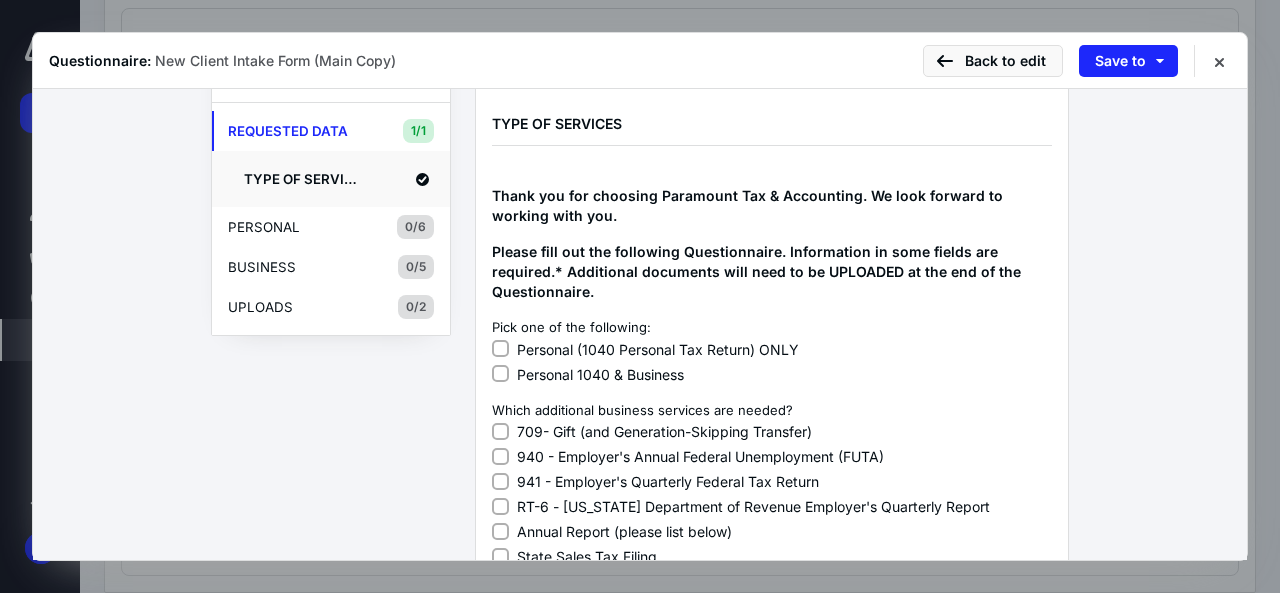 click on "Personal 1040 & Business" at bounding box center (600, 374) 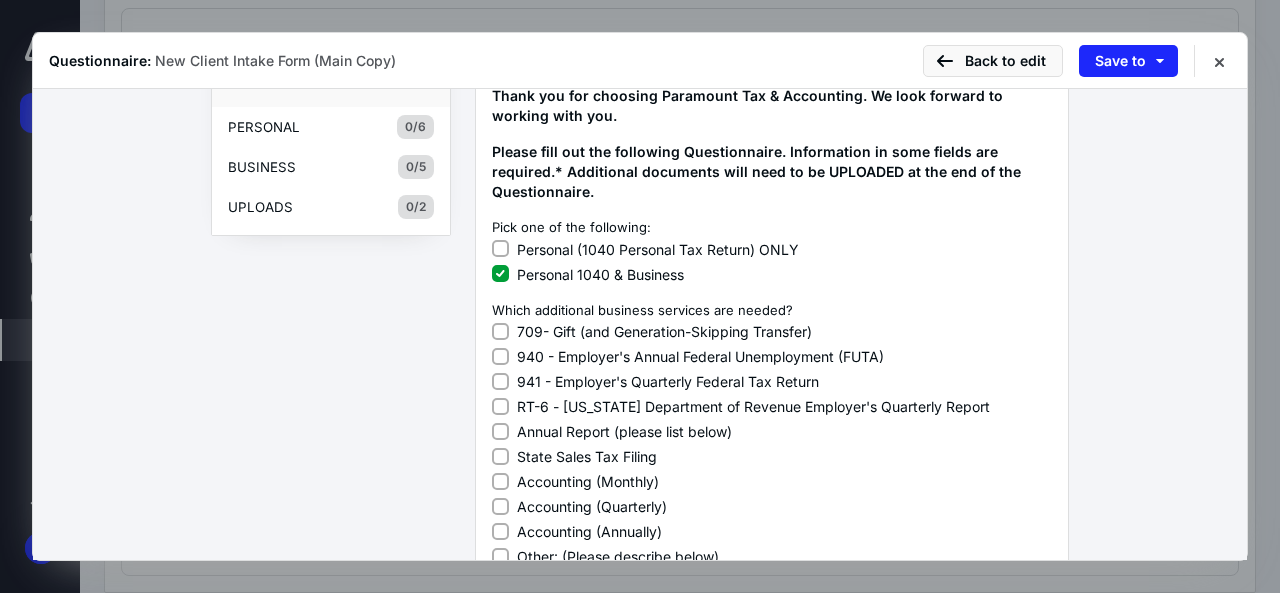scroll, scrollTop: 300, scrollLeft: 0, axis: vertical 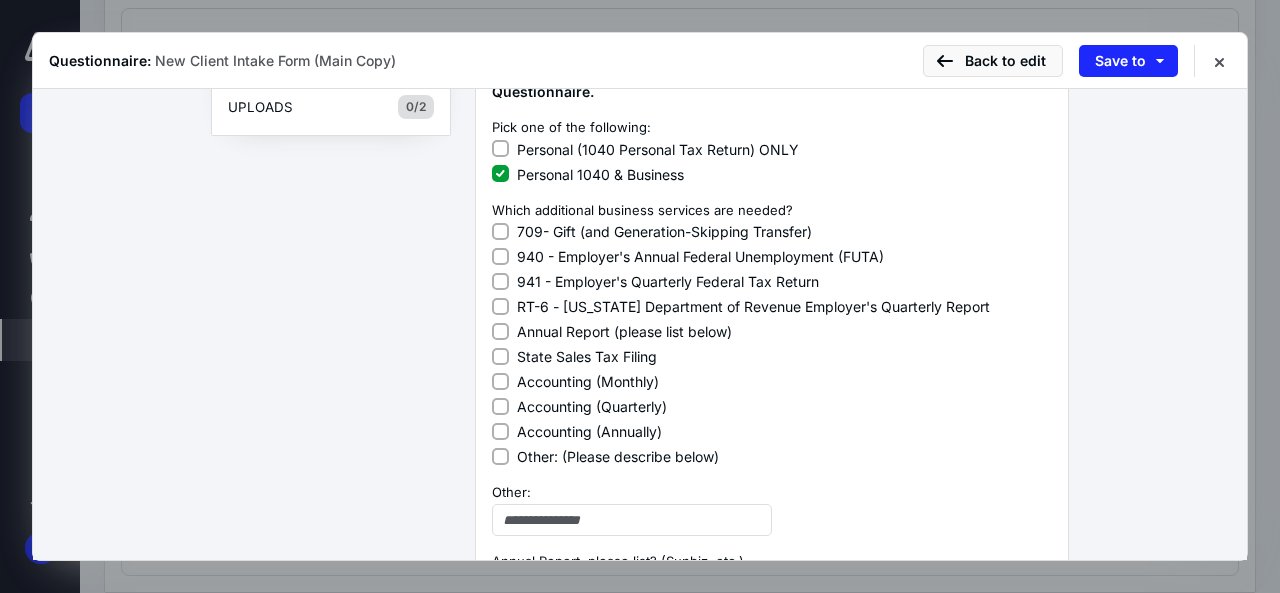 click on "Accounting (Monthly)" at bounding box center (588, 381) 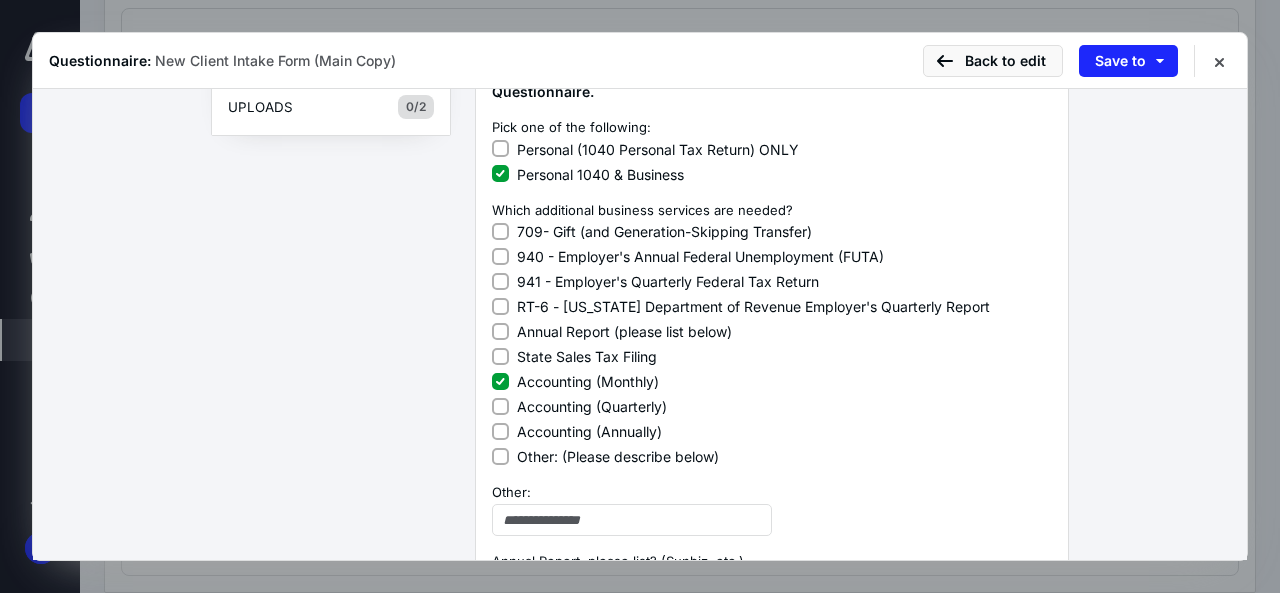 click on "State Sales Tax Filing" at bounding box center [772, 354] 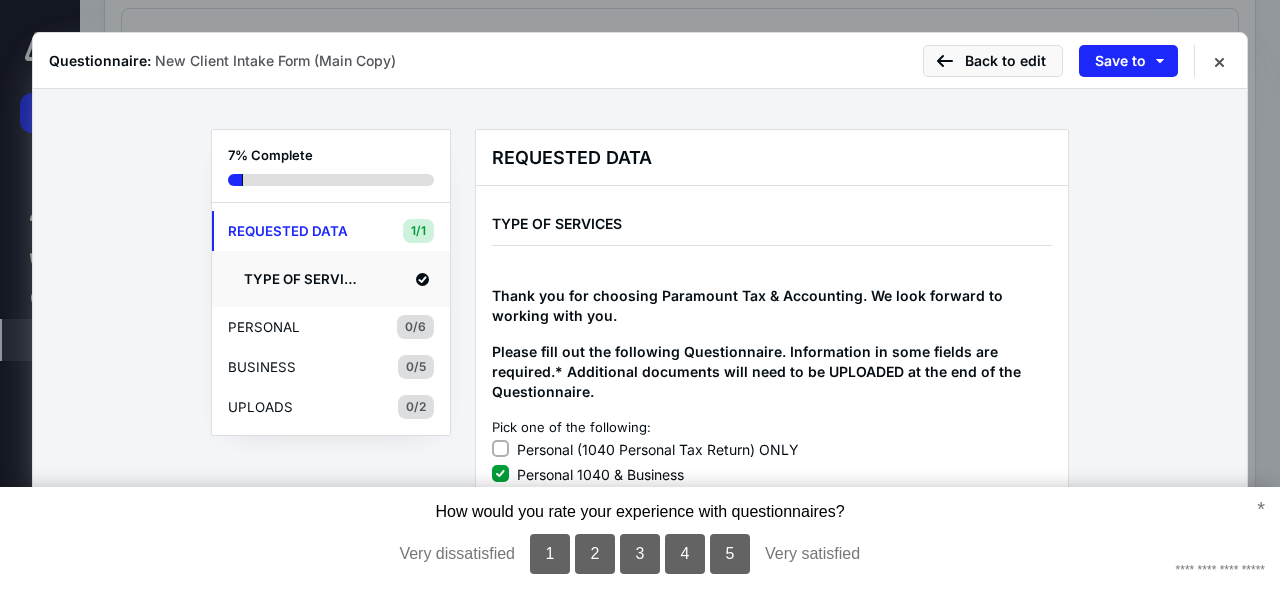 scroll, scrollTop: 100, scrollLeft: 0, axis: vertical 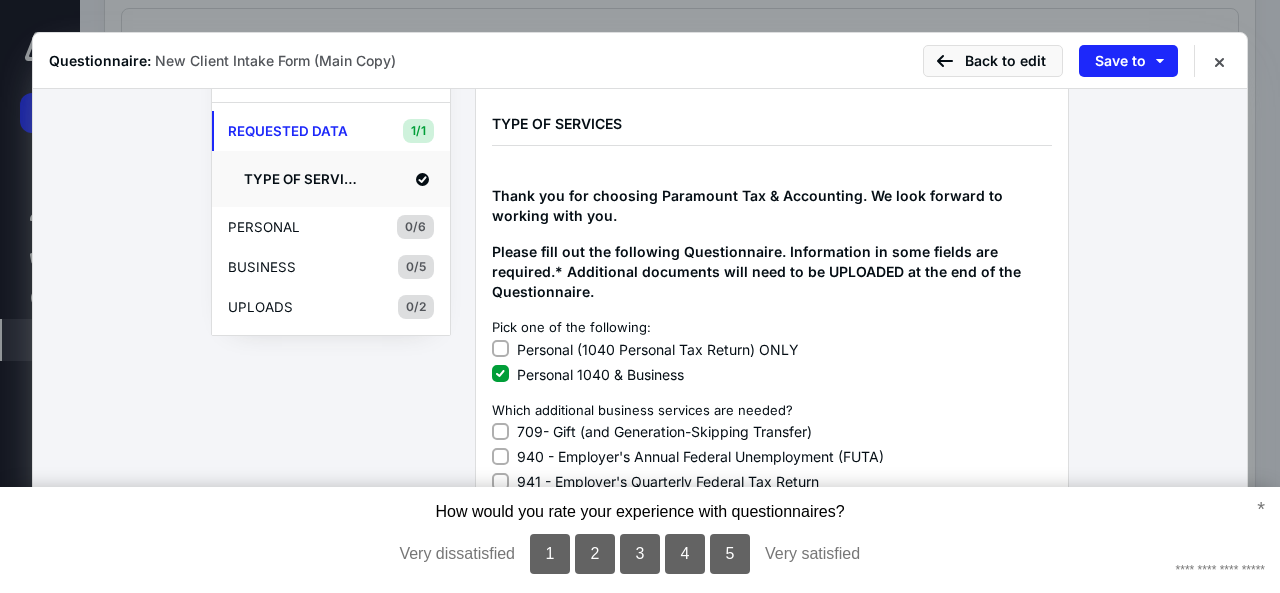click on "7% Complete REQUESTED DATA  /  TYPE OF SERVICES REQUESTED DATA 1/1 TYPE OF SERVICES PERSONAL 0/6 TAXPAYER & SPOUSE DEPENDENTS CURRENT TAXES OTHER DEDUCTIONS PERSONAL RESIDENCE & RENTAL PROPERTIES SUPPORTING DOCUMENTATION BUSINESS 0/5 CLIENT INFORMATION OWNERSHIP CURRENT TAXES BOOKKEEPING SUPPORTING DOCUMENTATION UPLOADS 0/2 UPLOAD PERSONAL UPLOAD BUSINESS REQUESTED DATA TYPE OF SERVICES Thank you for choosing Paramount Tax & Accounting. We look forward to working with you. Please fill out the following Questionnaire. Information in some fields are required.*  Additional documents will need to be UPLOADED at the end of the Questionnaire. Pick one of the following: Personal (1040 Personal Tax Return) ONLY  Personal 1040 & Business  Which additional business services are needed? 709- Gift (and Generation-Skipping Transfer)  940 - Employer's Annual Federal Unemployment (FUTA) 941 - Employer's Quarterly Federal Tax Return RT-6 - [US_STATE] Department of Revenue Employer's Quarterly Report State Sales Tax Filing Next" at bounding box center [640, 521] 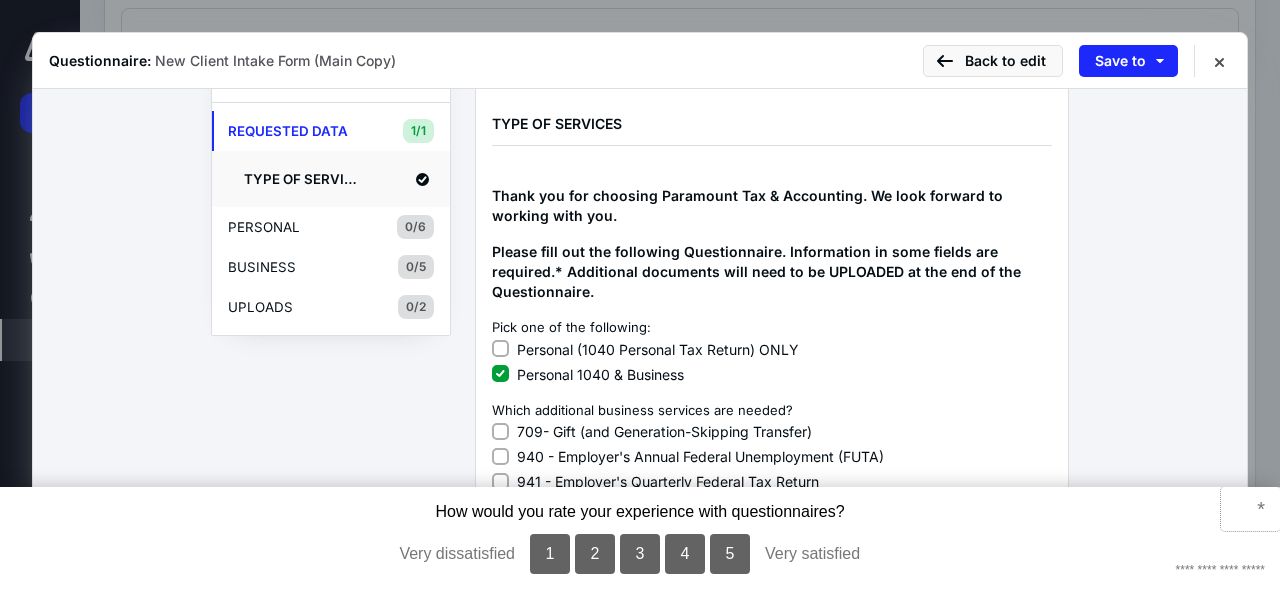click on "*" at bounding box center [1250, 509] 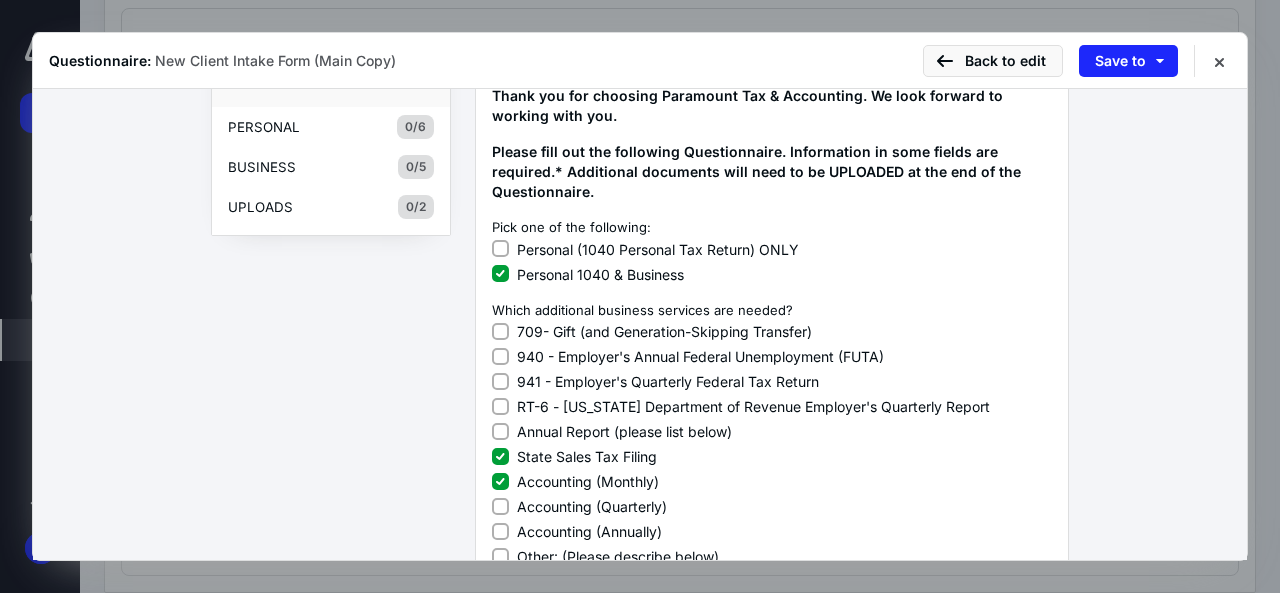 scroll, scrollTop: 100, scrollLeft: 0, axis: vertical 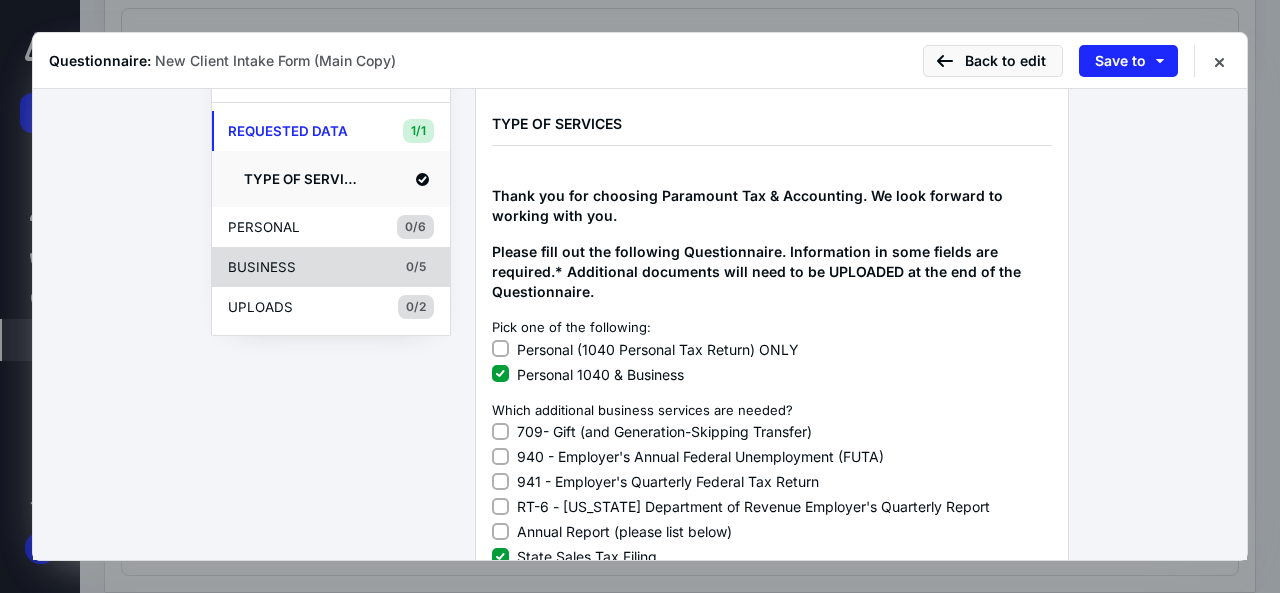 click on "BUSINESS" at bounding box center [298, 267] 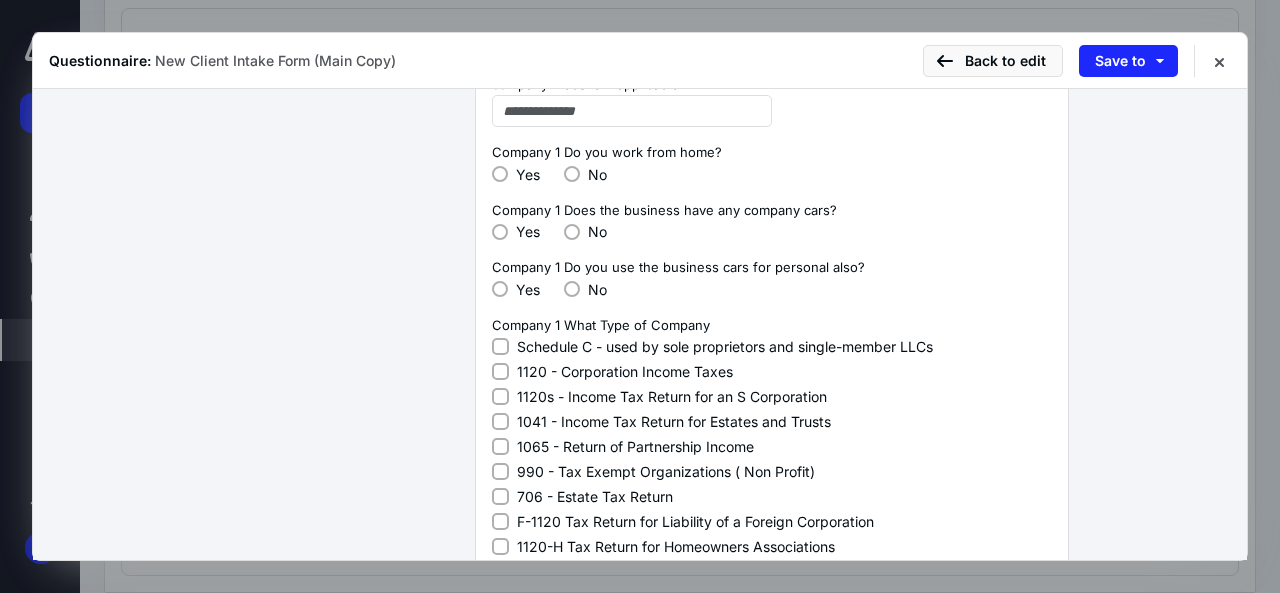 scroll, scrollTop: 1300, scrollLeft: 0, axis: vertical 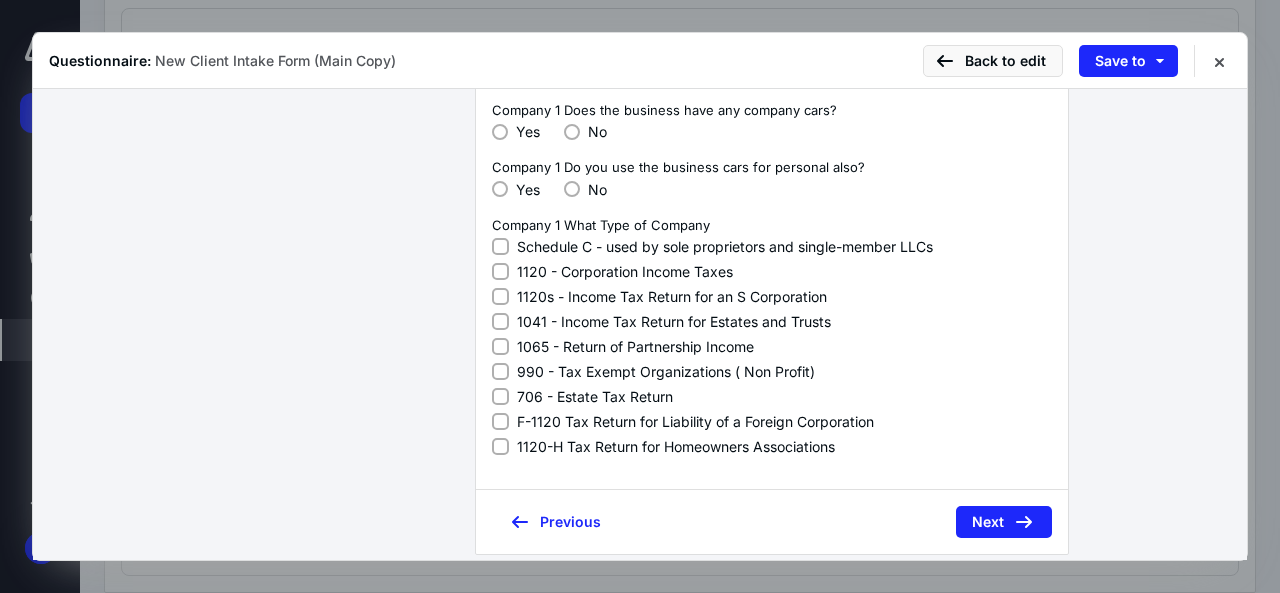 click on "1041 - Income Tax Return for Estates and Trusts" at bounding box center [674, 321] 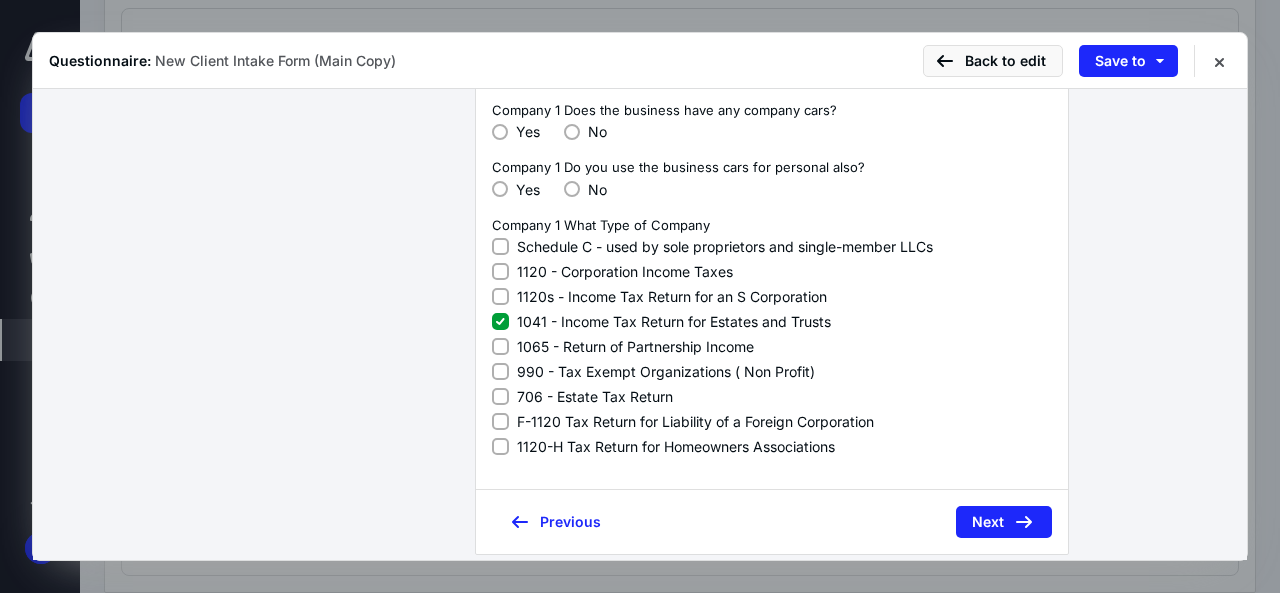 click on "1120 - Corporation Income Taxes" at bounding box center [625, 271] 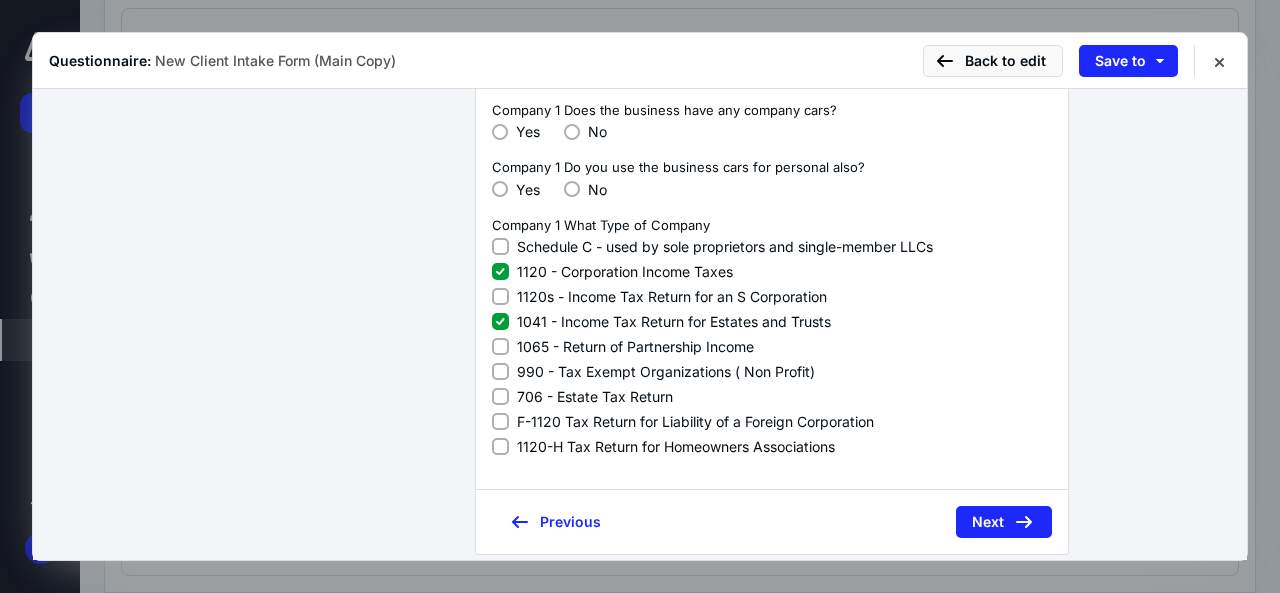 click on "1120 - Corporation Income Taxes" at bounding box center (625, 271) 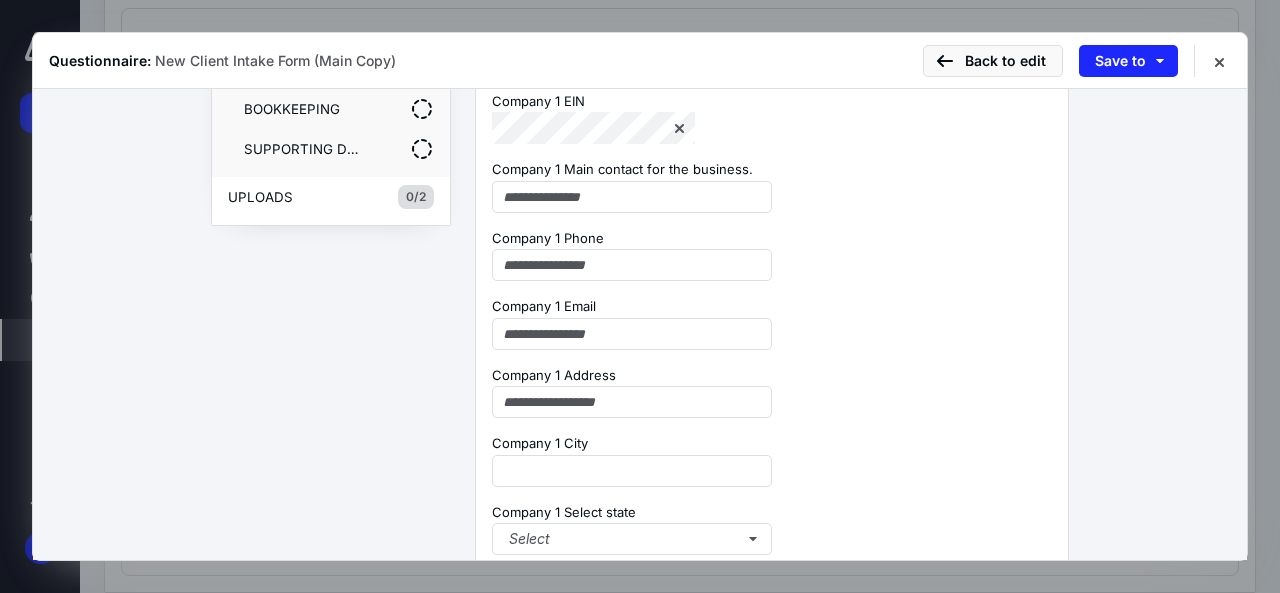 scroll, scrollTop: 0, scrollLeft: 0, axis: both 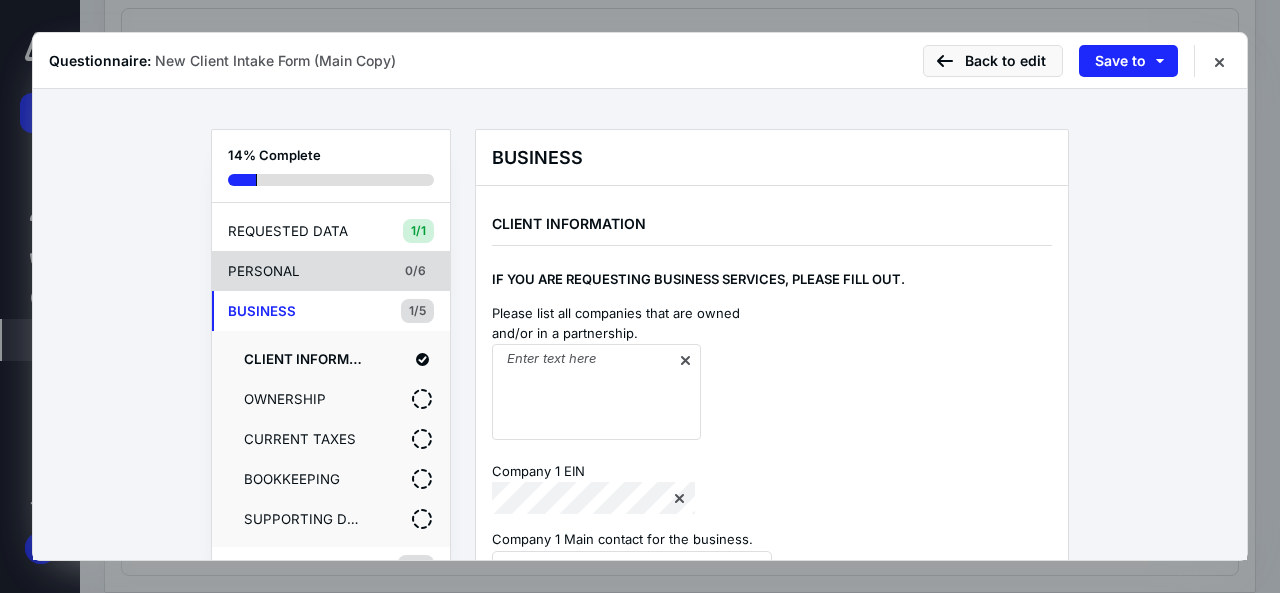 click on "PERSONAL" at bounding box center (298, 271) 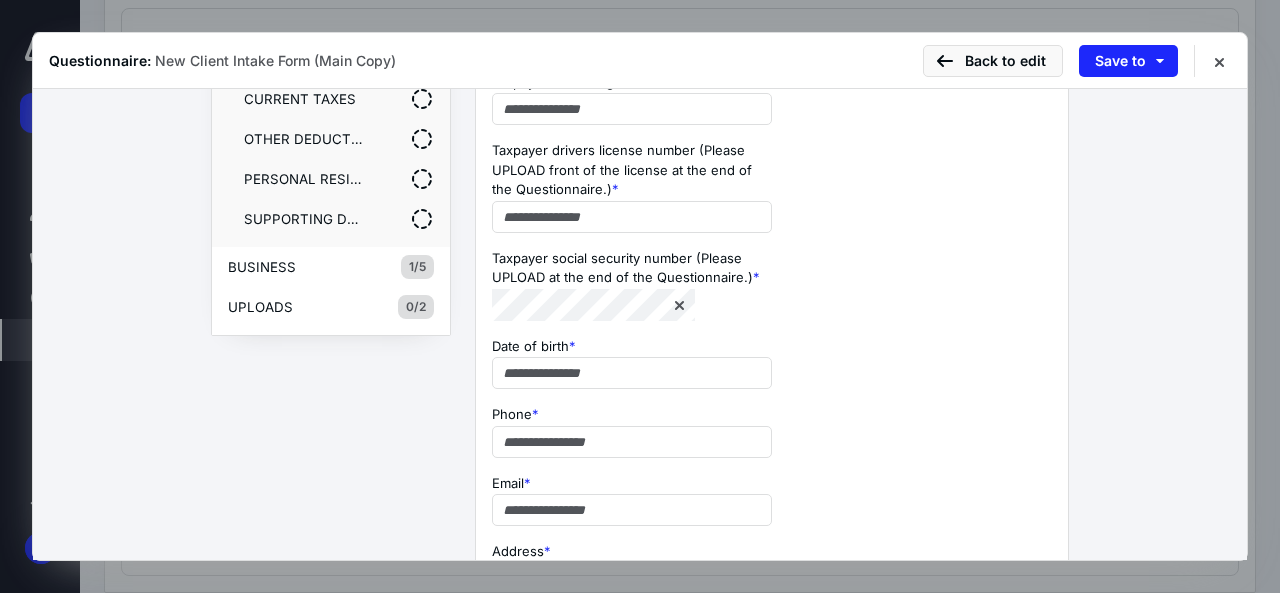 scroll, scrollTop: 400, scrollLeft: 0, axis: vertical 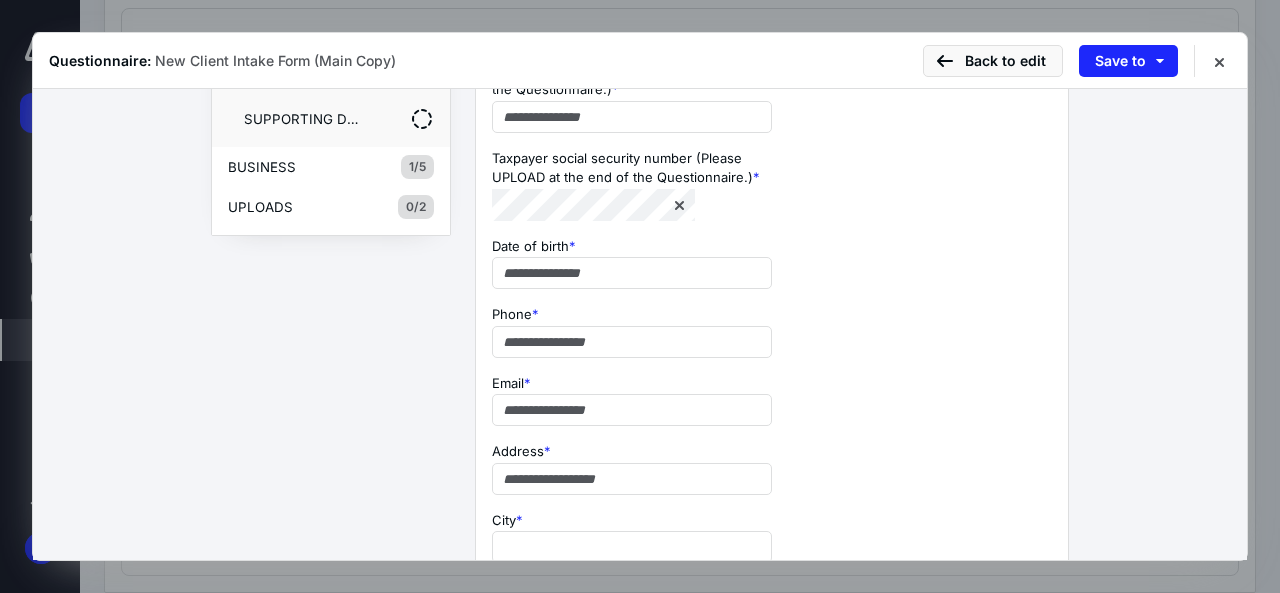 drag, startPoint x: 573, startPoint y: 244, endPoint x: 559, endPoint y: 248, distance: 14.56022 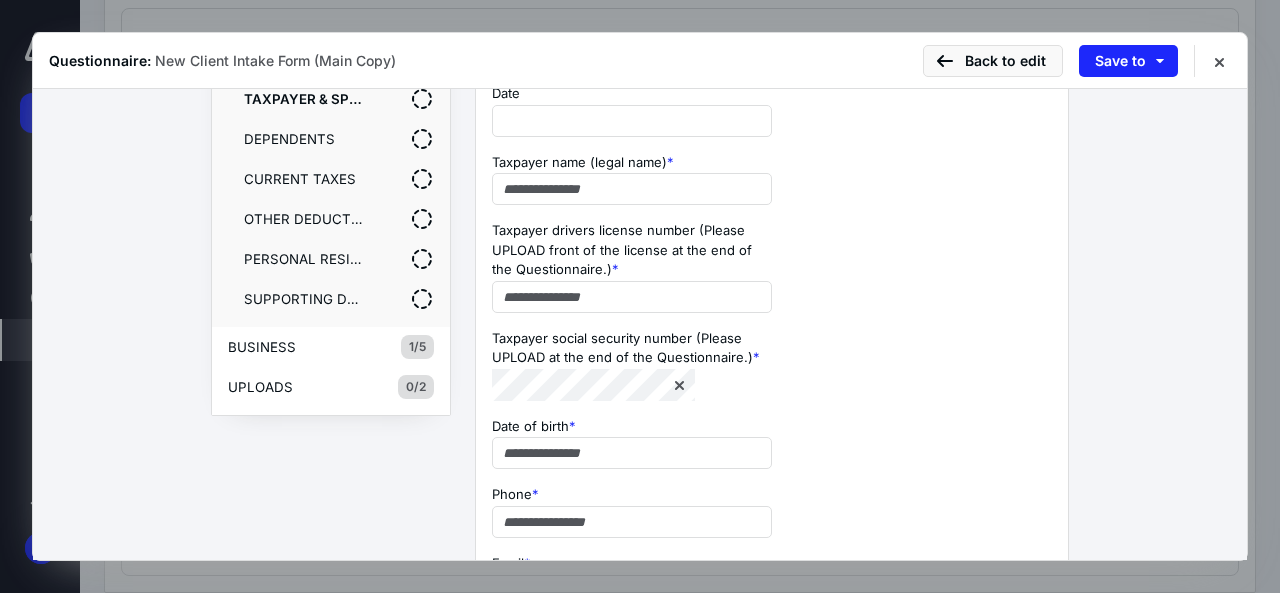 scroll, scrollTop: 100, scrollLeft: 0, axis: vertical 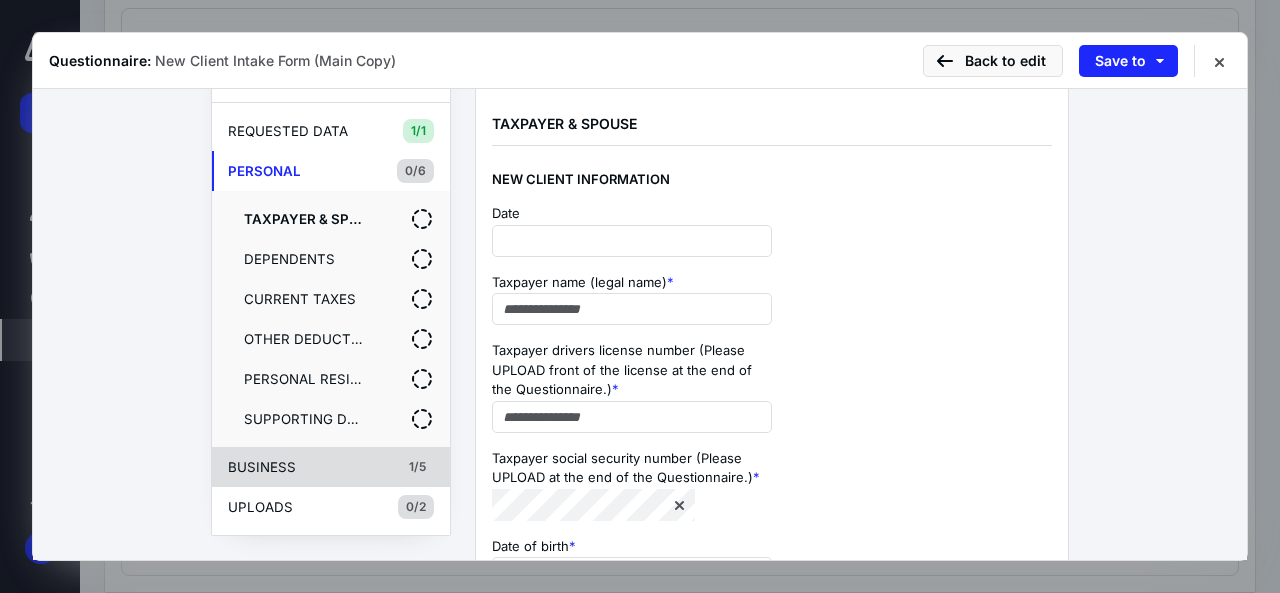click on "BUSINESS" at bounding box center (298, 467) 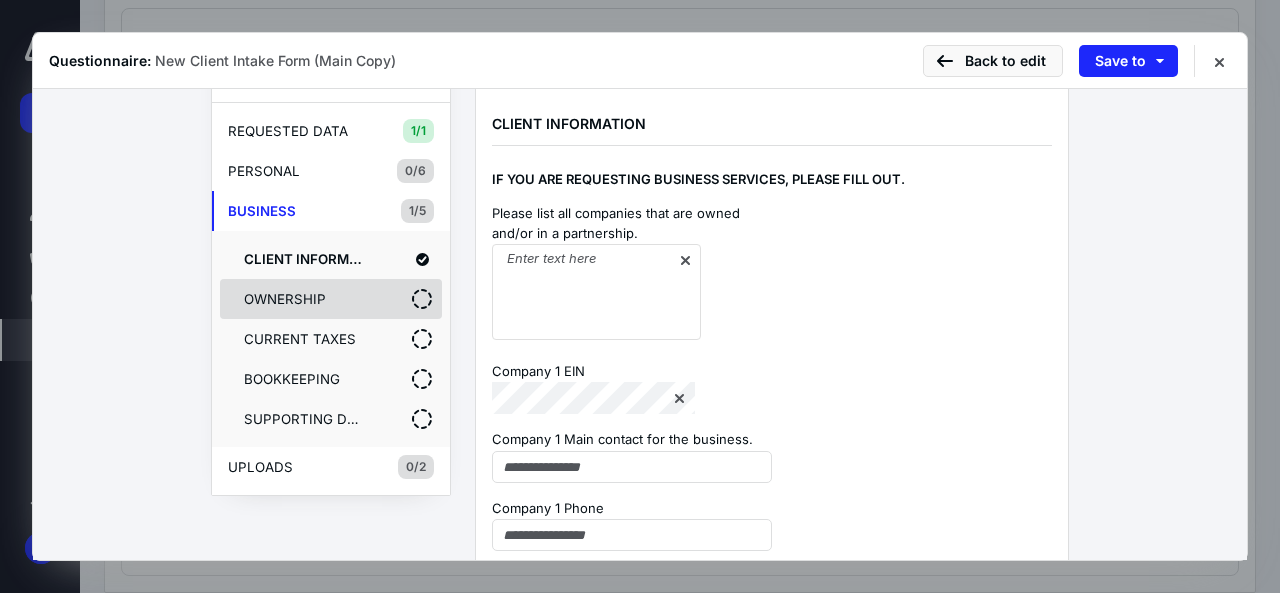 scroll, scrollTop: 0, scrollLeft: 0, axis: both 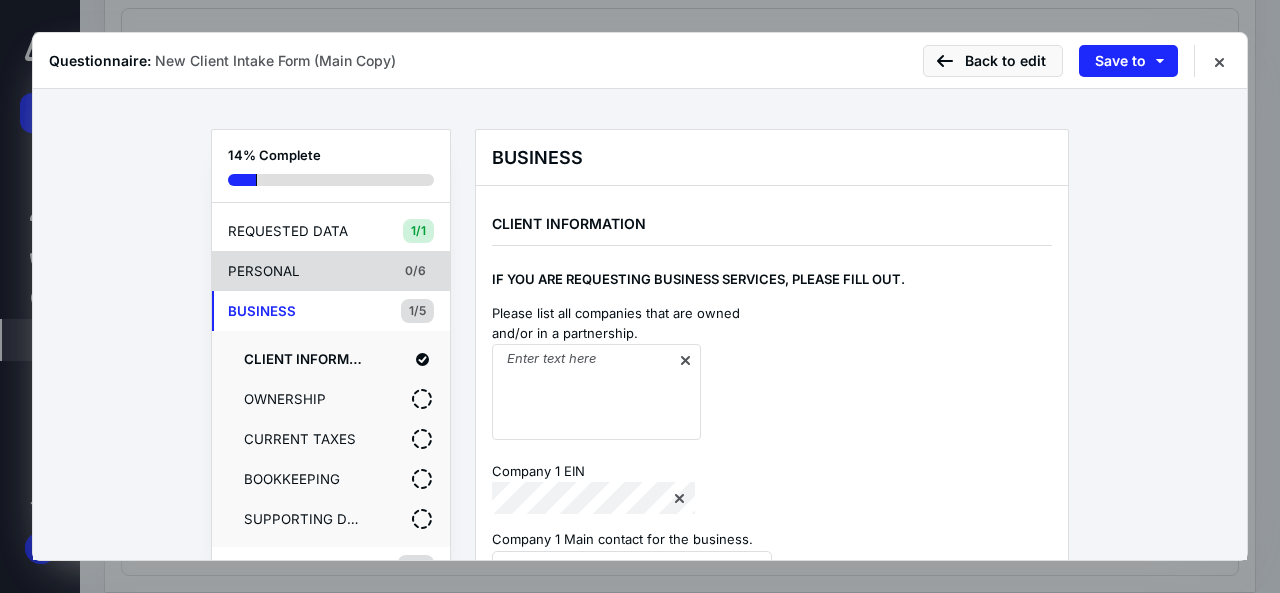 click on "PERSONAL 0/6" at bounding box center (331, 271) 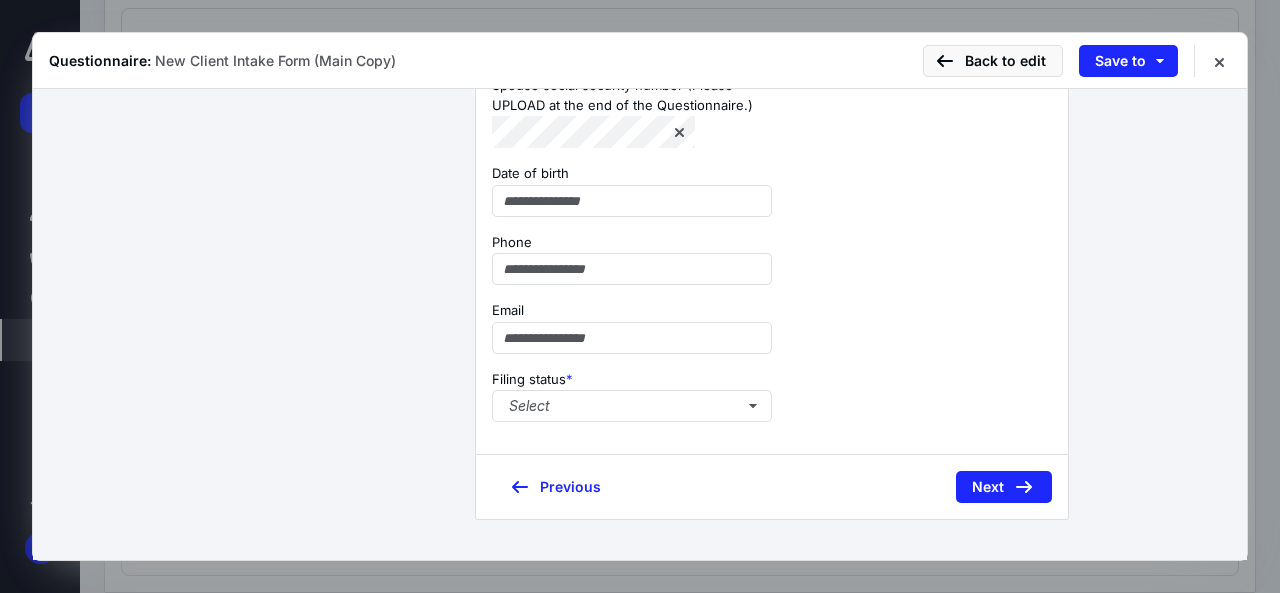 scroll, scrollTop: 1231, scrollLeft: 0, axis: vertical 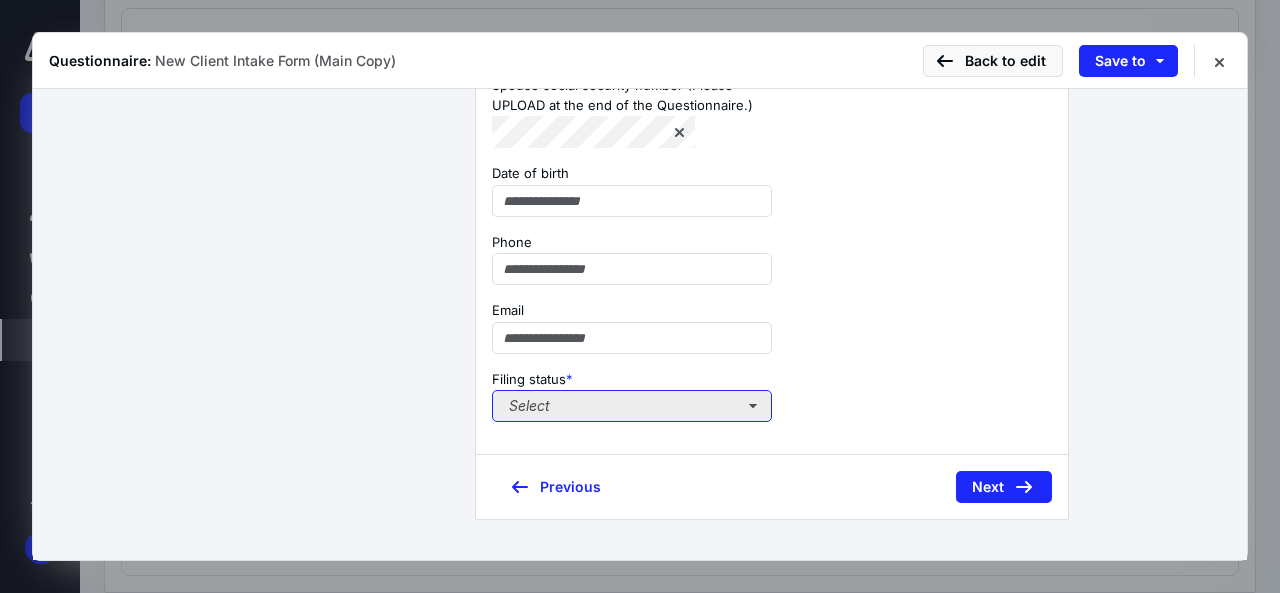 click on "Select" at bounding box center (632, 406) 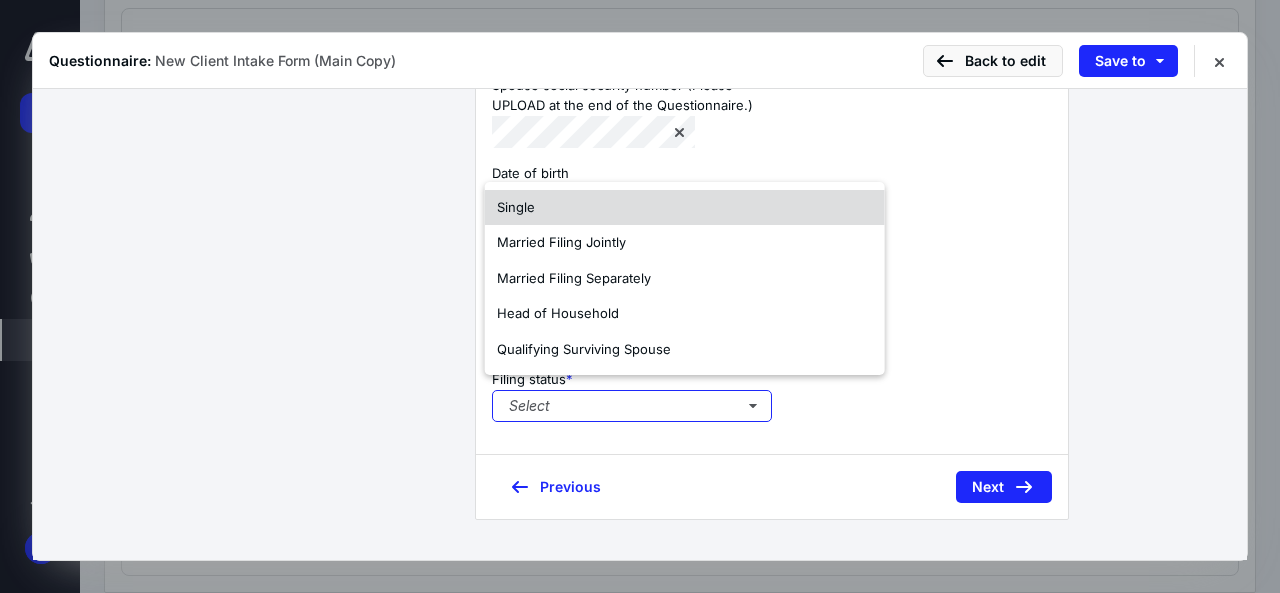 click on "Single" at bounding box center (685, 208) 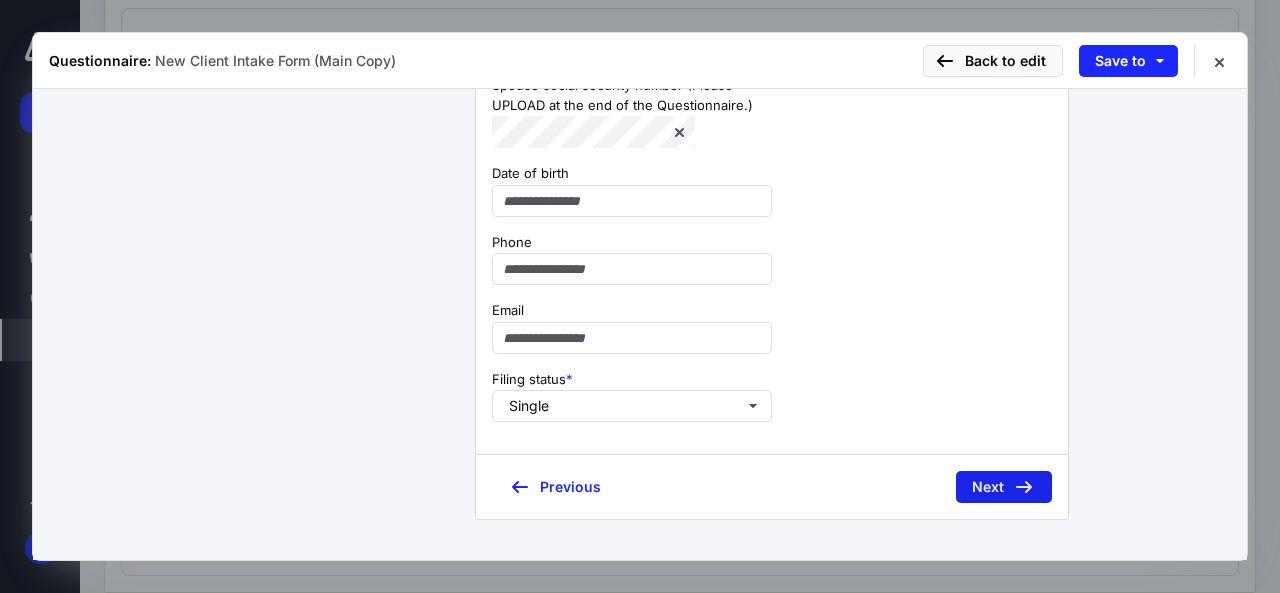 click on "Next" at bounding box center [1004, 487] 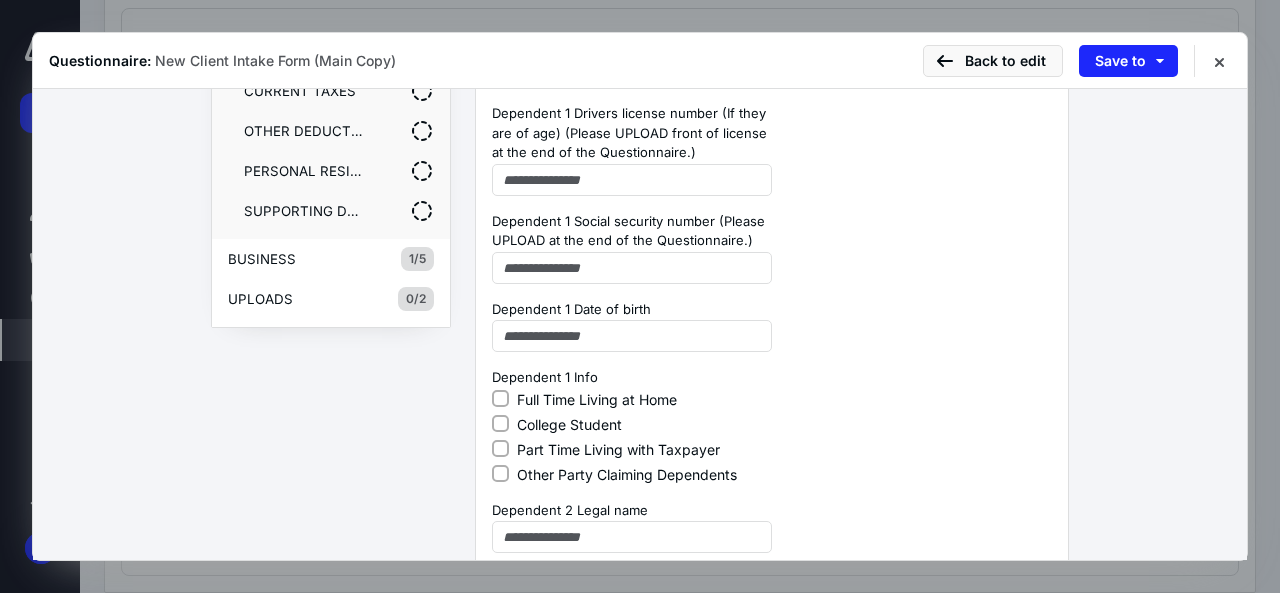 scroll, scrollTop: 331, scrollLeft: 0, axis: vertical 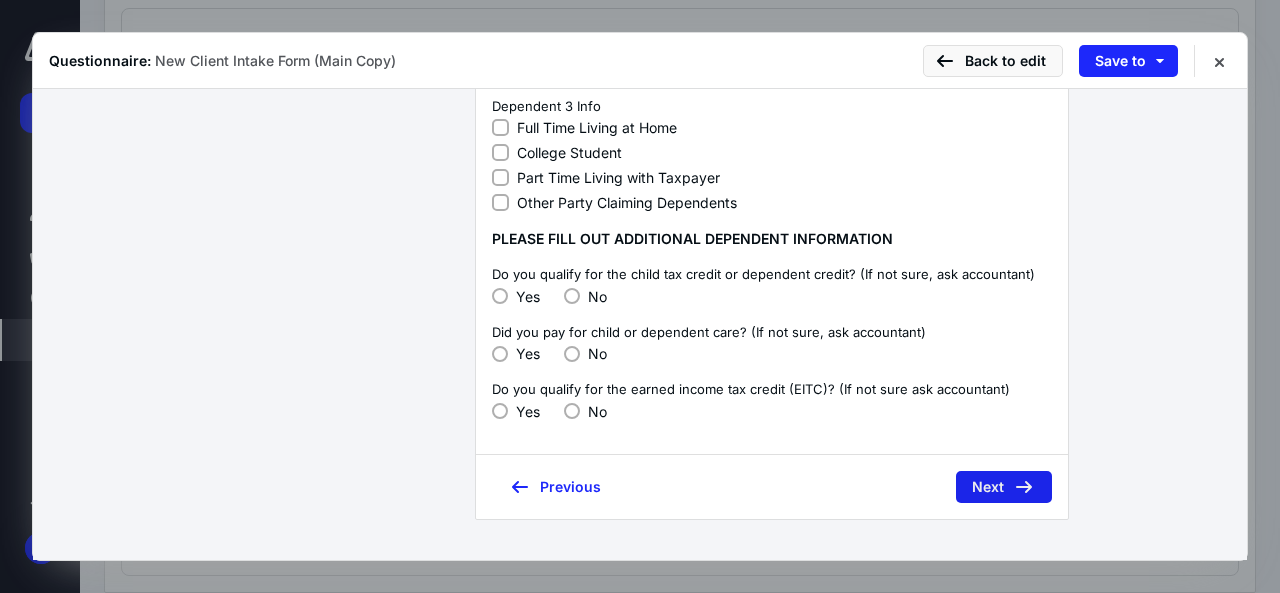 click on "Next" at bounding box center [1004, 487] 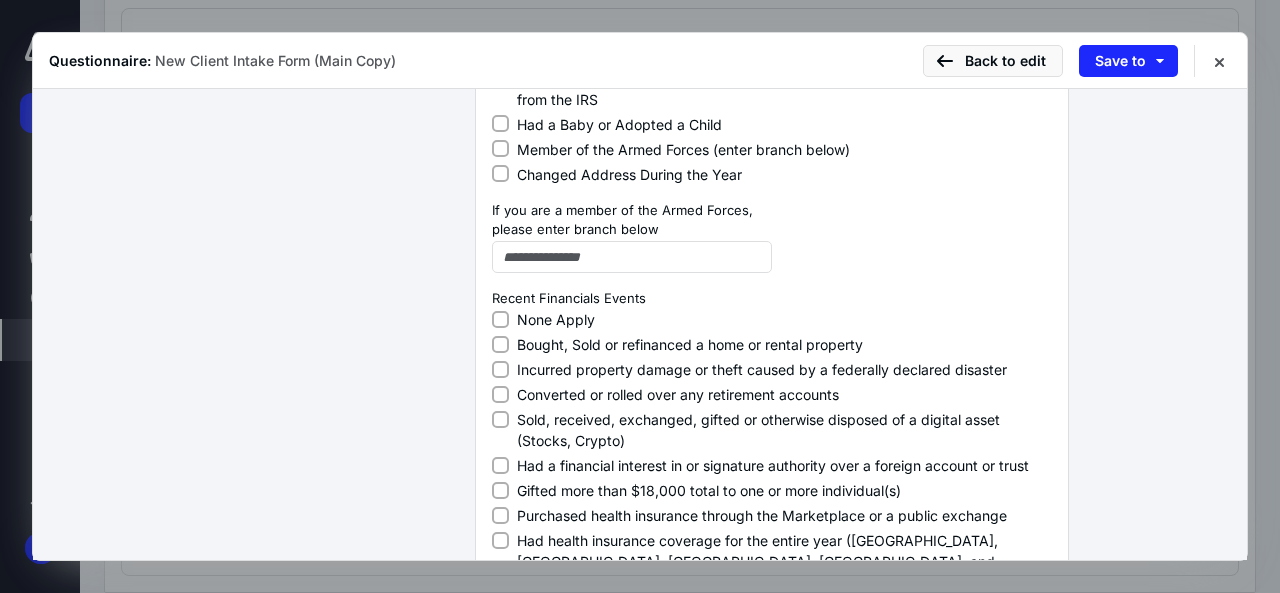 scroll, scrollTop: 1737, scrollLeft: 0, axis: vertical 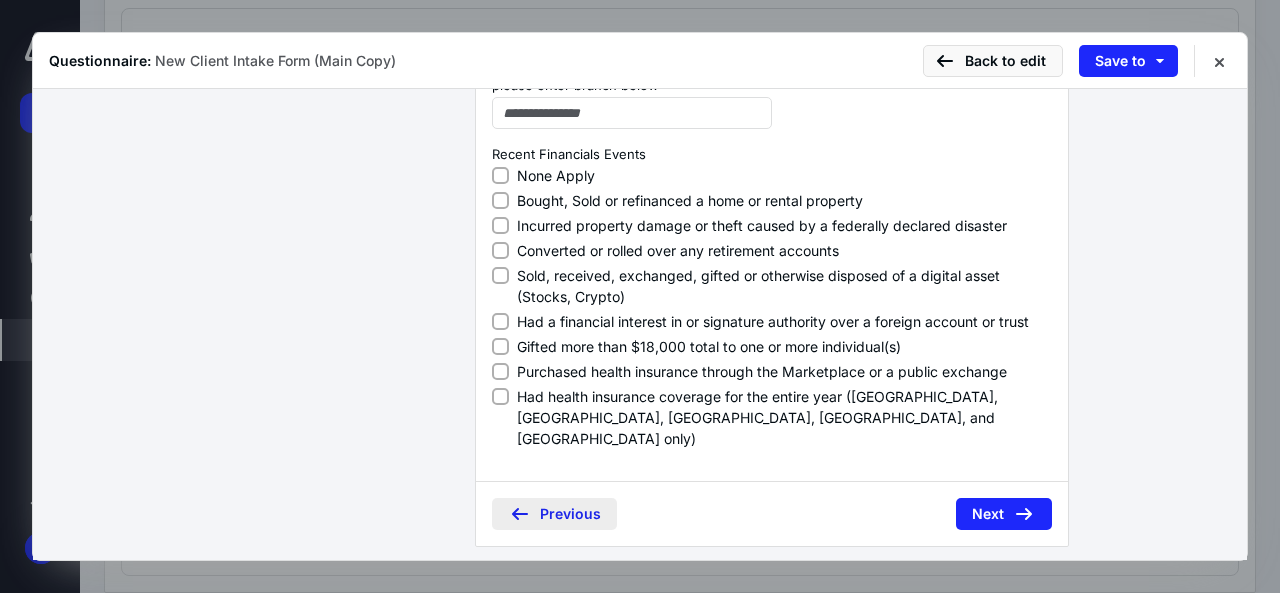 click on "Previous" at bounding box center [554, 514] 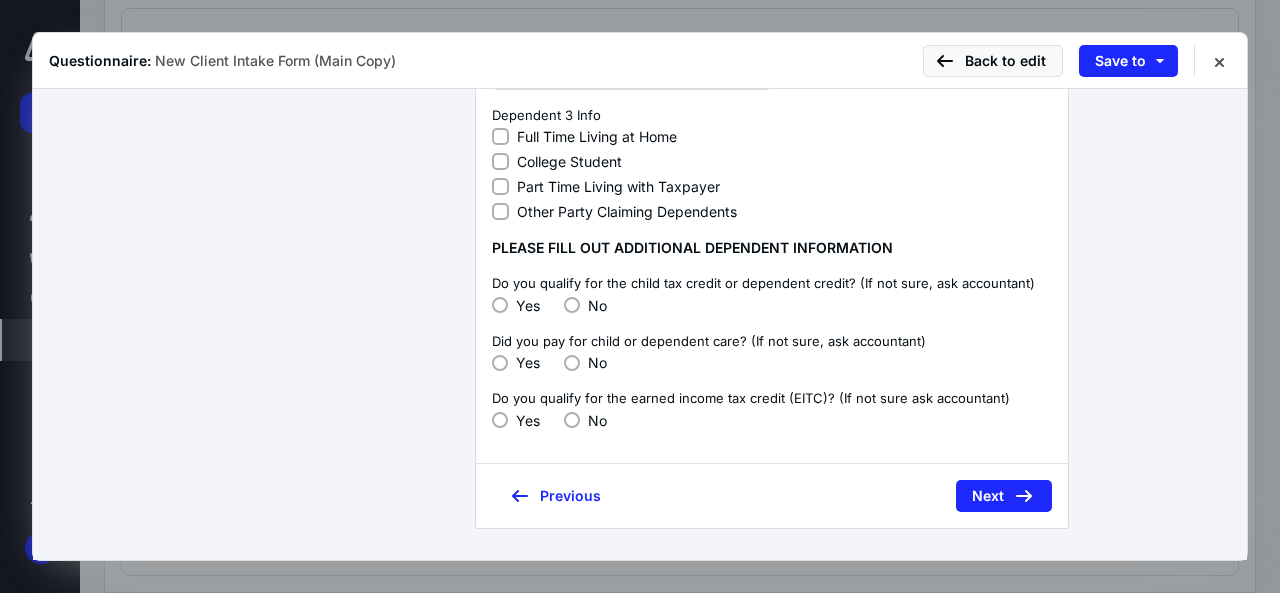 scroll, scrollTop: 1593, scrollLeft: 0, axis: vertical 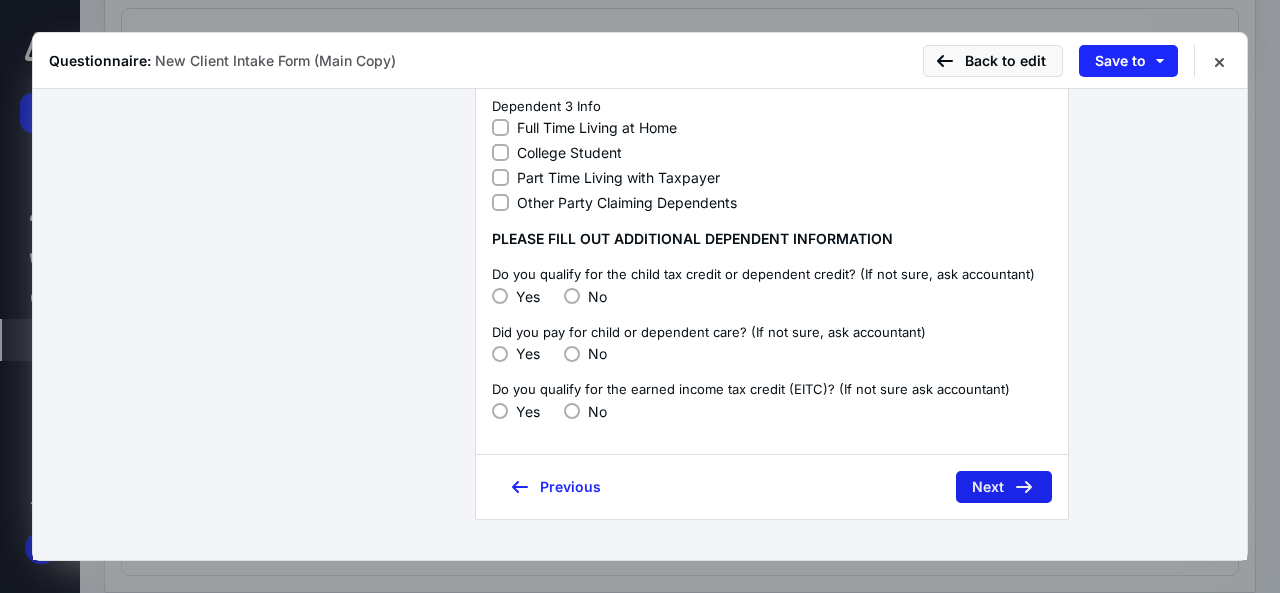 click on "Next" at bounding box center (1004, 487) 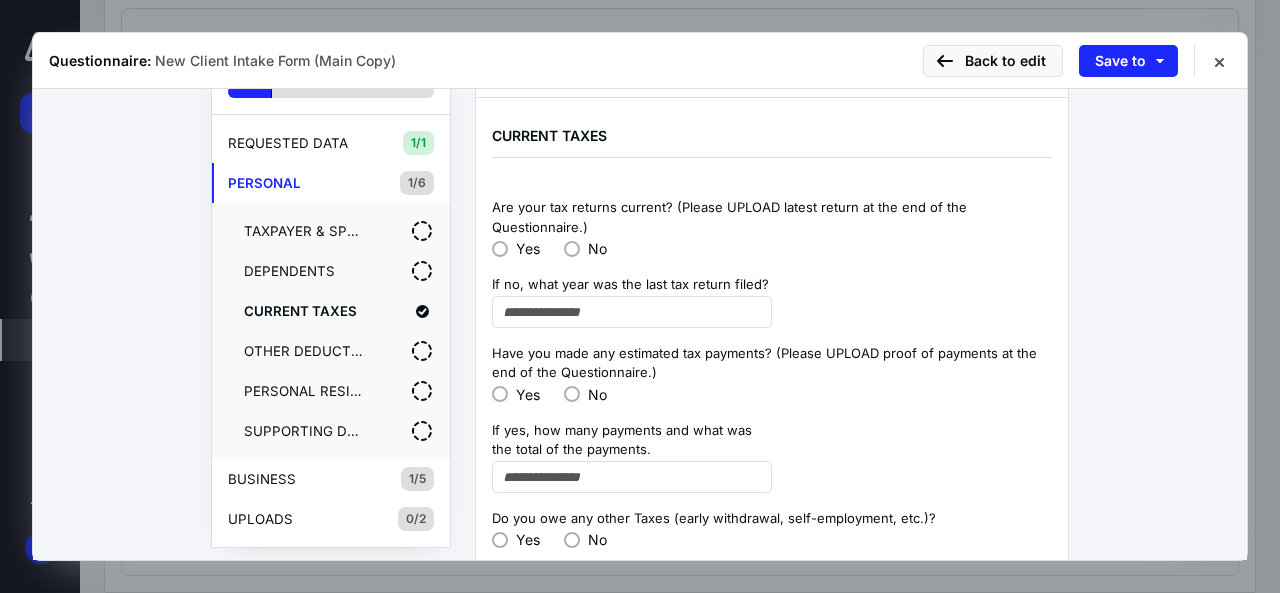 scroll, scrollTop: 100, scrollLeft: 0, axis: vertical 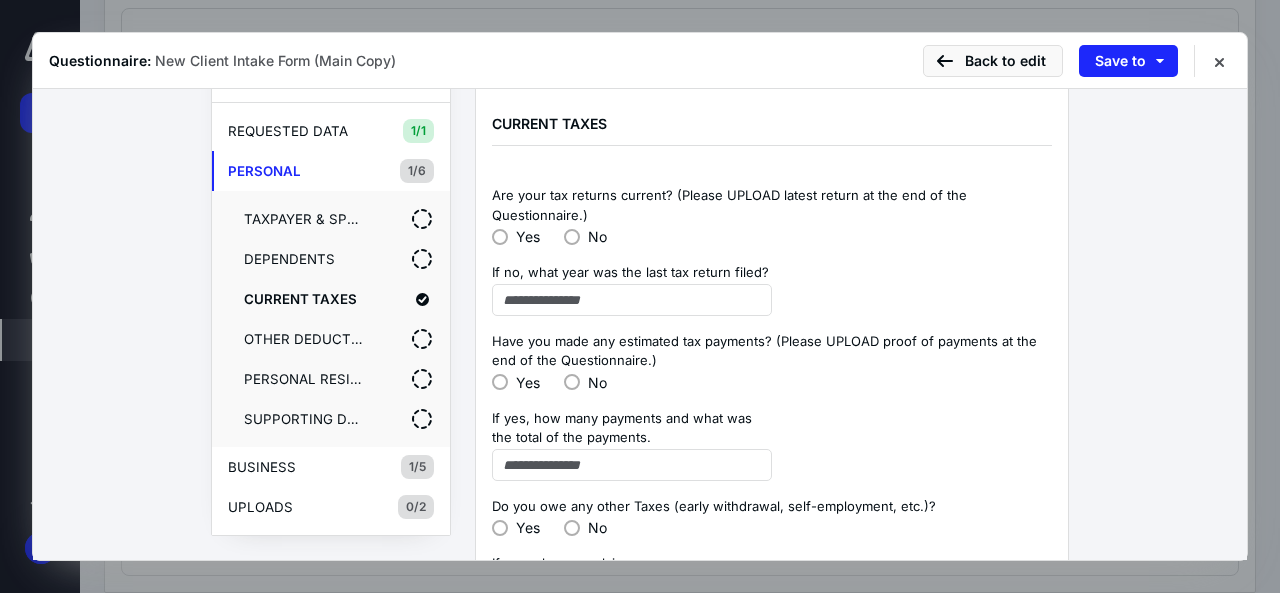 click at bounding box center [572, 237] 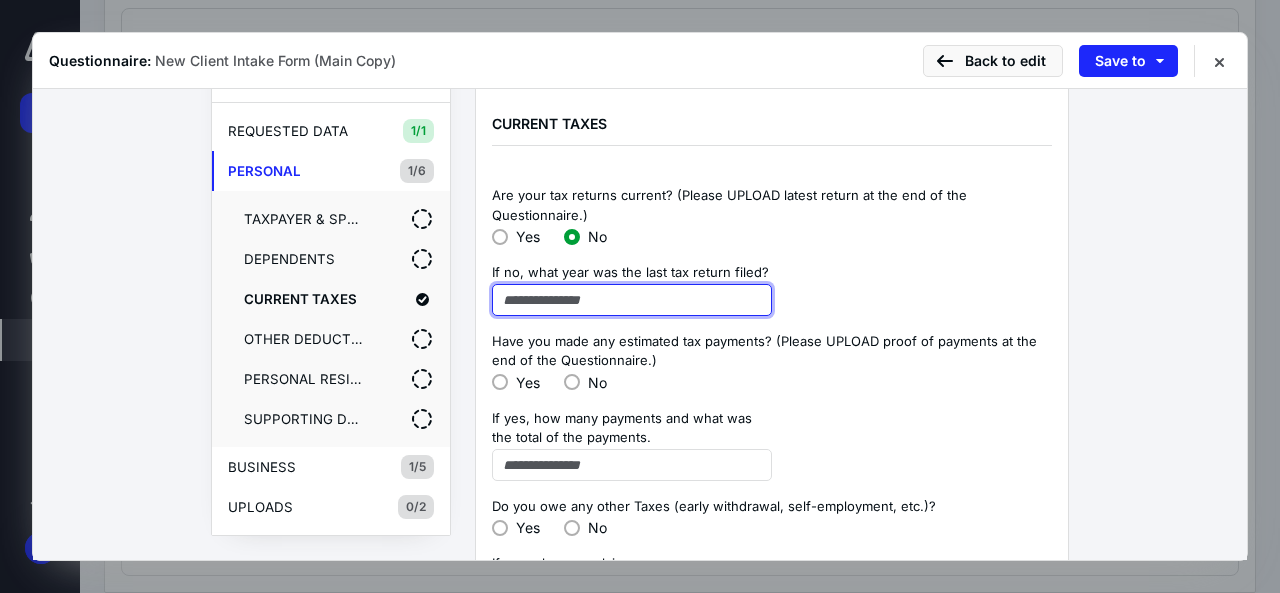 click at bounding box center (632, 300) 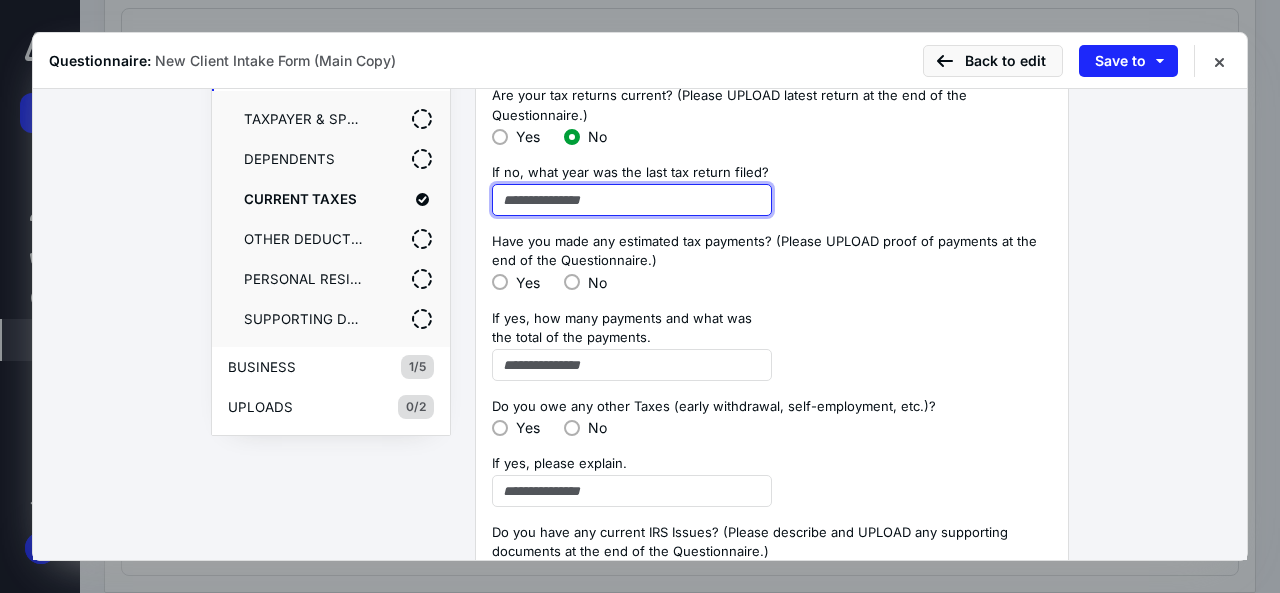 scroll, scrollTop: 300, scrollLeft: 0, axis: vertical 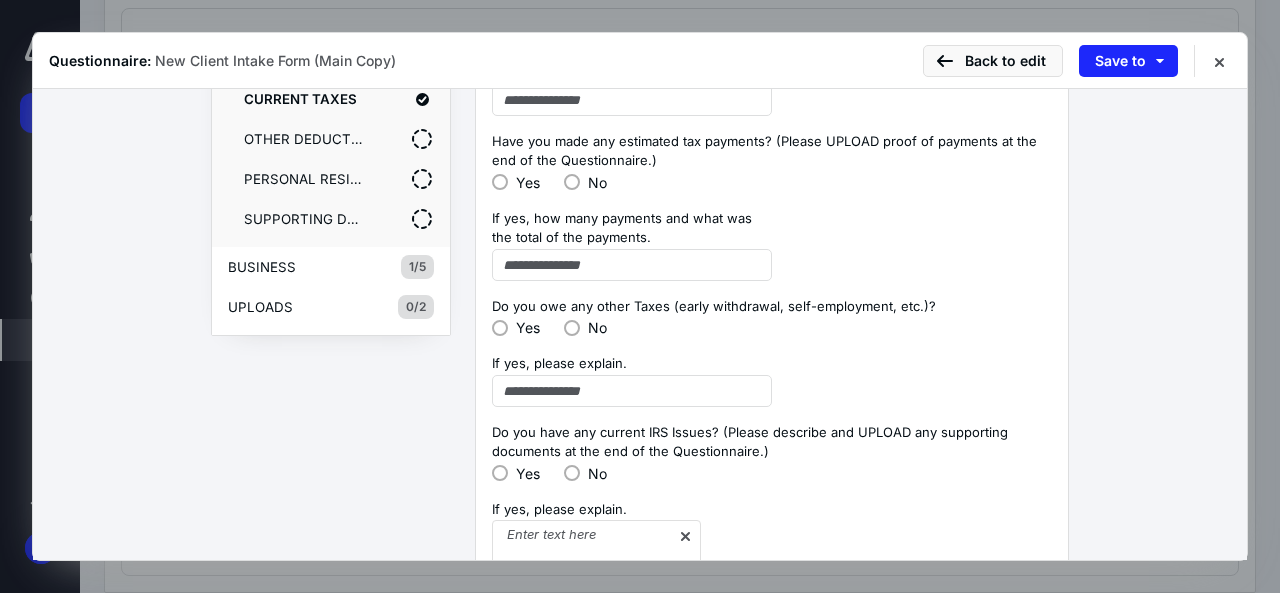 drag, startPoint x: 617, startPoint y: 327, endPoint x: 1091, endPoint y: 314, distance: 474.17822 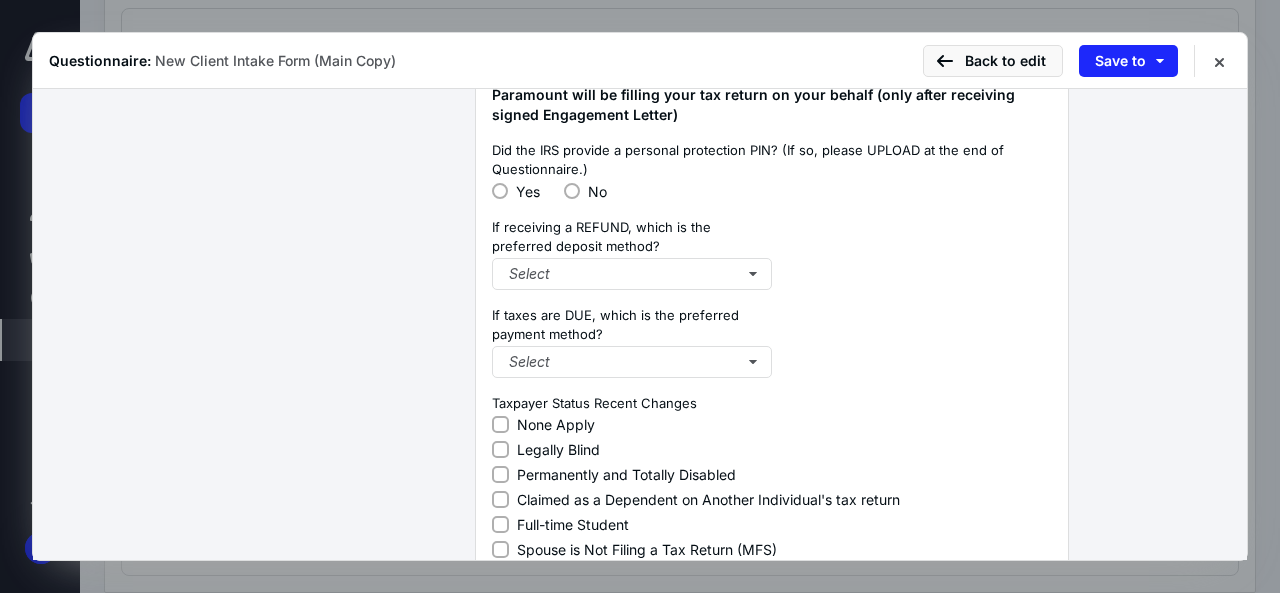 scroll, scrollTop: 900, scrollLeft: 0, axis: vertical 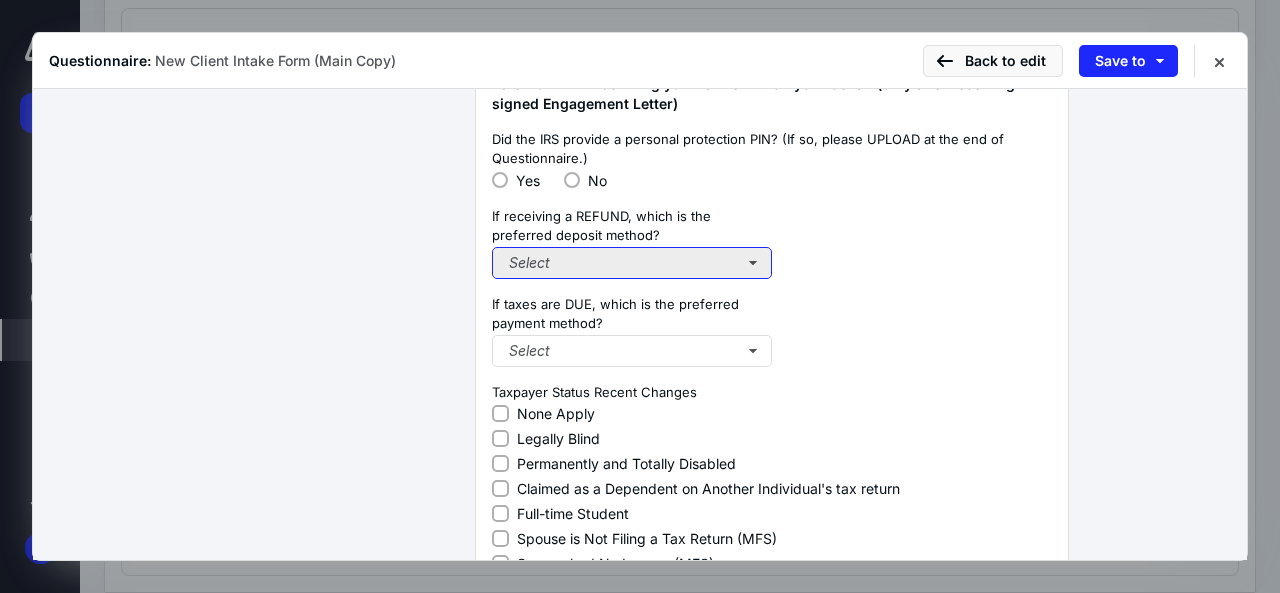 click on "Select" at bounding box center [632, 263] 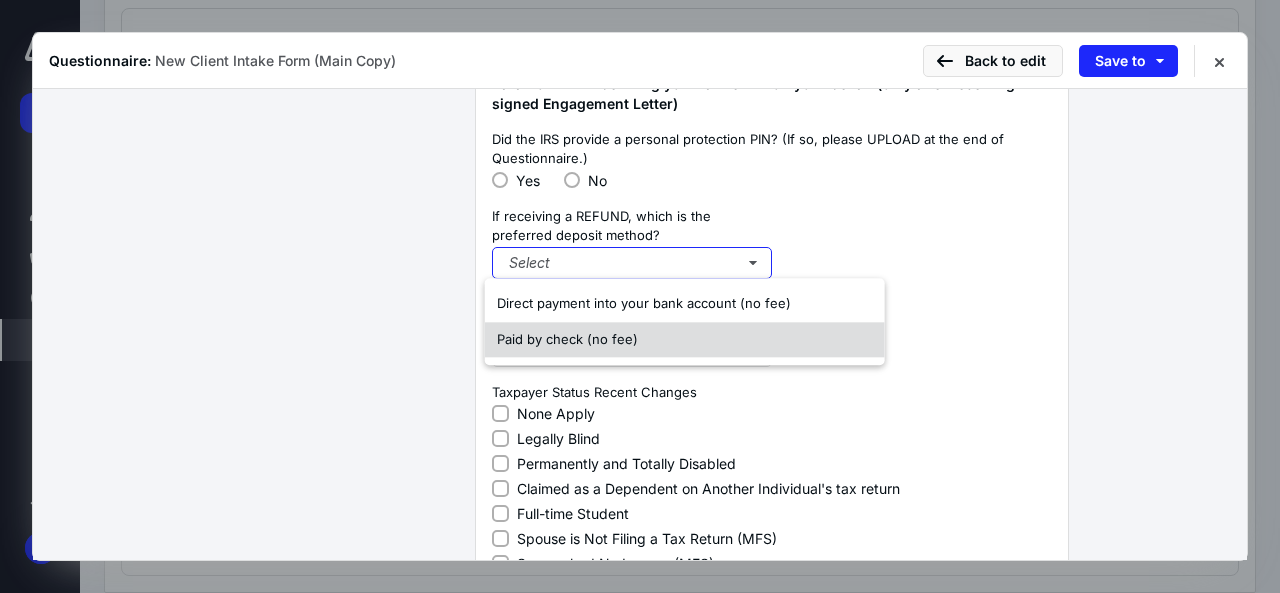 click on "Paid by check (no fee)" at bounding box center (567, 339) 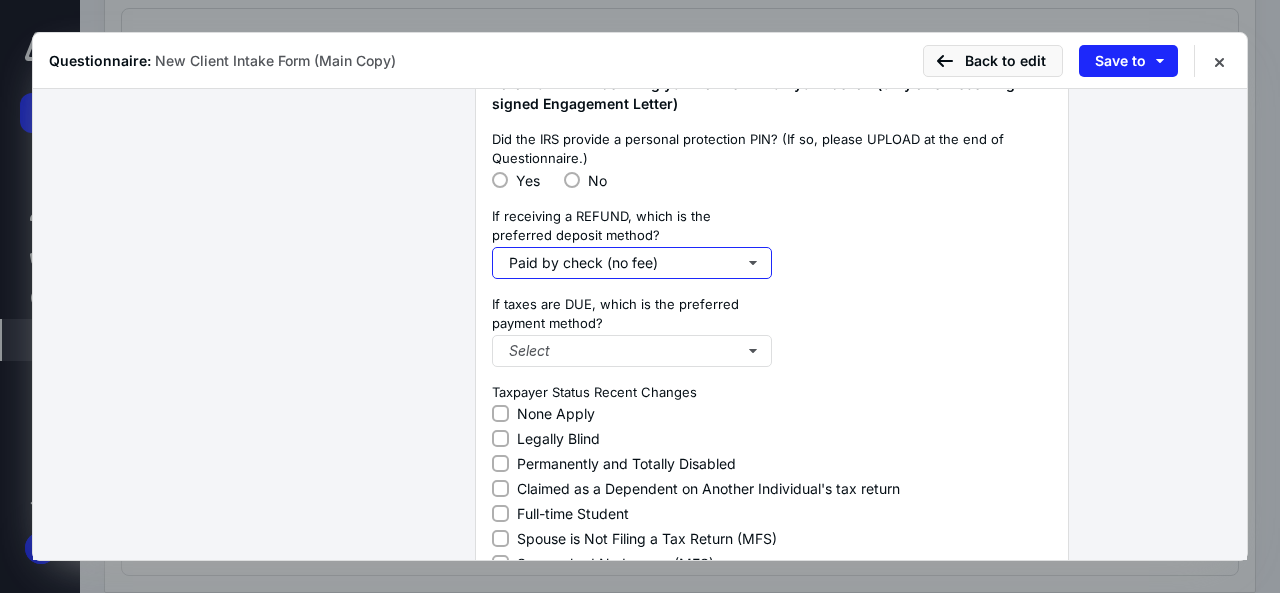 scroll, scrollTop: 1000, scrollLeft: 0, axis: vertical 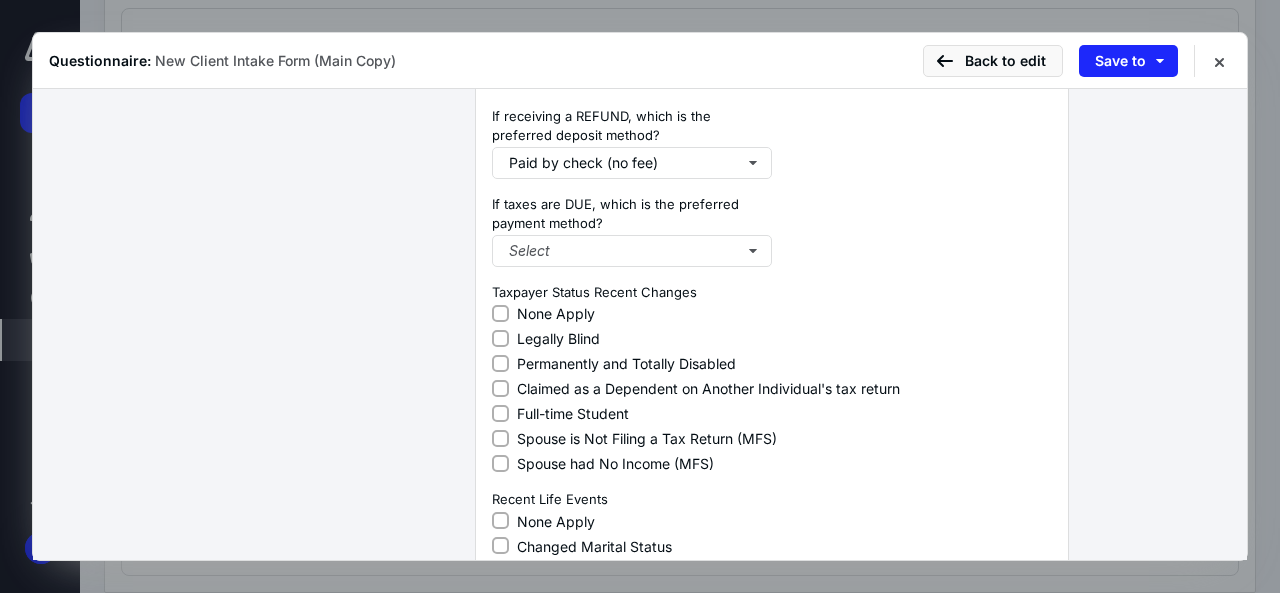 click 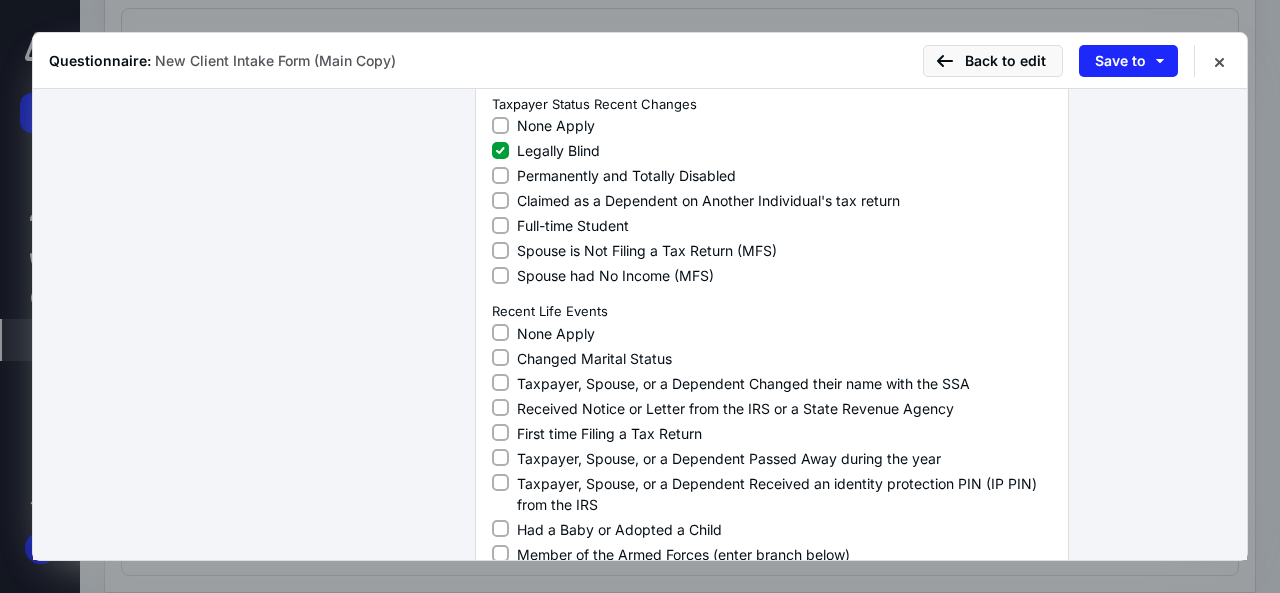 scroll, scrollTop: 1200, scrollLeft: 0, axis: vertical 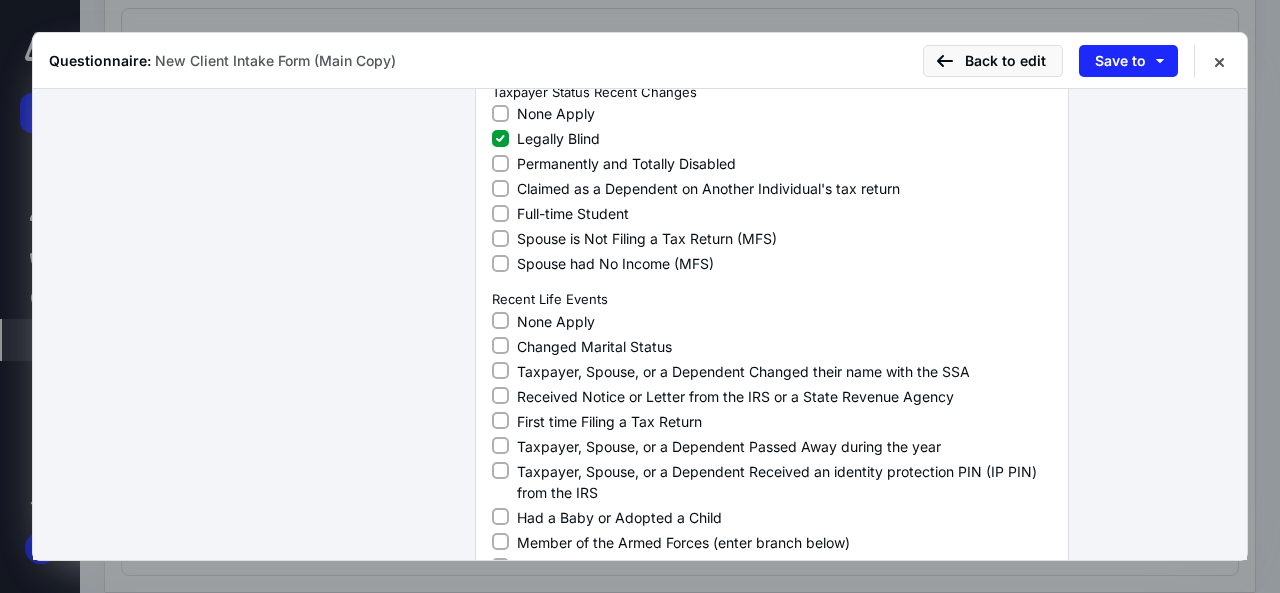 click 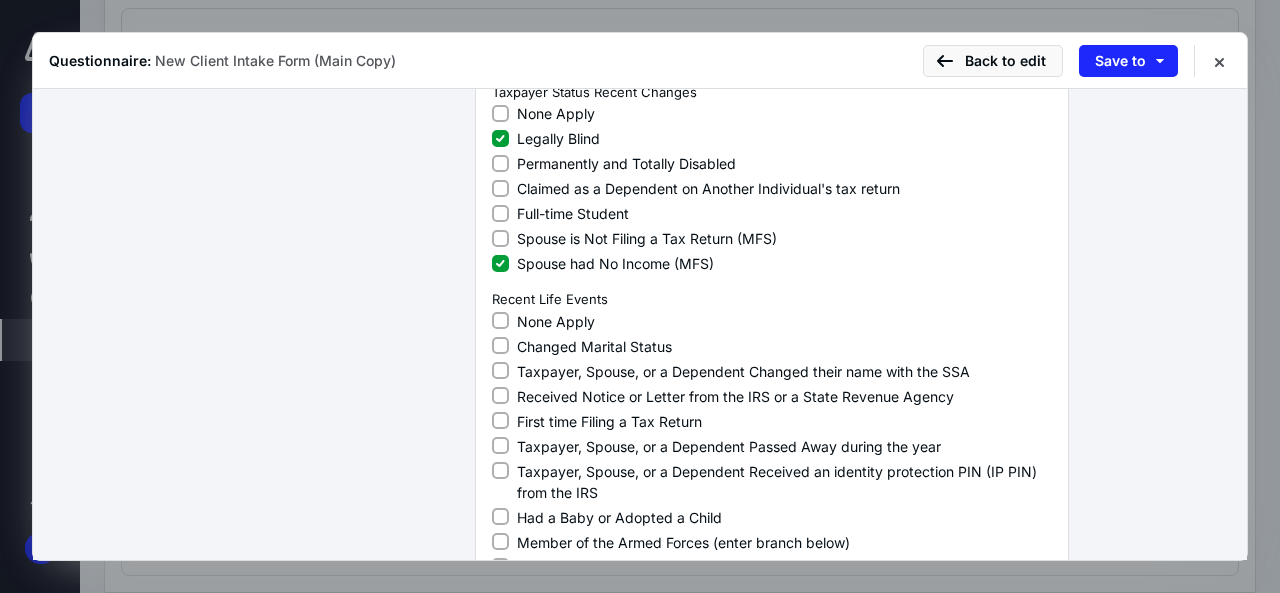 scroll, scrollTop: 1300, scrollLeft: 0, axis: vertical 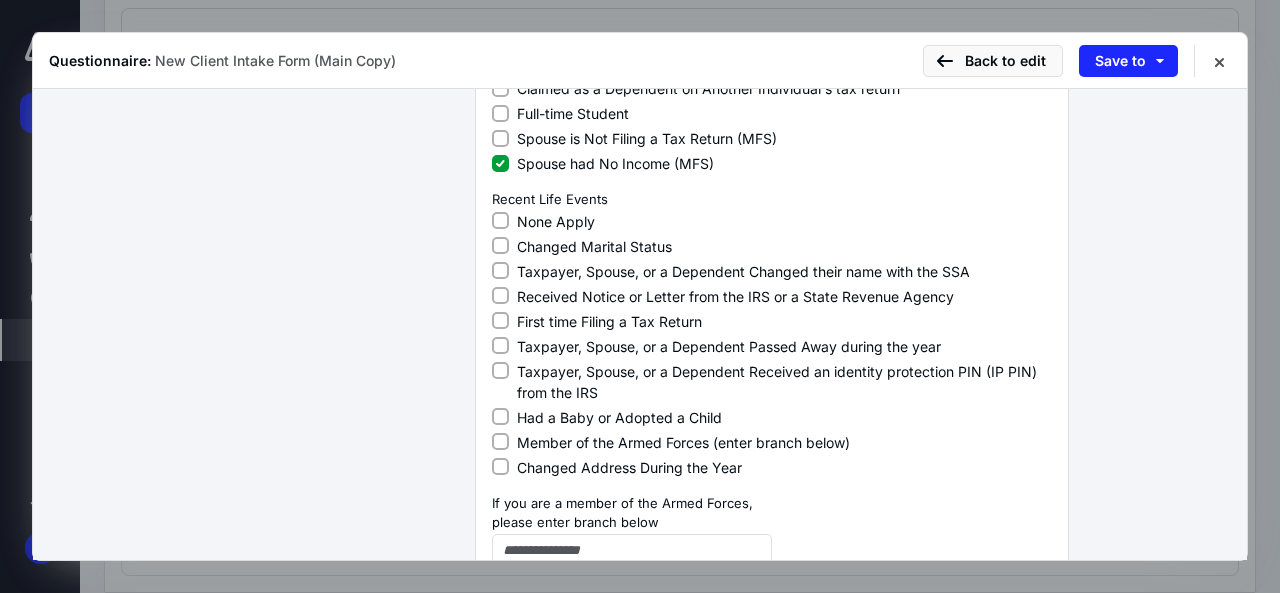 click on "Member of the Armed Forces (enter branch below)" at bounding box center (683, 442) 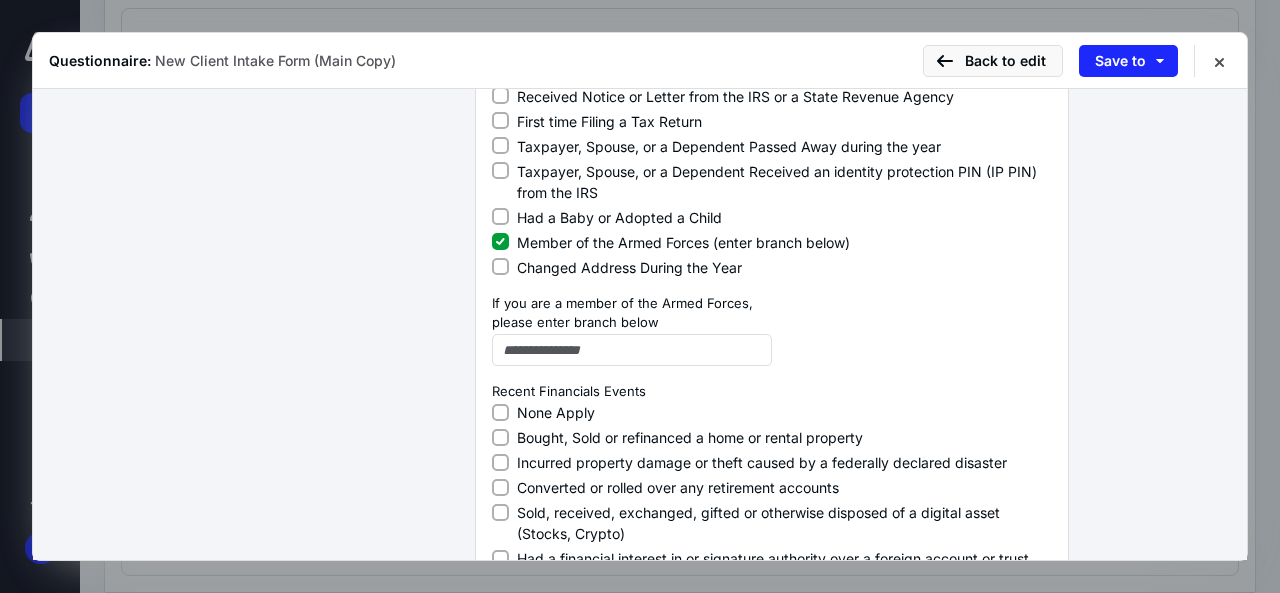 scroll, scrollTop: 1400, scrollLeft: 0, axis: vertical 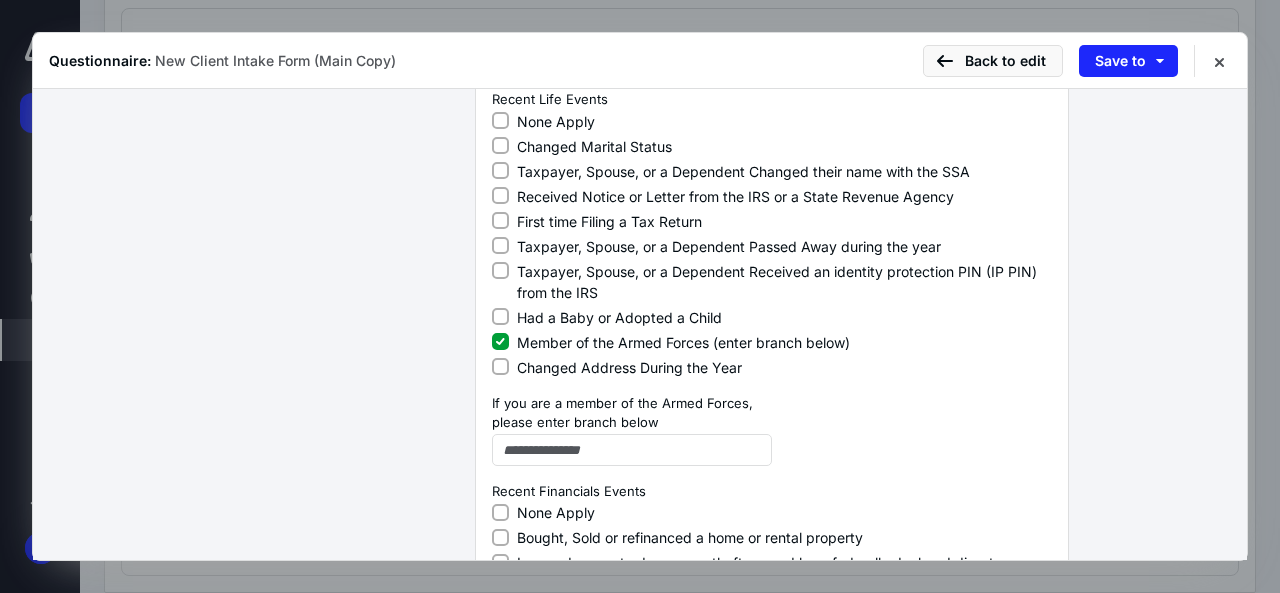 click on "Had a Baby or Adopted a Child" at bounding box center [619, 317] 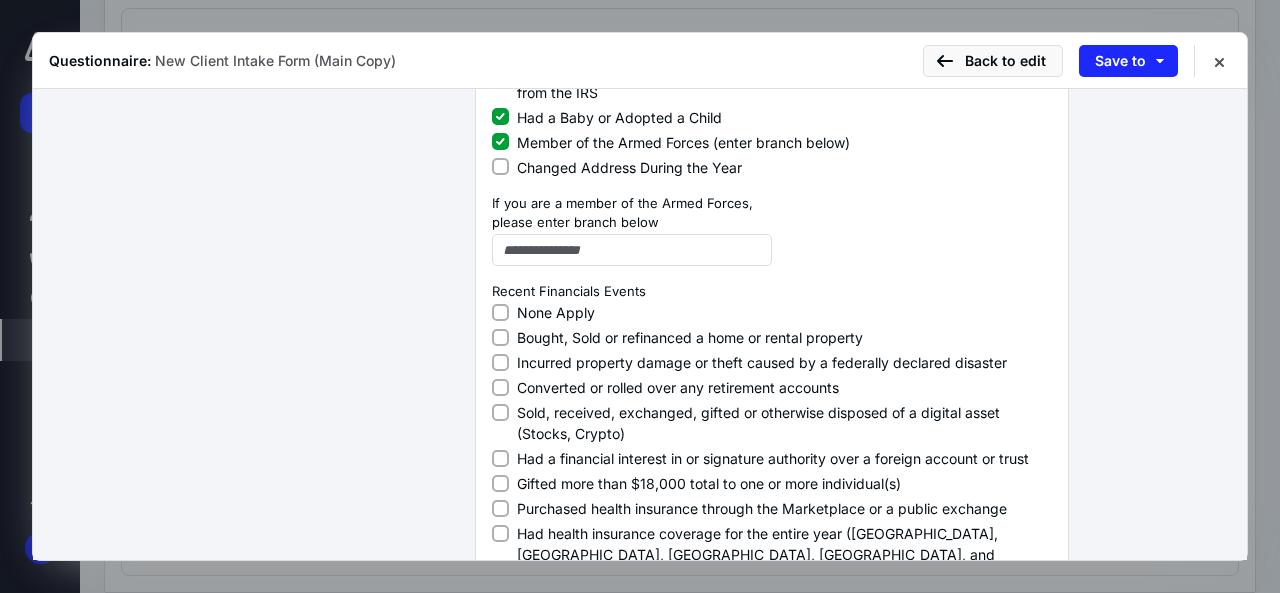 scroll, scrollTop: 1700, scrollLeft: 0, axis: vertical 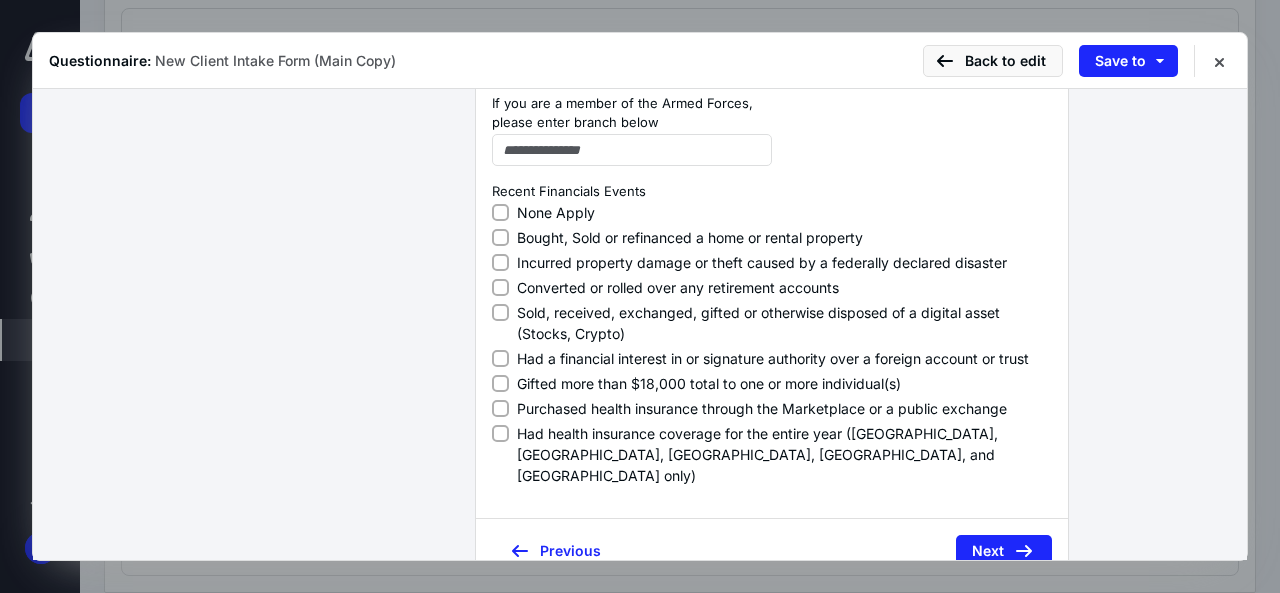 click on "Bought, Sold or refinanced a home or rental property" at bounding box center (690, 237) 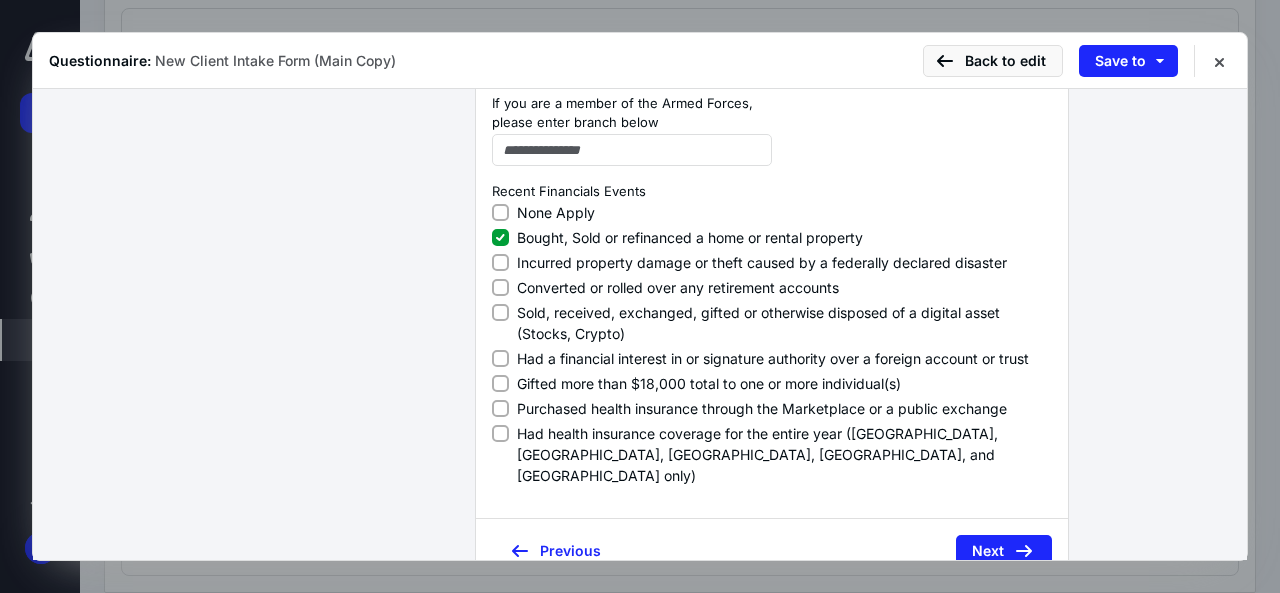 click on "Sold, received, exchanged, gifted or otherwise disposed of a digital asset (Stocks, Crypto)" at bounding box center [784, 323] 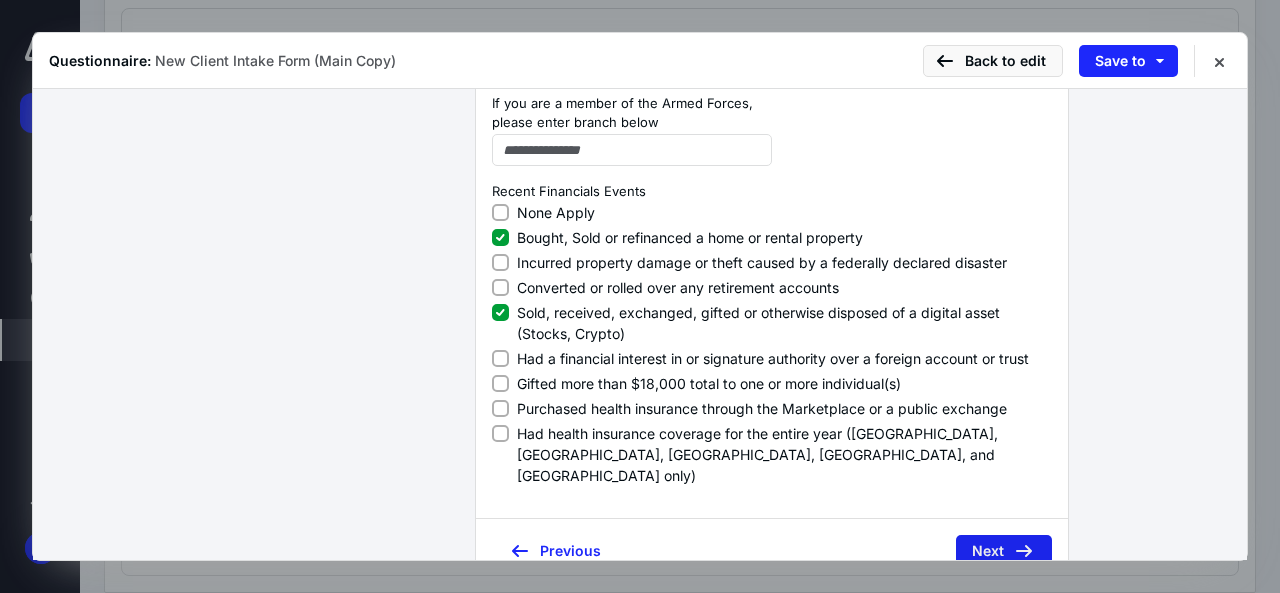 click on "Next" at bounding box center (1004, 551) 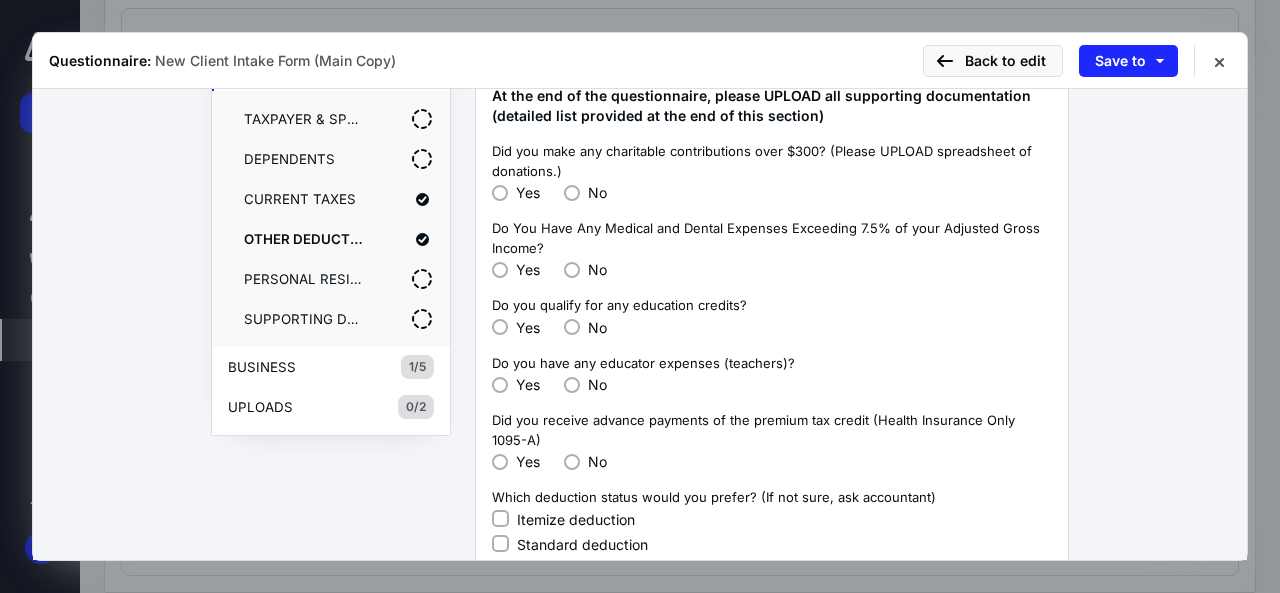 scroll, scrollTop: 300, scrollLeft: 0, axis: vertical 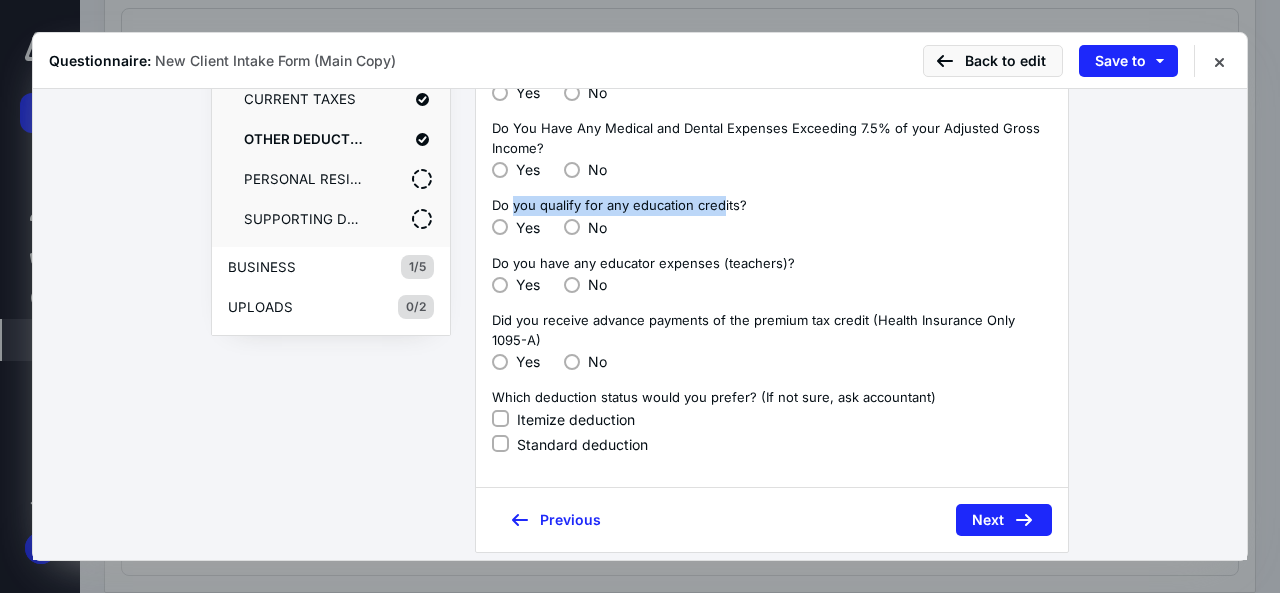 drag, startPoint x: 696, startPoint y: 212, endPoint x: 505, endPoint y: 193, distance: 191.9427 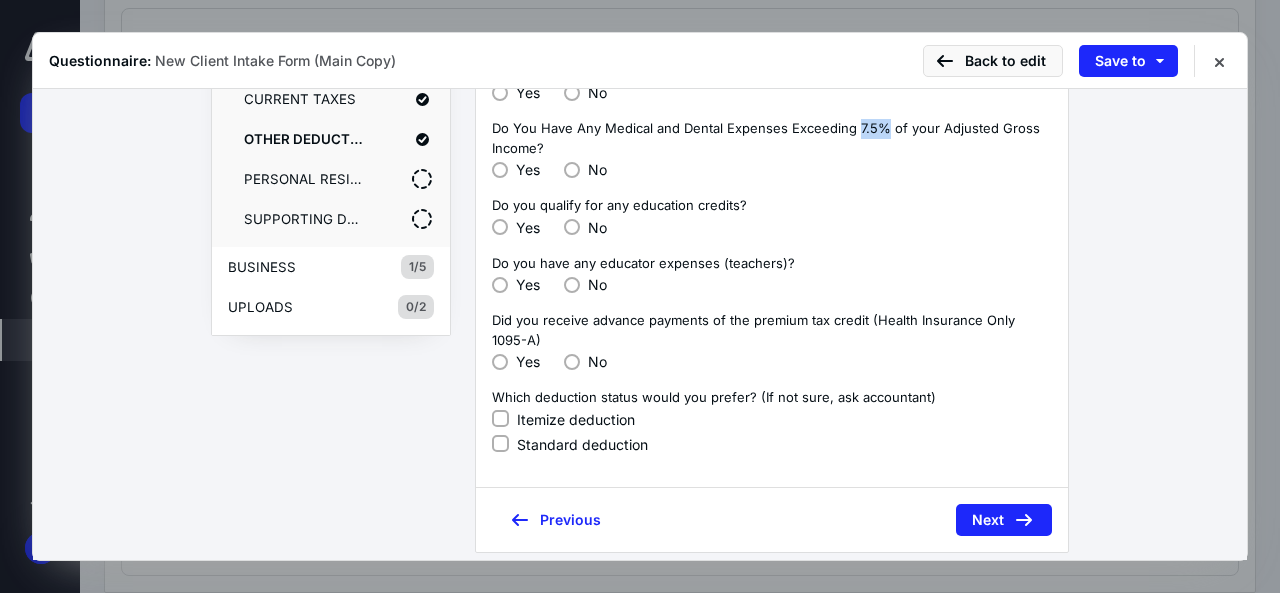 drag, startPoint x: 871, startPoint y: 121, endPoint x: 846, endPoint y: 127, distance: 25.70992 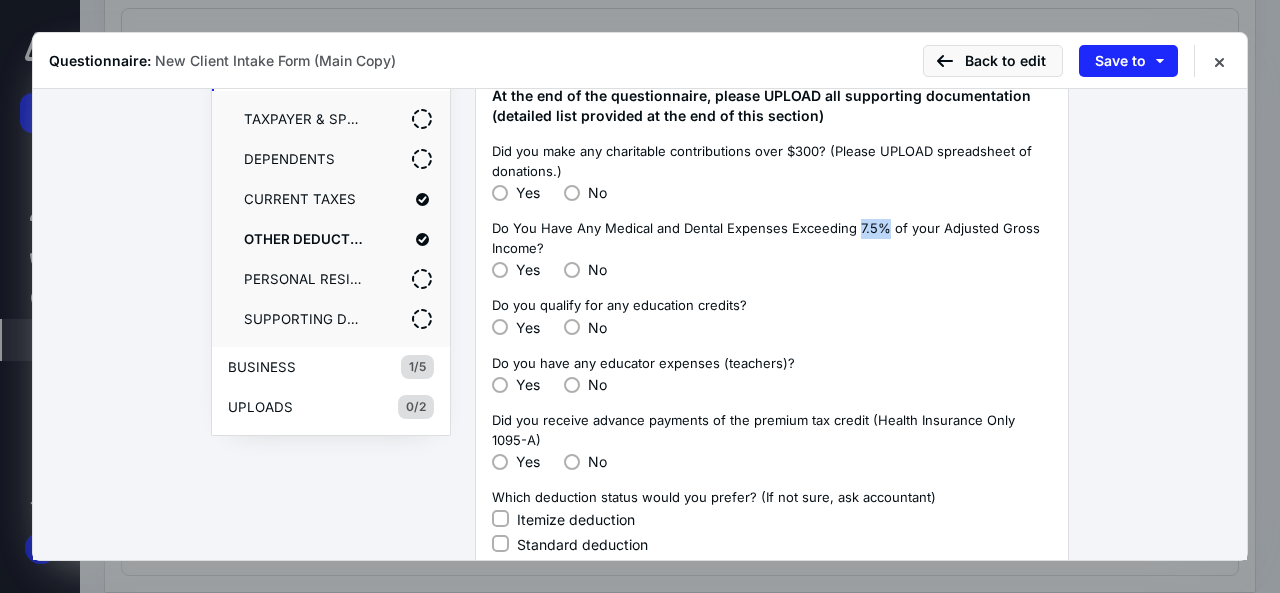 scroll, scrollTop: 300, scrollLeft: 0, axis: vertical 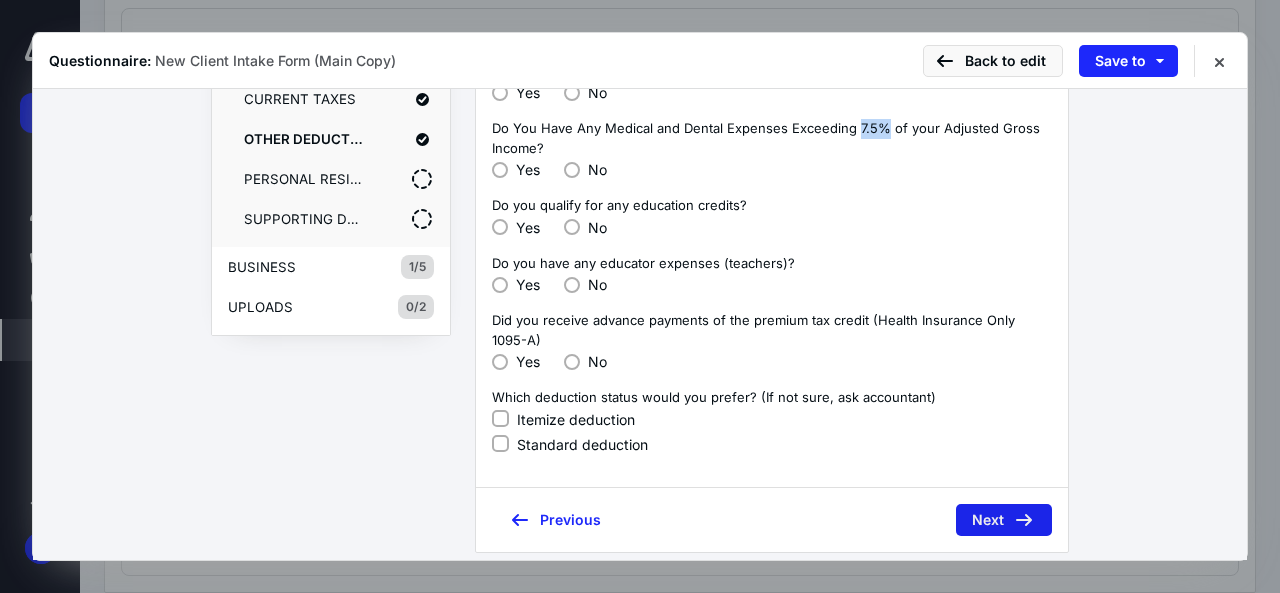 click on "Next" at bounding box center [1004, 520] 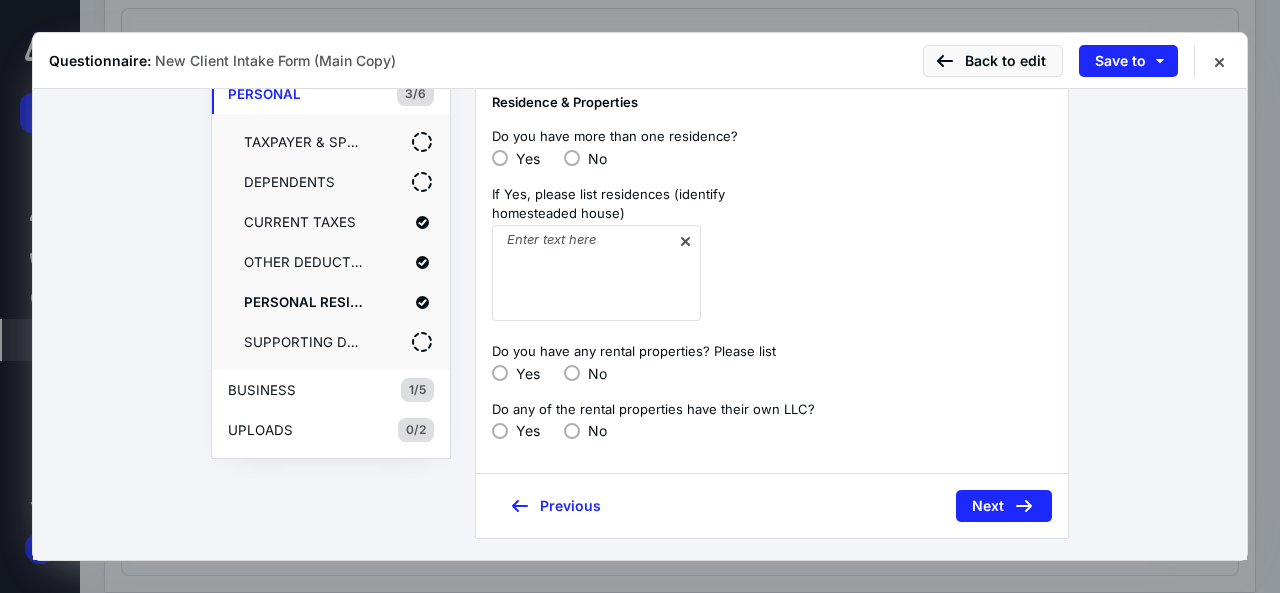 scroll, scrollTop: 200, scrollLeft: 0, axis: vertical 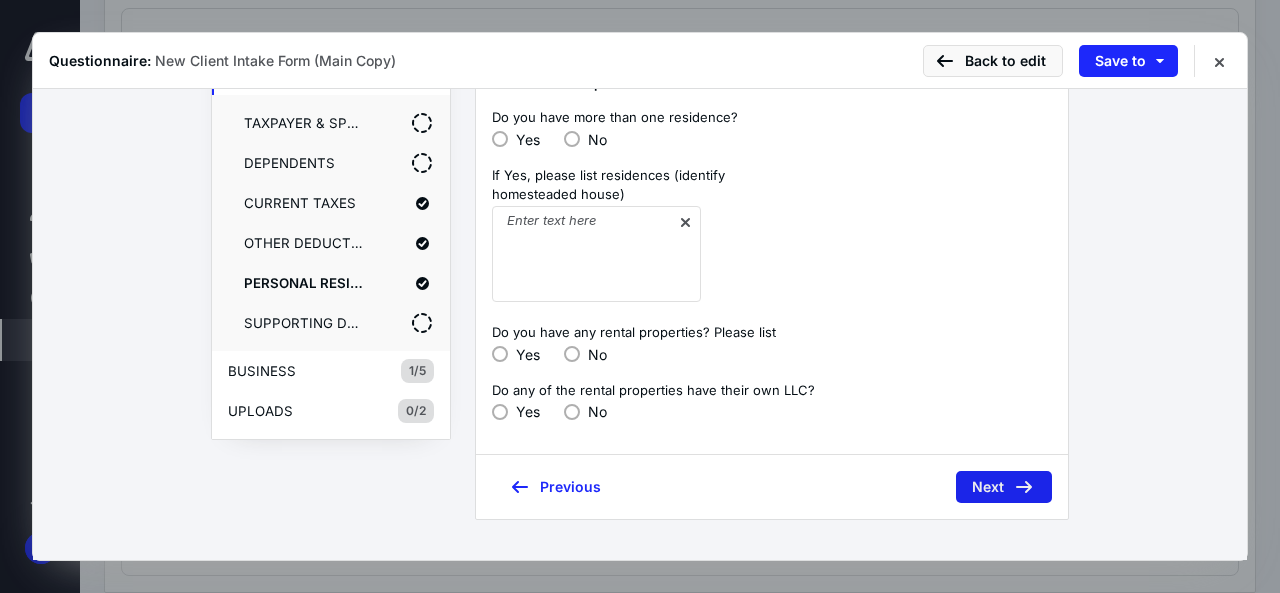 click on "Next" at bounding box center (1004, 487) 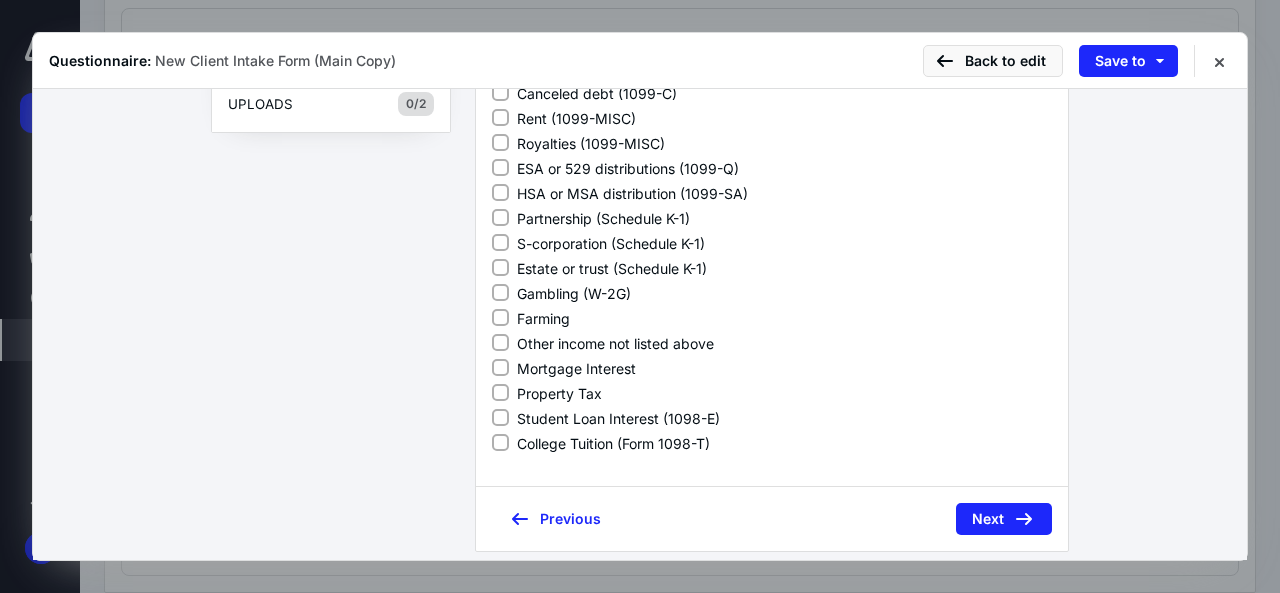 scroll, scrollTop: 549, scrollLeft: 0, axis: vertical 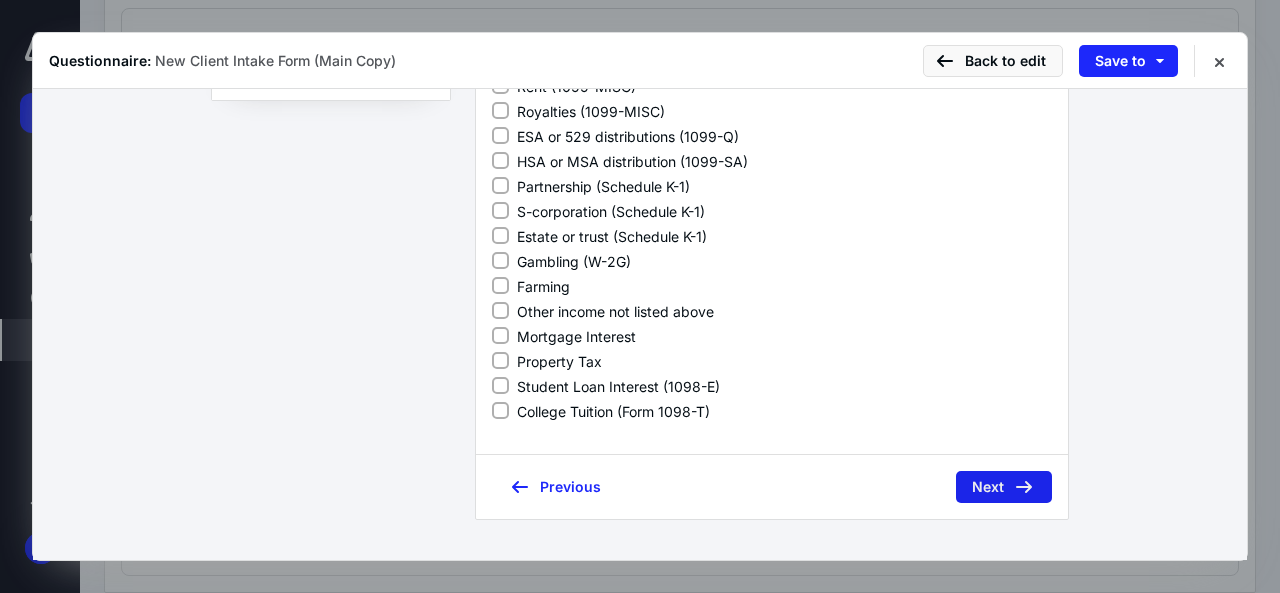 click on "Next" at bounding box center (1004, 487) 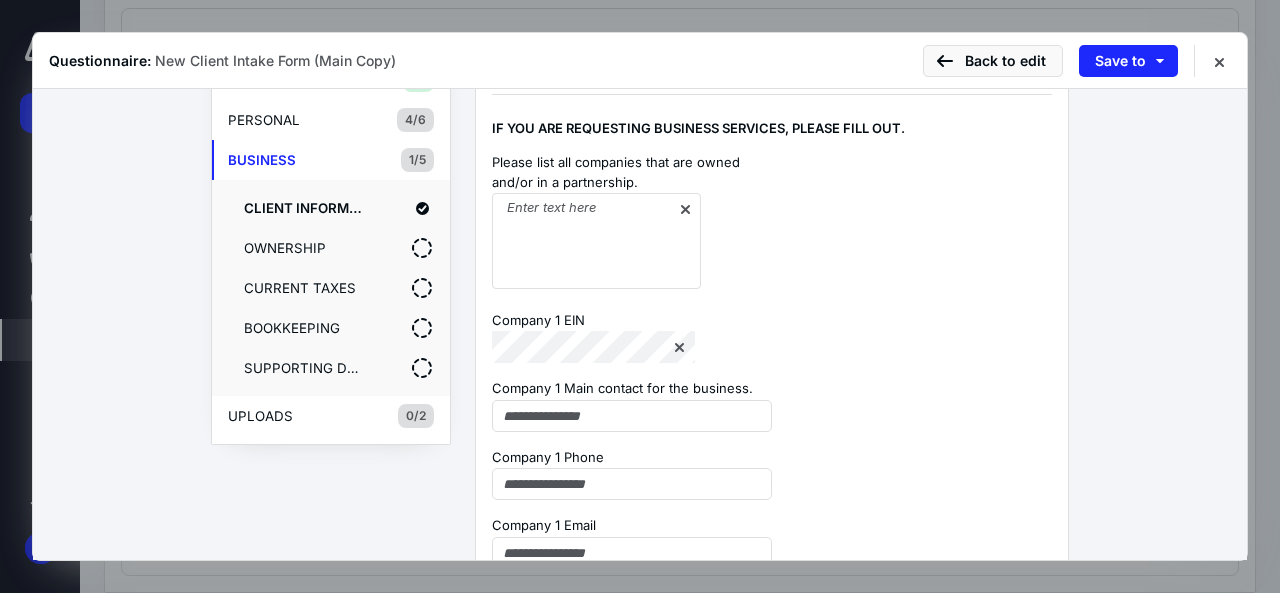 scroll, scrollTop: 49, scrollLeft: 0, axis: vertical 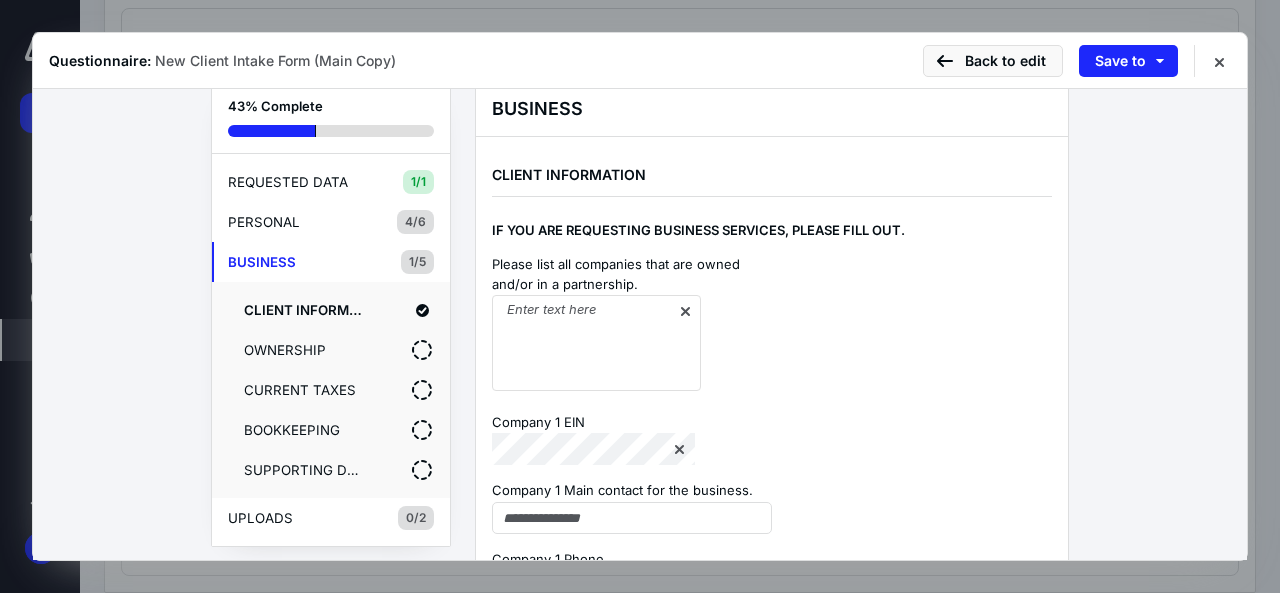 click on "UPLOADS" at bounding box center [298, 518] 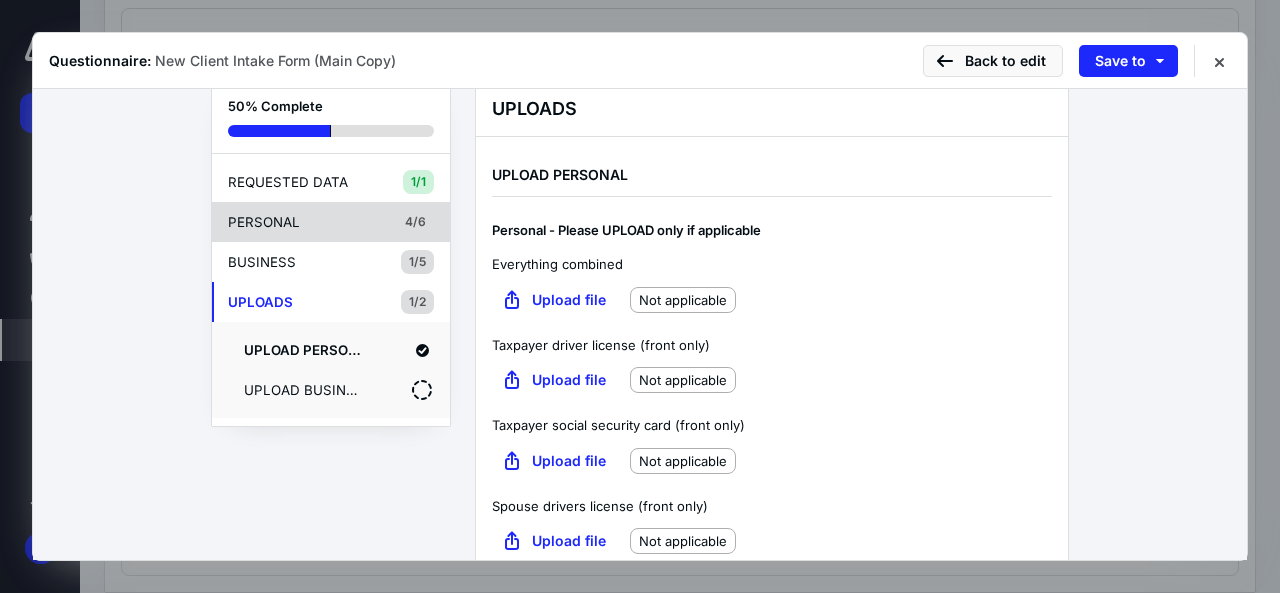 click on "PERSONAL 4/6" at bounding box center (331, 222) 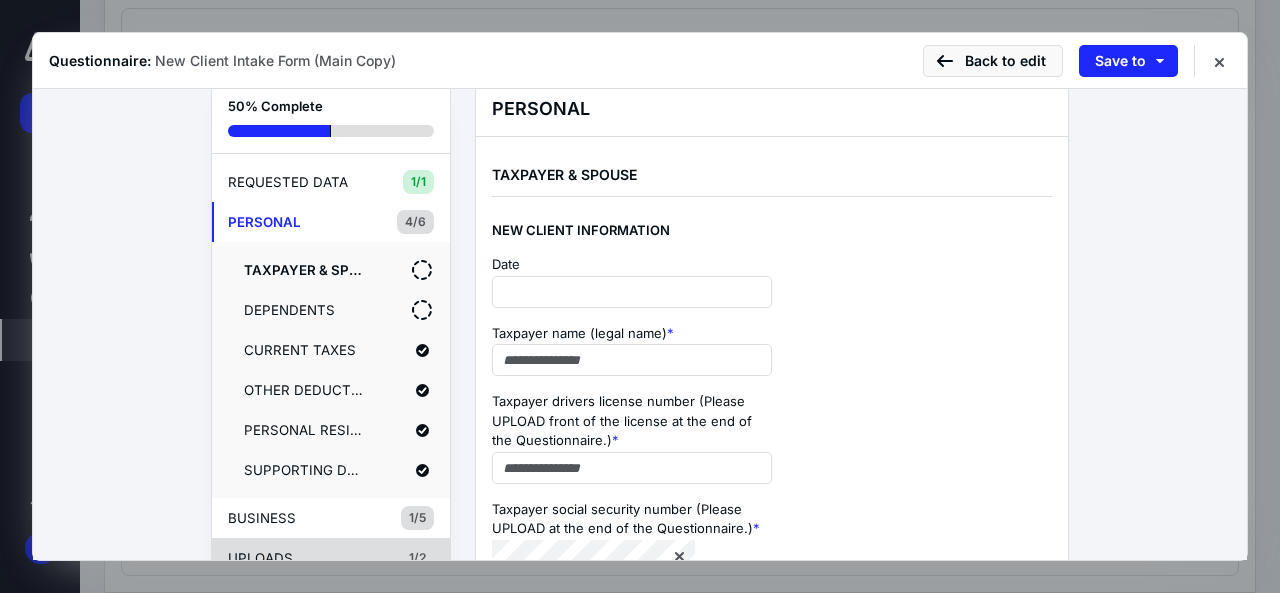 click on "BUSINESS 1/5" at bounding box center [331, 518] 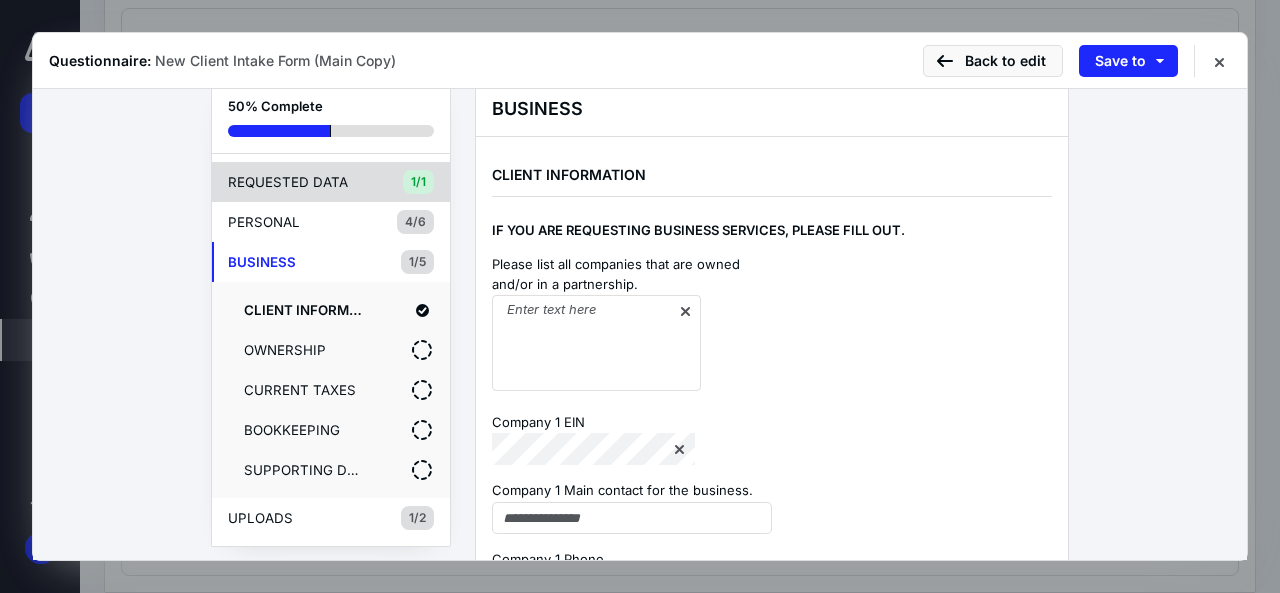 click on "REQUESTED DATA" at bounding box center [298, 182] 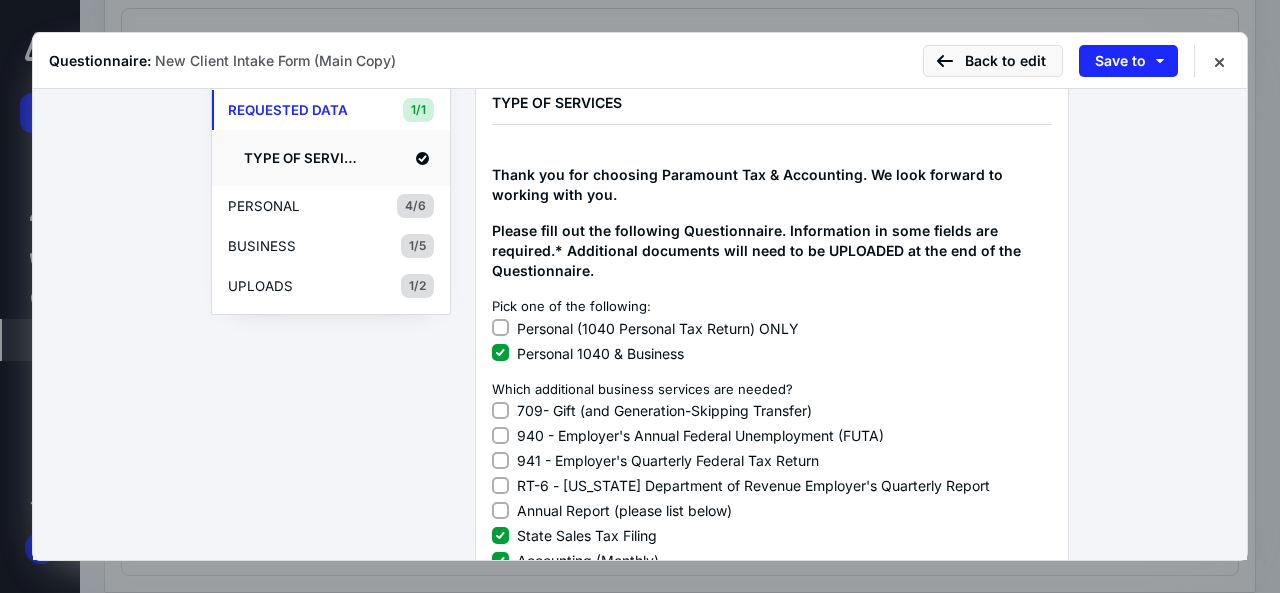 scroll, scrollTop: 9, scrollLeft: 0, axis: vertical 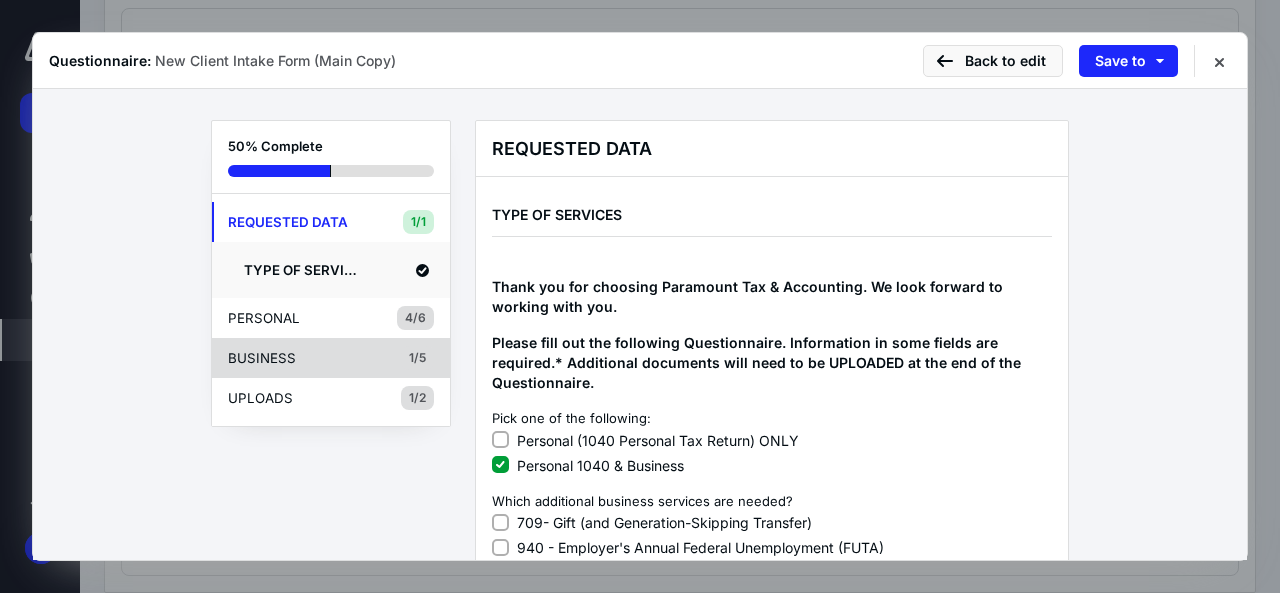 click on "BUSINESS 1/5" at bounding box center (331, 358) 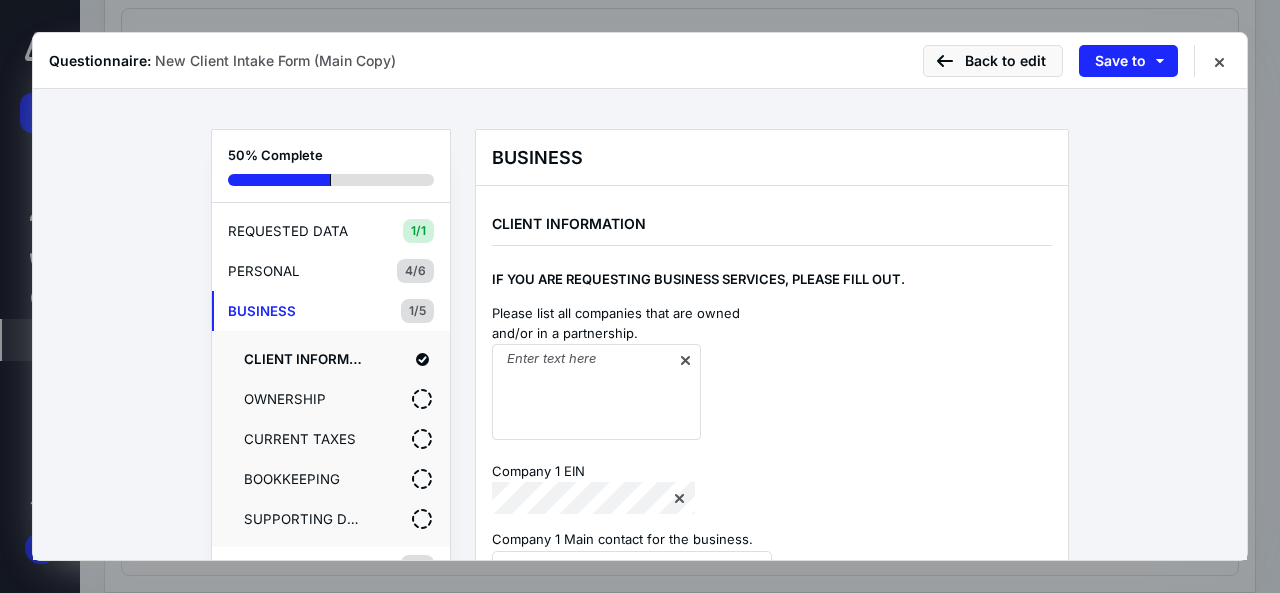 scroll, scrollTop: 100, scrollLeft: 0, axis: vertical 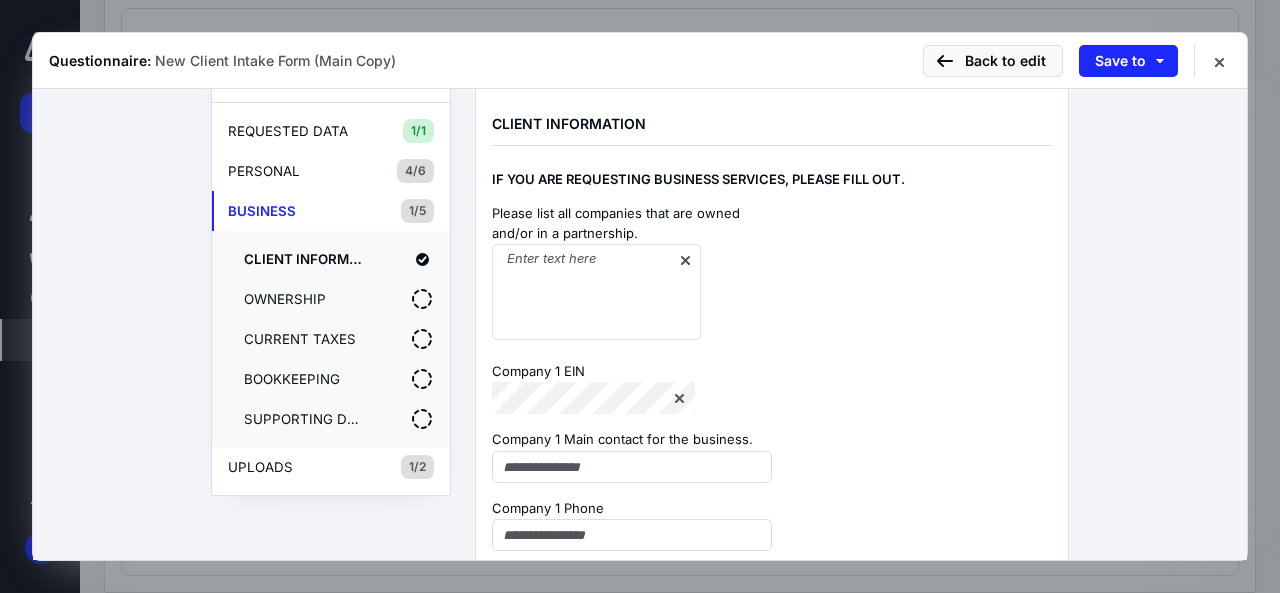 type 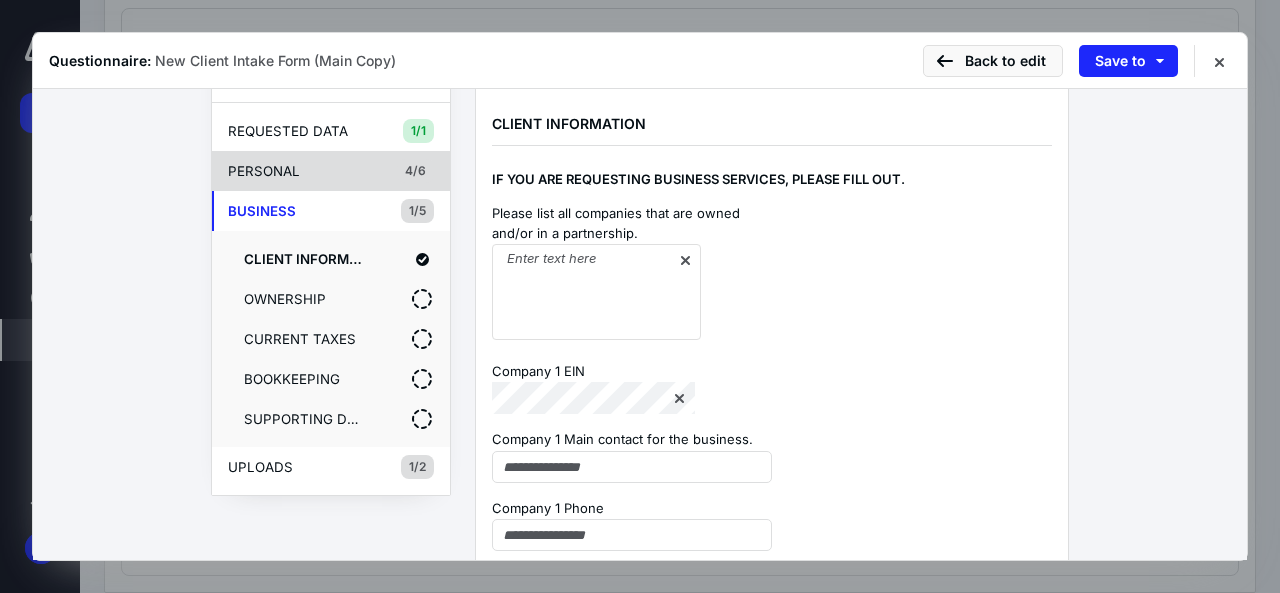 click on "PERSONAL 4/6" at bounding box center (331, 171) 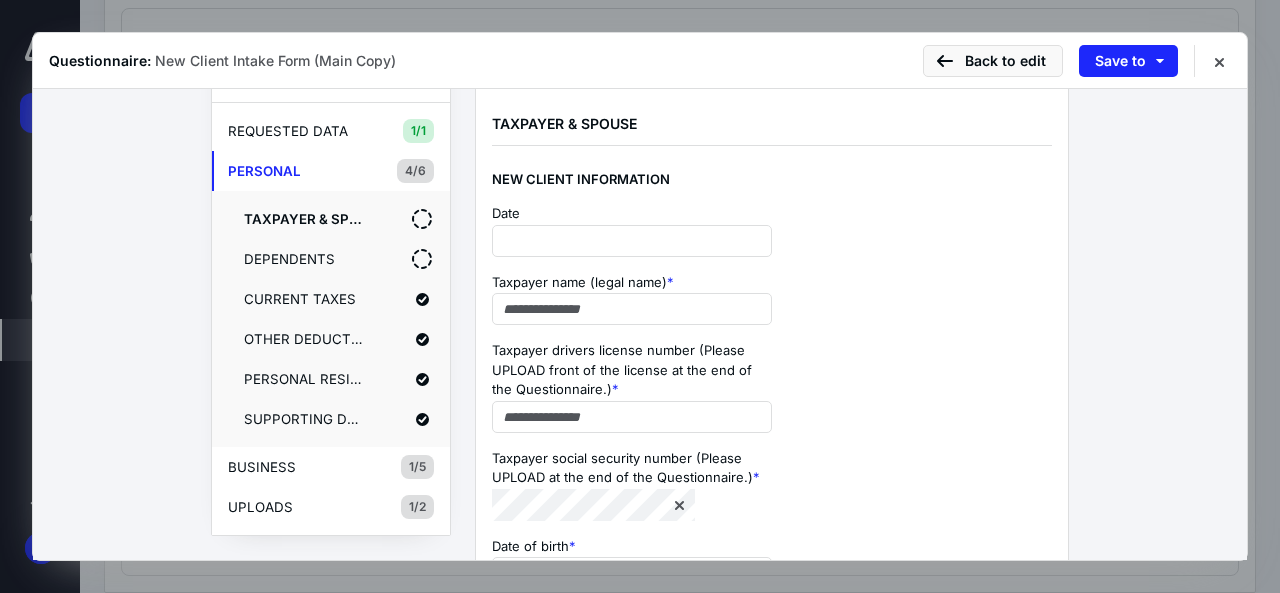 type 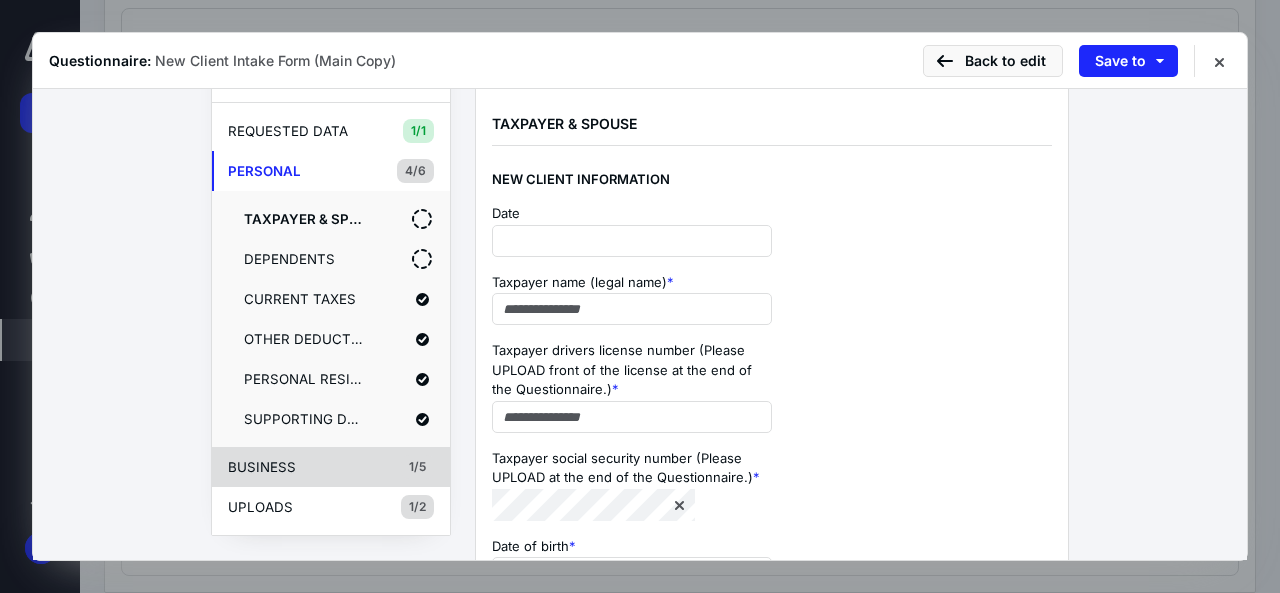 click on "BUSINESS" at bounding box center (298, 467) 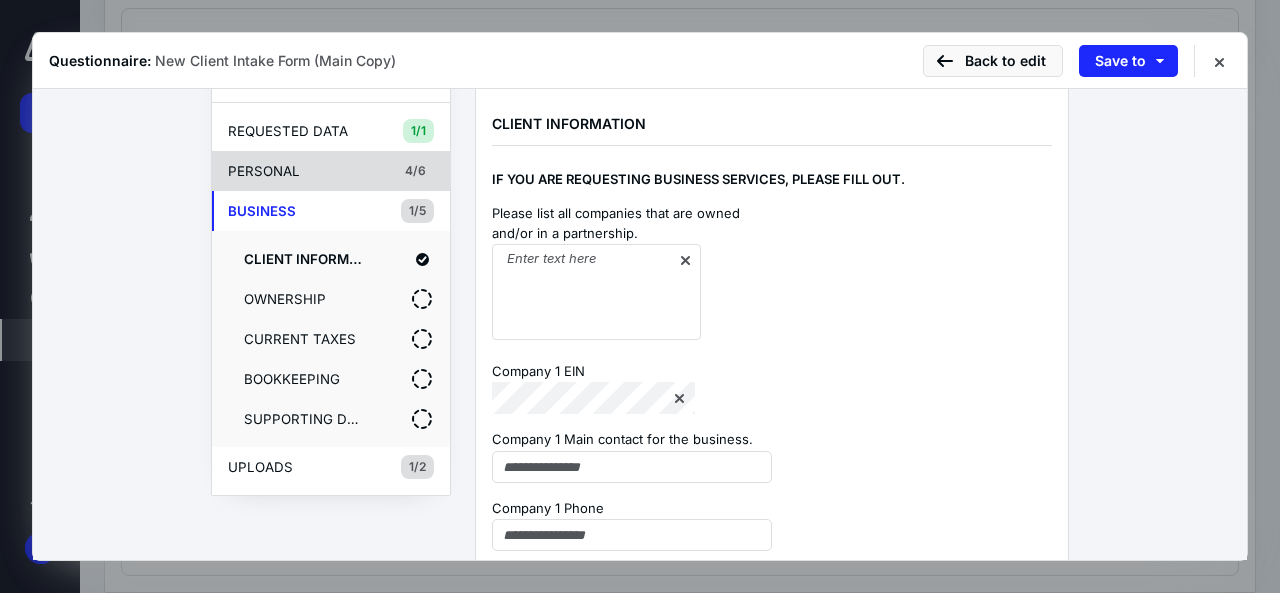 click on "PERSONAL" at bounding box center [298, 171] 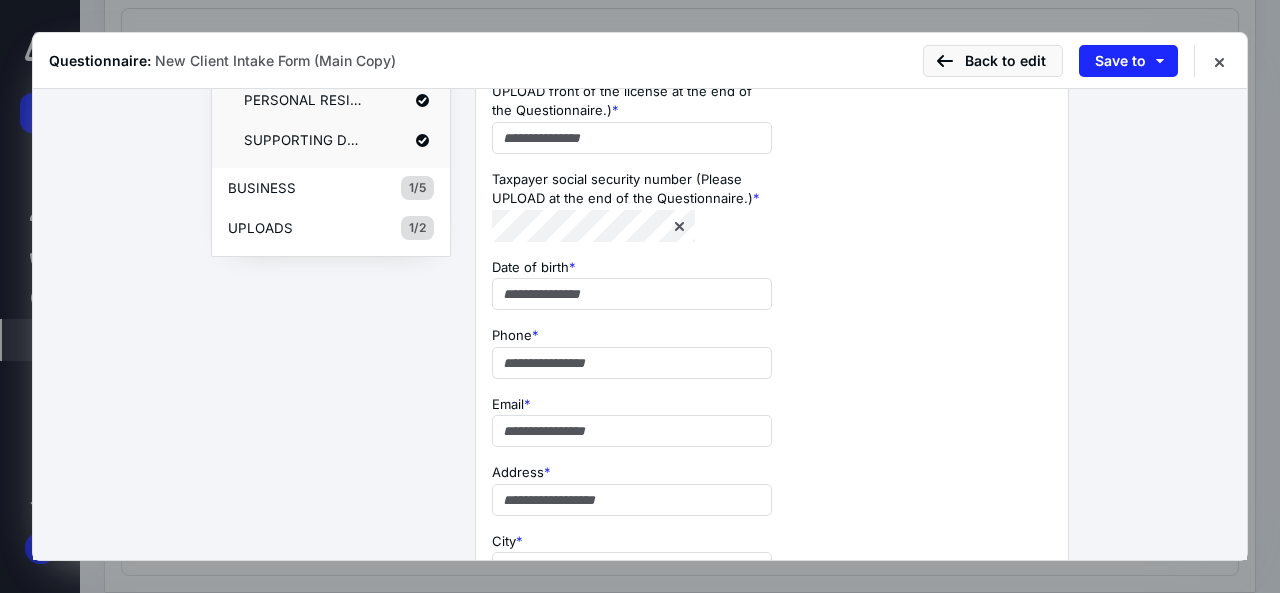 scroll, scrollTop: 300, scrollLeft: 0, axis: vertical 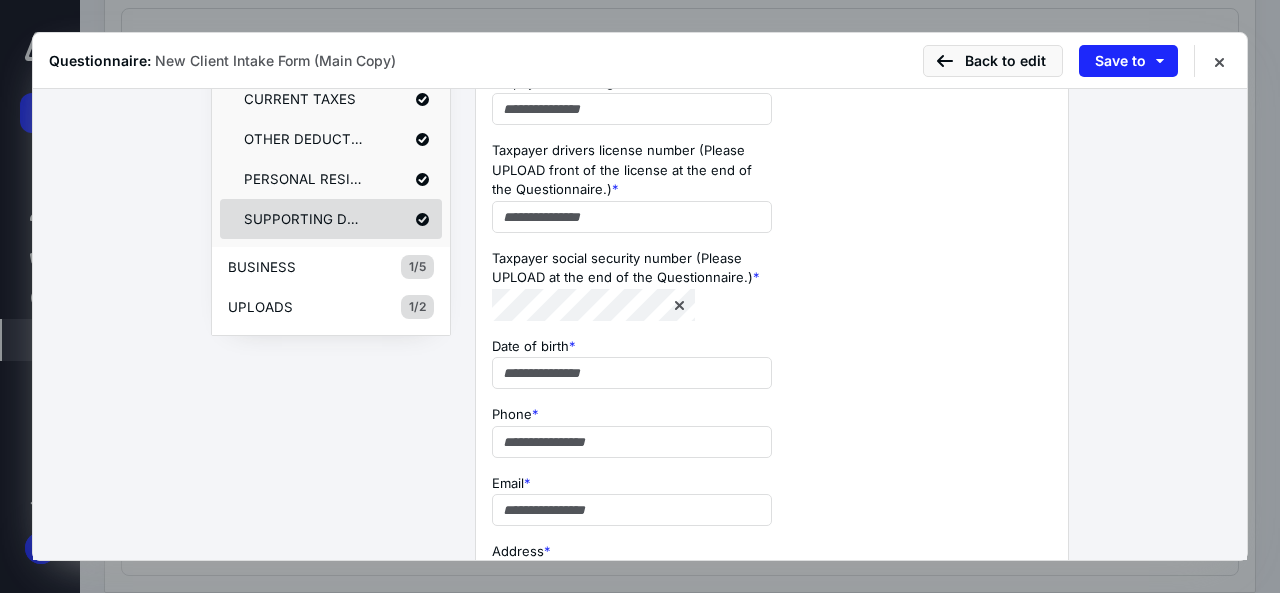 click on "SUPPORTING DOCUMENTATION" at bounding box center (331, 219) 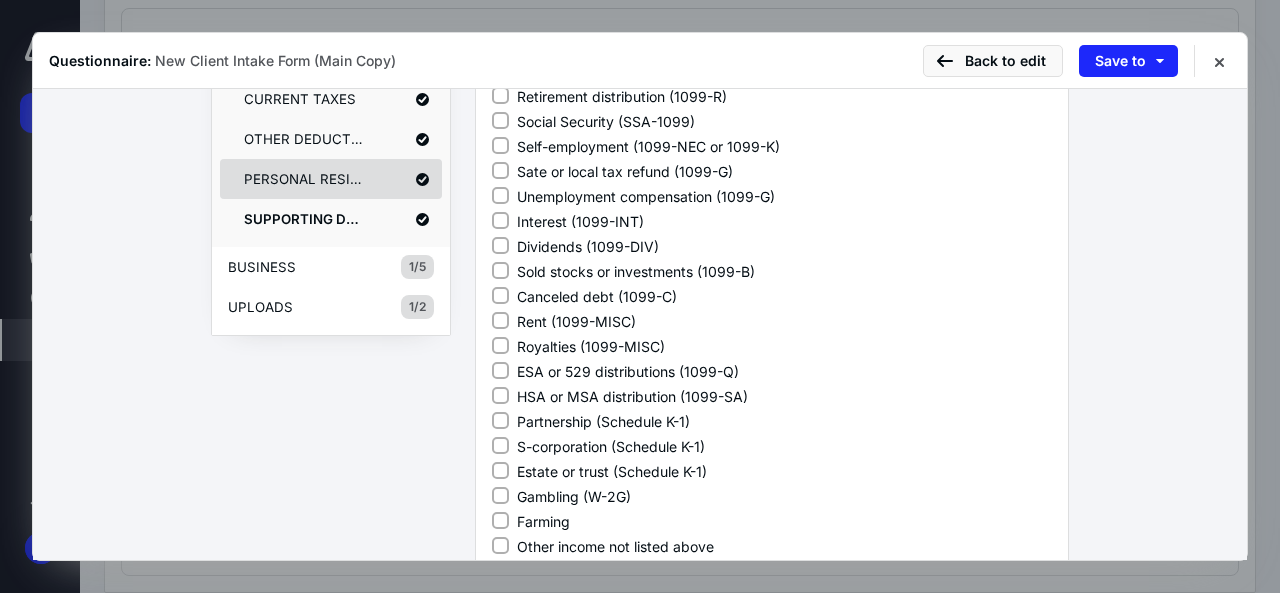 click on "PERSONAL RESIDENCE & RENTAL PROPERTIES" at bounding box center [304, 179] 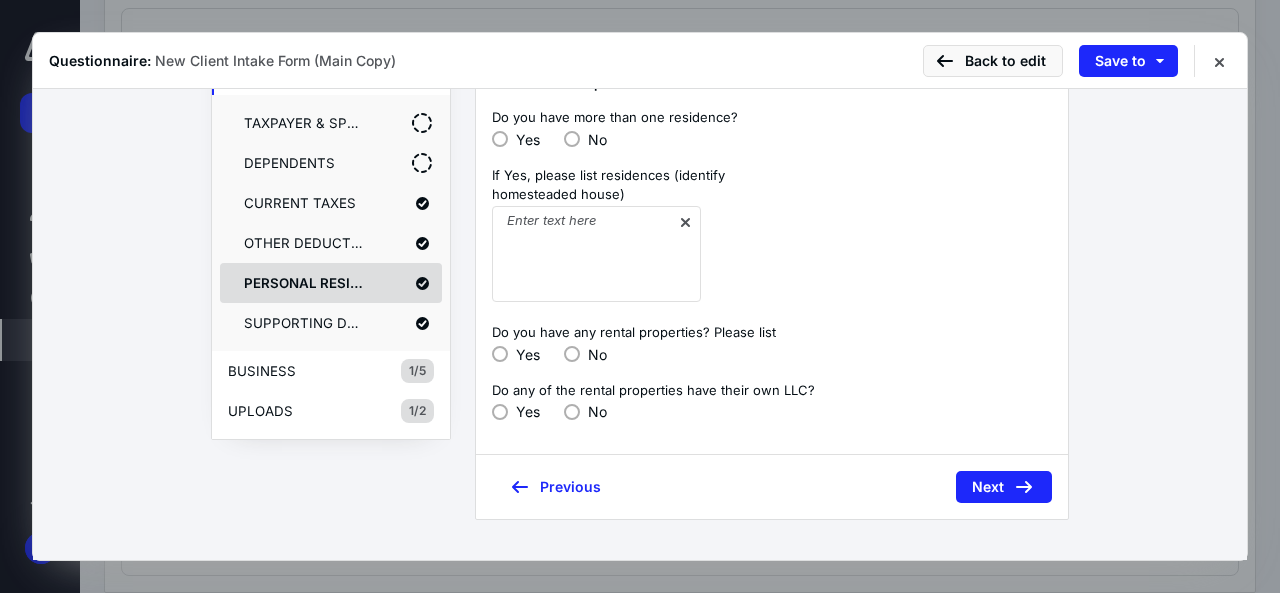 scroll, scrollTop: 211, scrollLeft: 0, axis: vertical 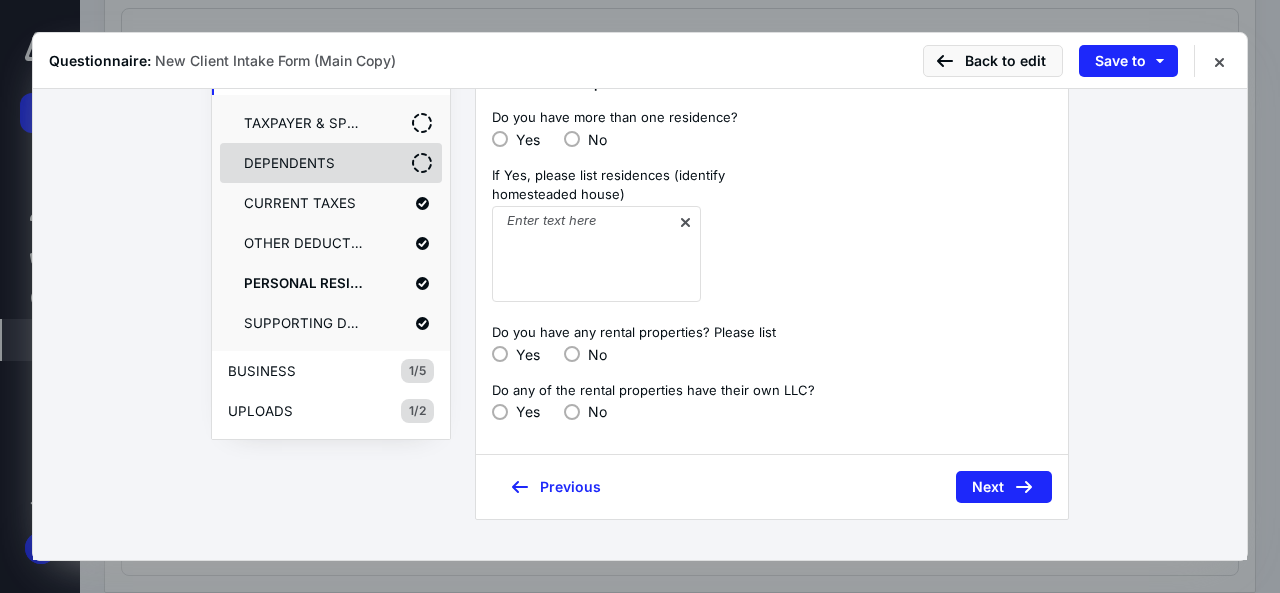 click on "DEPENDENTS" at bounding box center (304, 163) 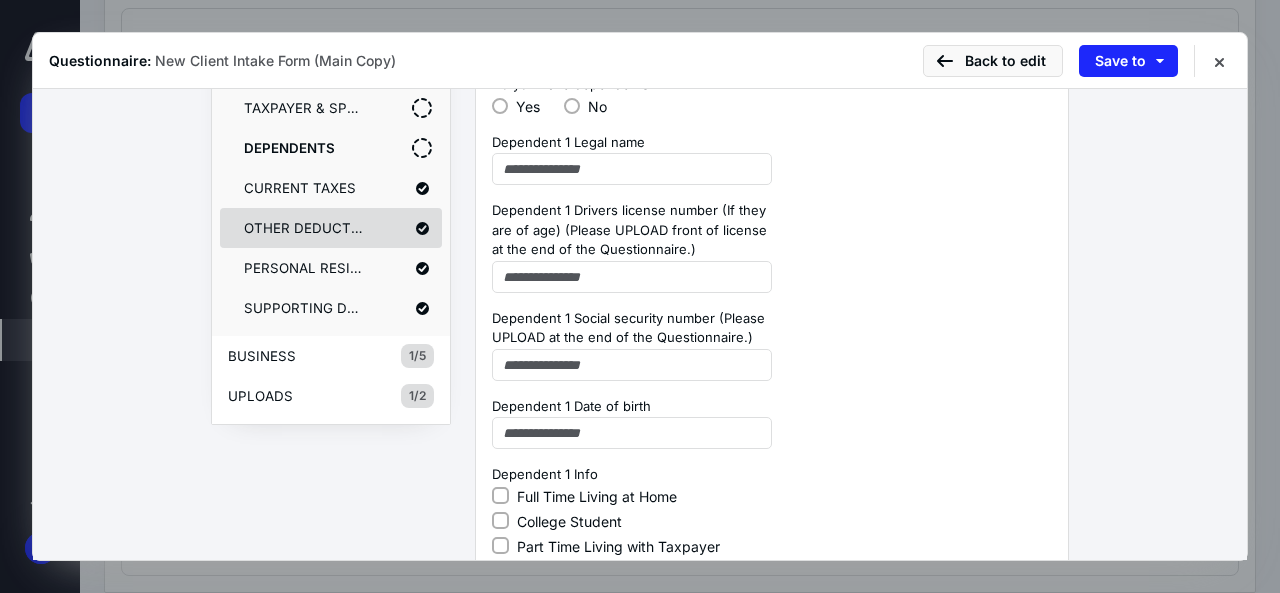click on "OTHER DEDUCTIONS" at bounding box center [331, 228] 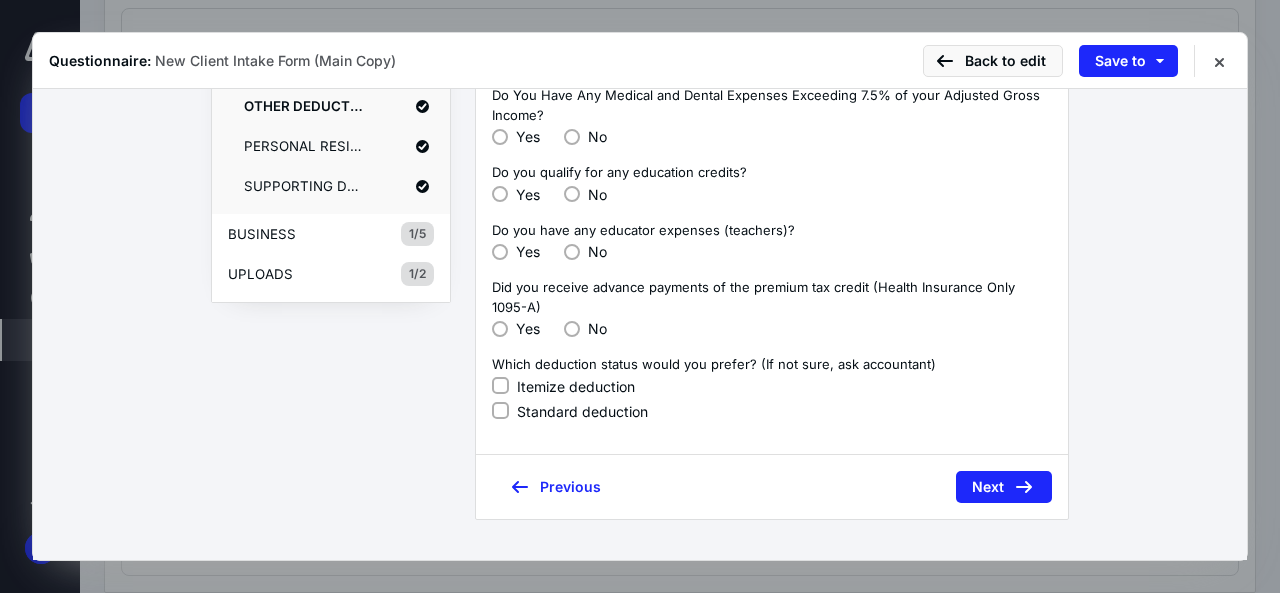 scroll, scrollTop: 247, scrollLeft: 0, axis: vertical 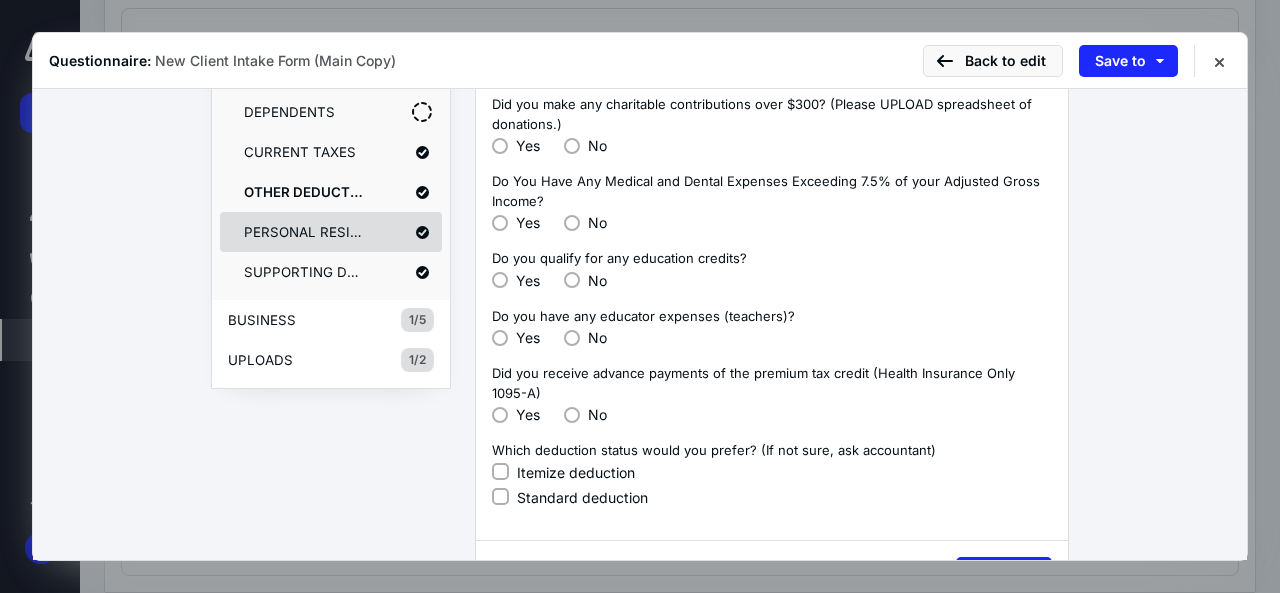 click on "PERSONAL RESIDENCE & RENTAL PROPERTIES" at bounding box center [331, 232] 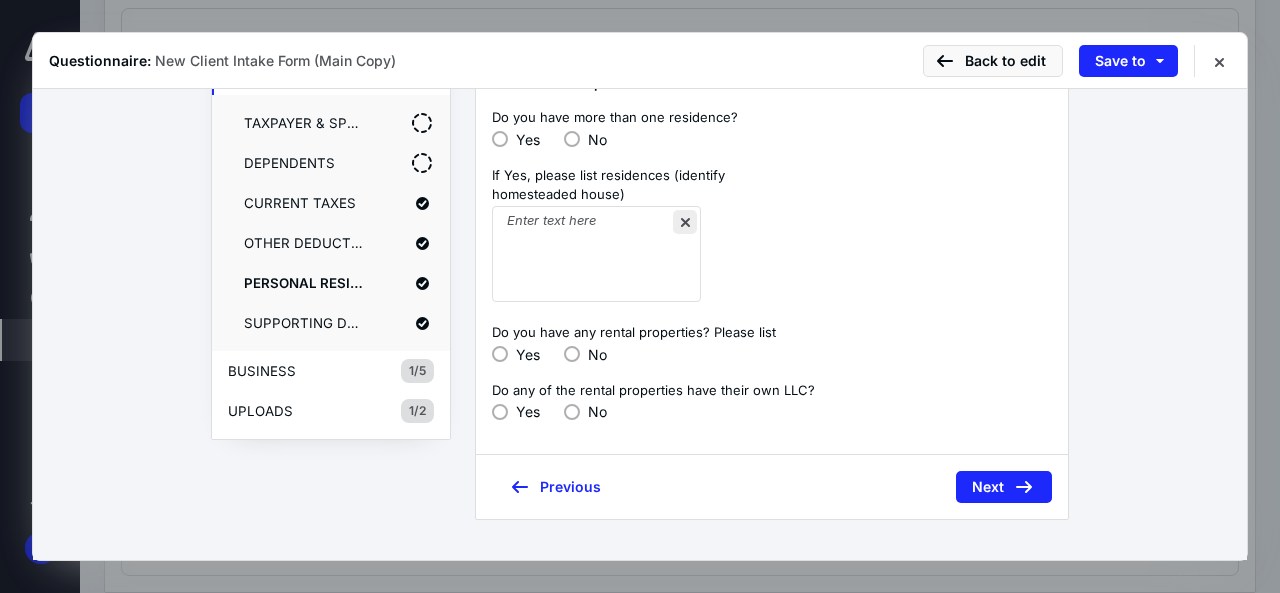 scroll, scrollTop: 11, scrollLeft: 0, axis: vertical 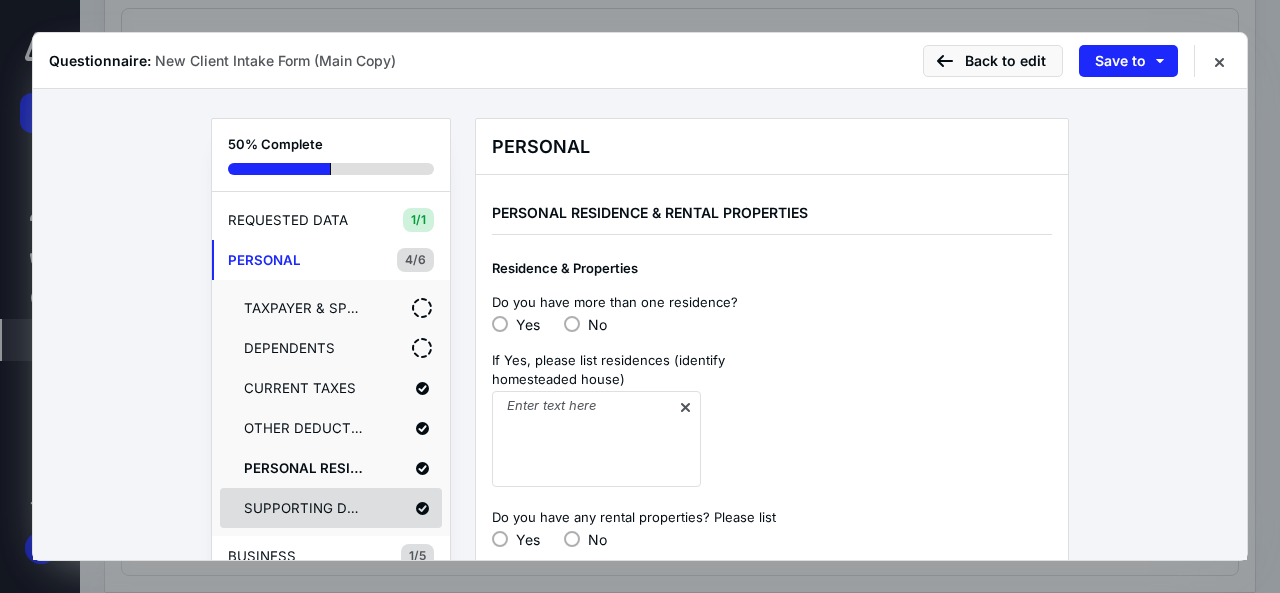 click on "SUPPORTING DOCUMENTATION" at bounding box center [304, 508] 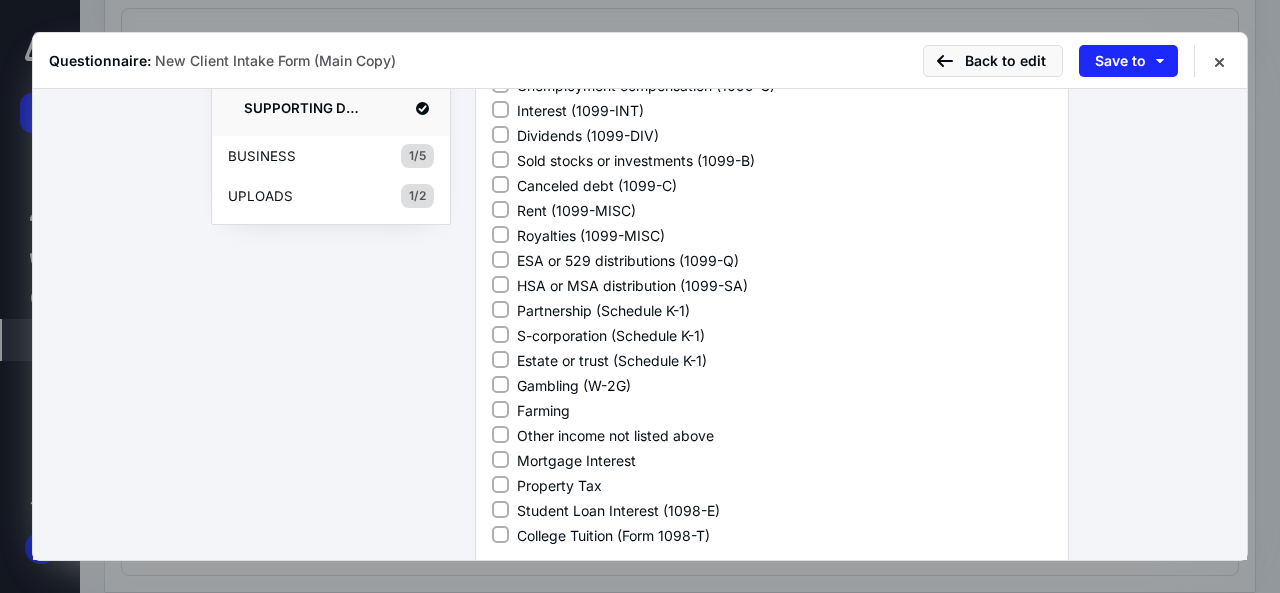 scroll, scrollTop: 511, scrollLeft: 0, axis: vertical 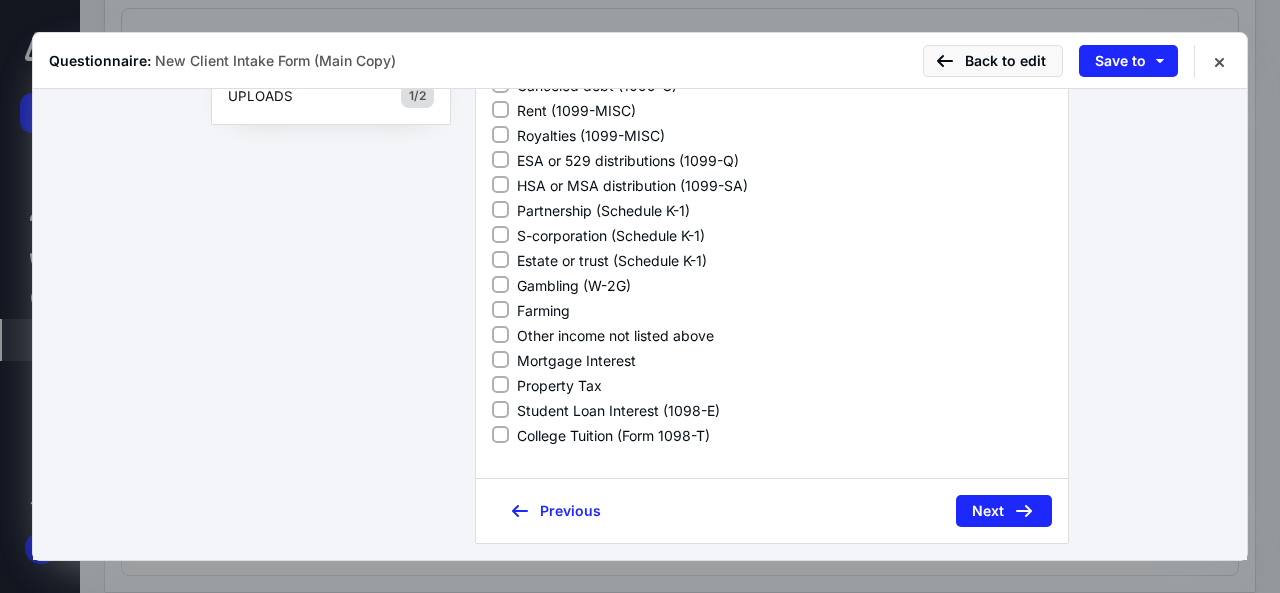type 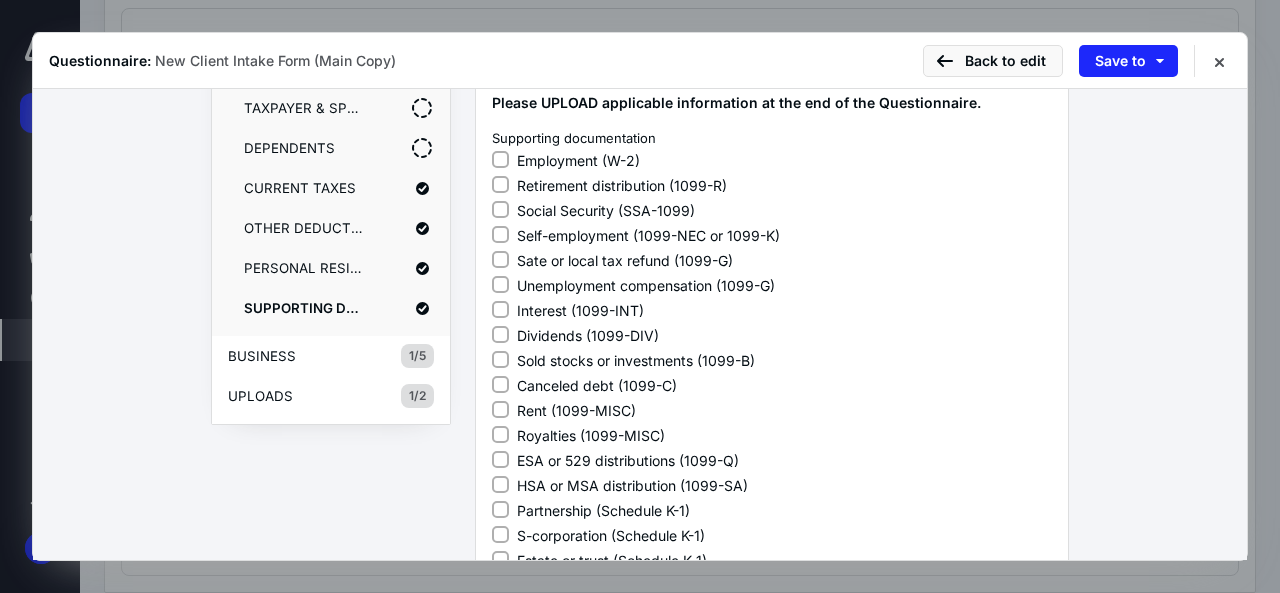 scroll, scrollTop: 111, scrollLeft: 0, axis: vertical 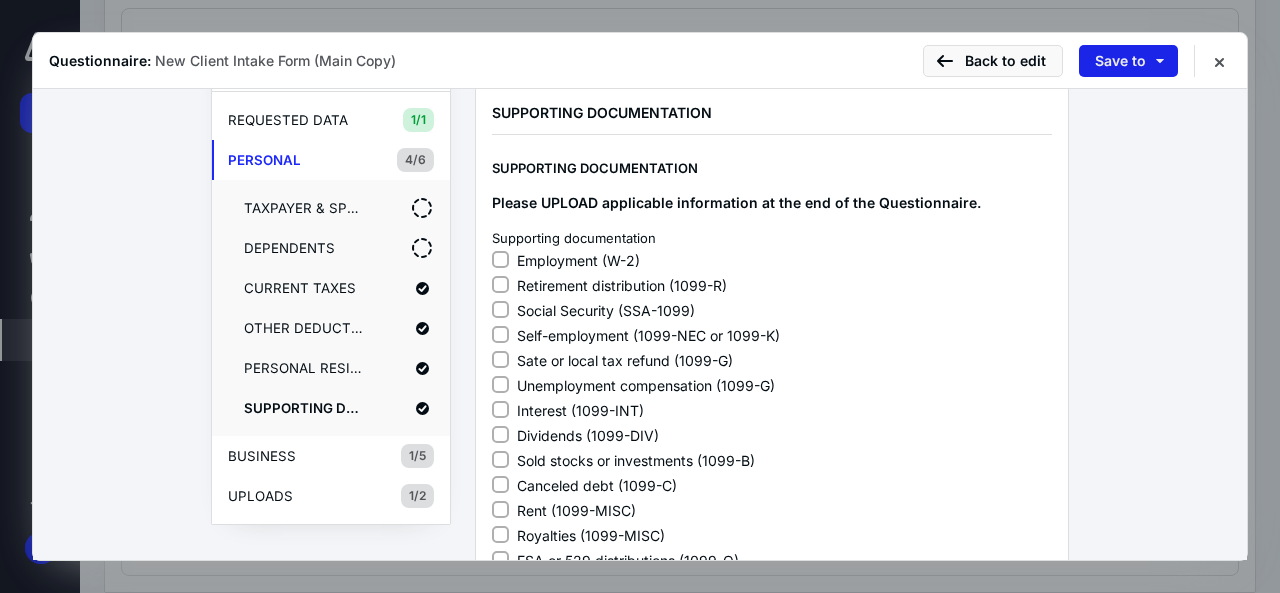 click on "Save to" at bounding box center (1128, 61) 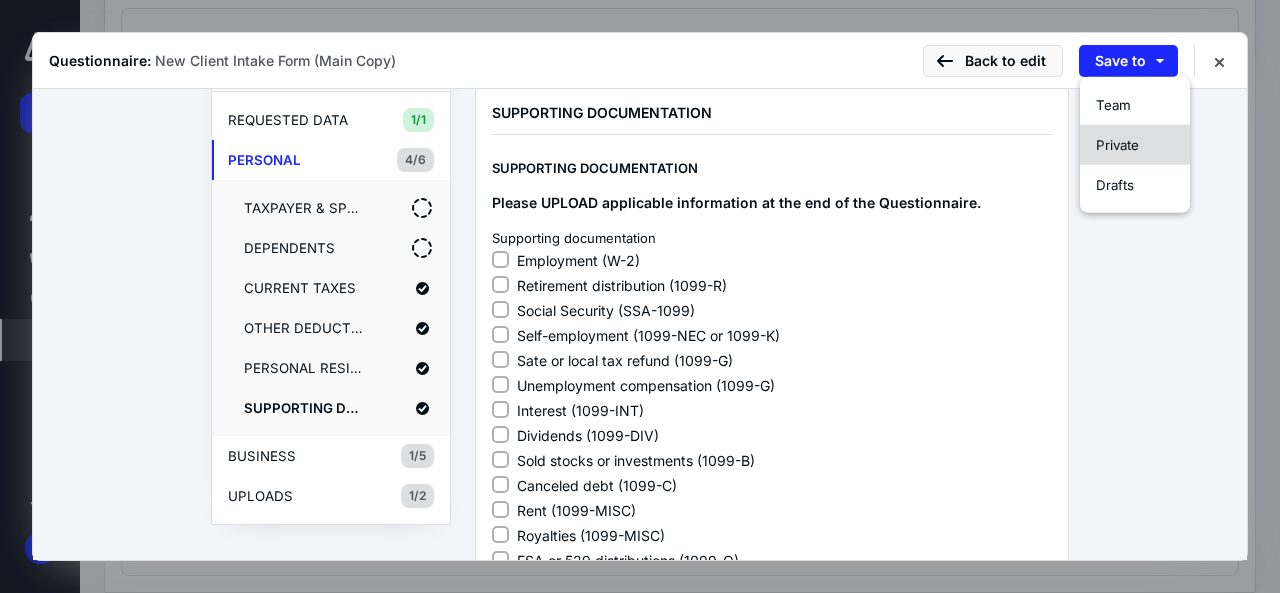click on "Private" at bounding box center [1117, 145] 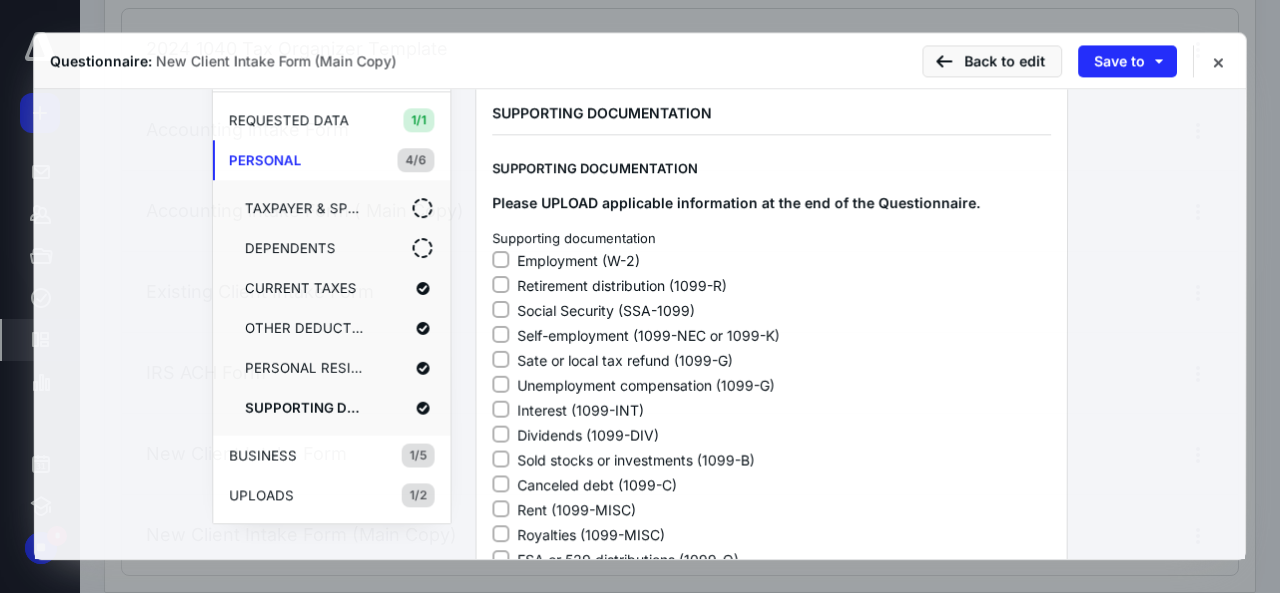 click on "50% Complete PERSONAL  /  SUPPORTING DOCUMENTATION REQUESTED DATA 1/1 TYPE OF SERVICES PERSONAL 4/6 TAXPAYER & SPOUSE DEPENDENTS CURRENT TAXES OTHER DEDUCTIONS PERSONAL RESIDENCE & RENTAL PROPERTIES SUPPORTING DOCUMENTATION BUSINESS 1/5 CLIENT INFORMATION OWNERSHIP CURRENT TAXES BOOKKEEPING SUPPORTING DOCUMENTATION UPLOADS 1/2 UPLOAD PERSONAL UPLOAD BUSINESS PERSONAL SUPPORTING DOCUMENTATION SUPPORTING DOCUMENTATION Please UPLOAD applicable information at the end of the Questionnaire.   Supporting documentation Employment (W-2) Retirement distribution (1099-R) Social Security (SSA-1099) Self-employment (1099-NEC or 1099-K) Sate or local tax refund (1099-G) Unemployment compensation (1099-G) Interest (1099-INT) Dividends (1099-DIV) Sold stocks or investments (1099-B) Canceled debt (1099-C) Rent (1099-MISC) Royalties (1099-MISC) ESA or 529 distributions (1099-Q) HSA or MSA distribution (1099-SA) Partnership (Schedule K-1) S-corporation (Schedule K-1) Estate or trust (Schedule K-1) Gambling (W-2G) Farming Next" at bounding box center [640, 479] 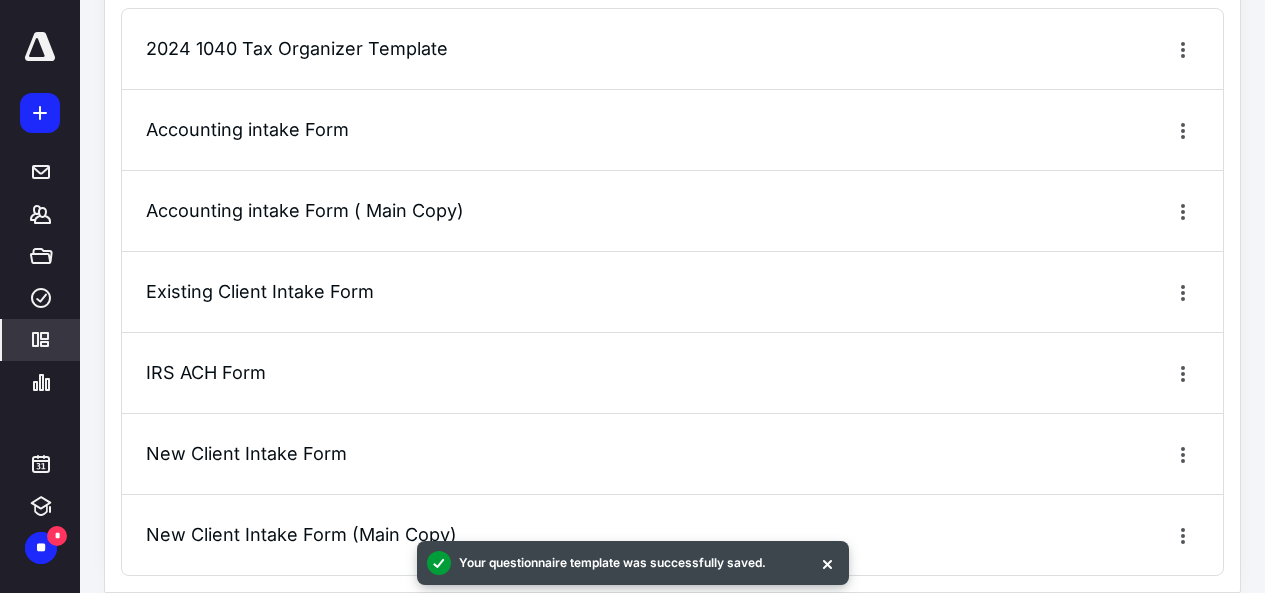 click on "Accounting intake Form ( Main Copy)" at bounding box center (305, 210) 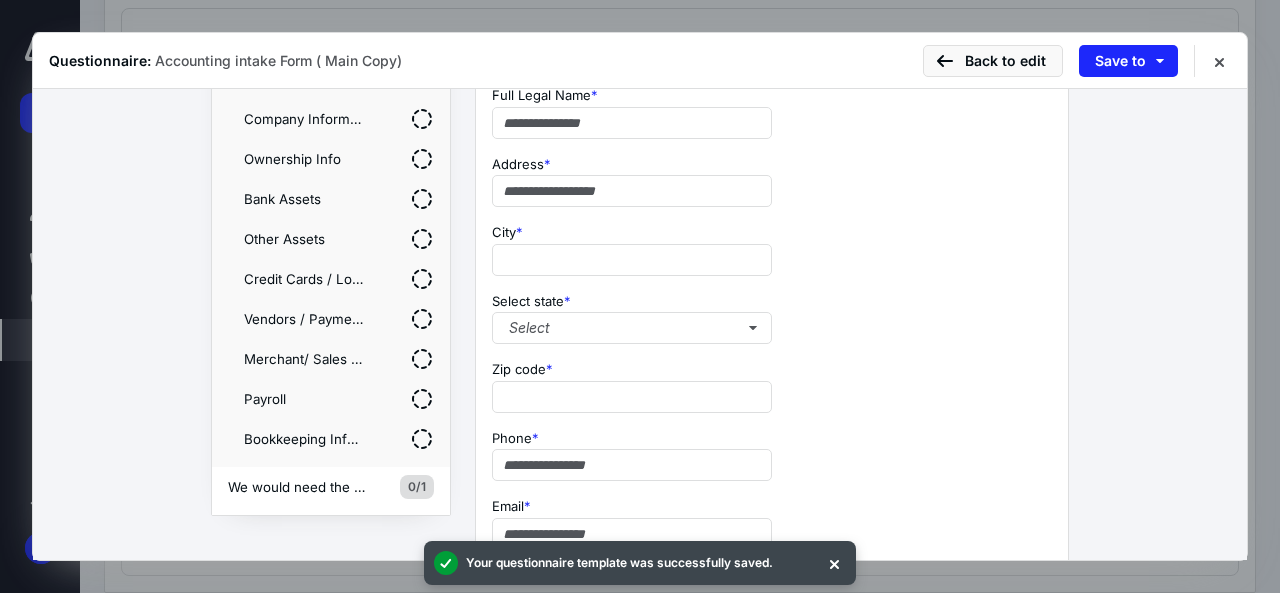 scroll, scrollTop: 100, scrollLeft: 0, axis: vertical 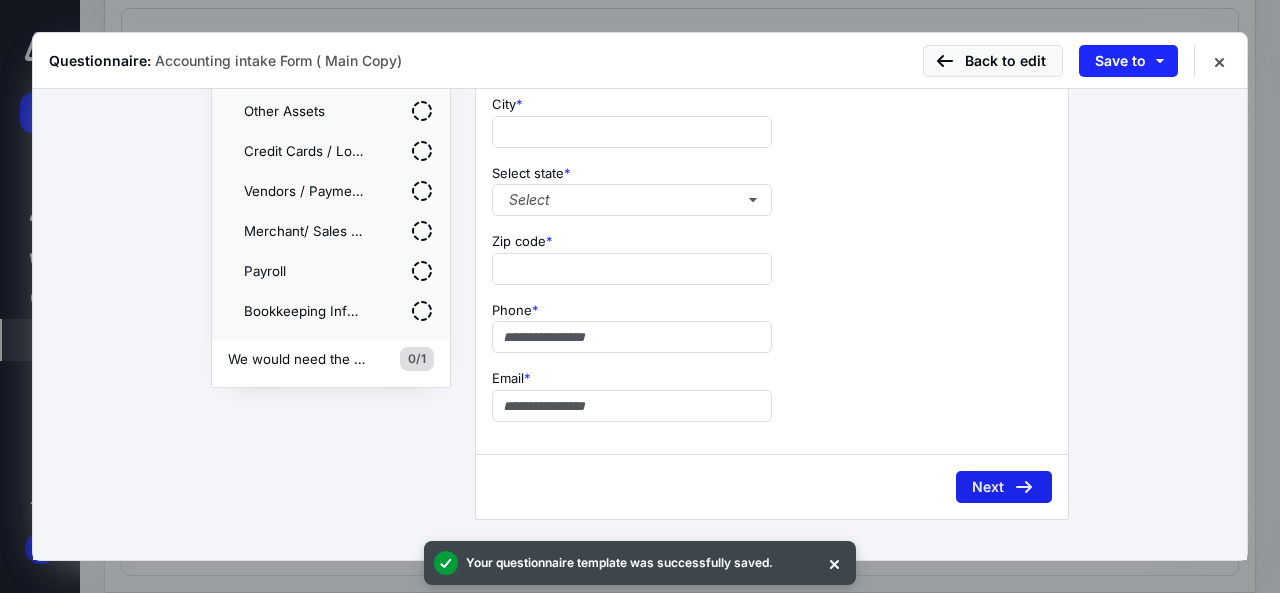 click on "Next" at bounding box center (1004, 487) 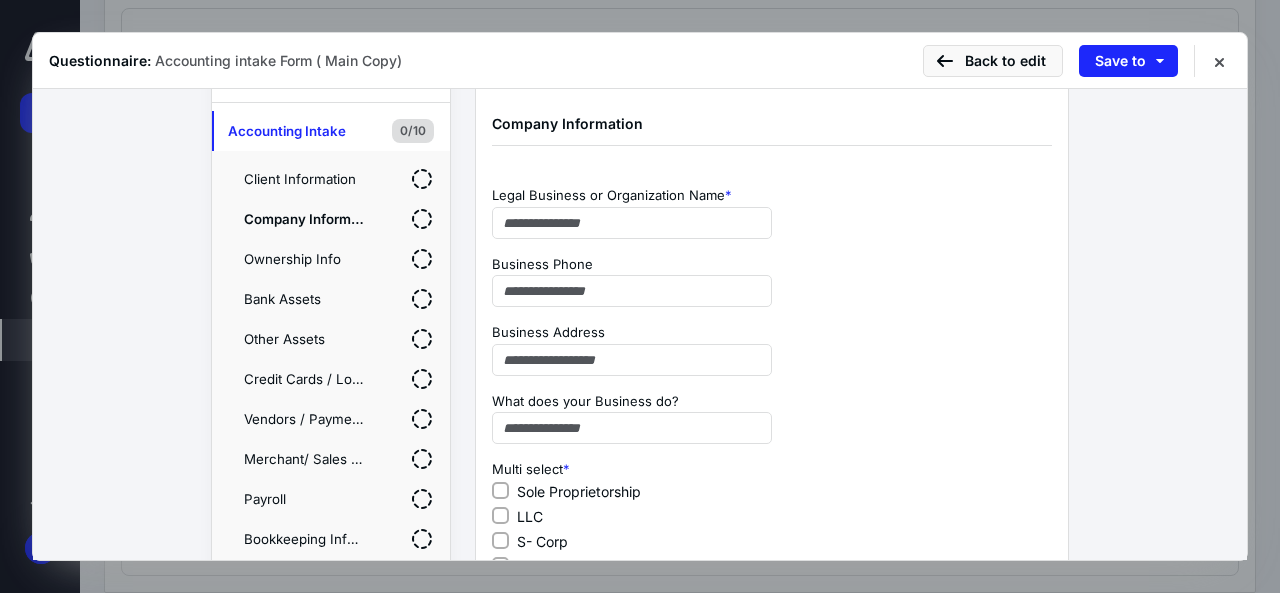 scroll, scrollTop: 200, scrollLeft: 0, axis: vertical 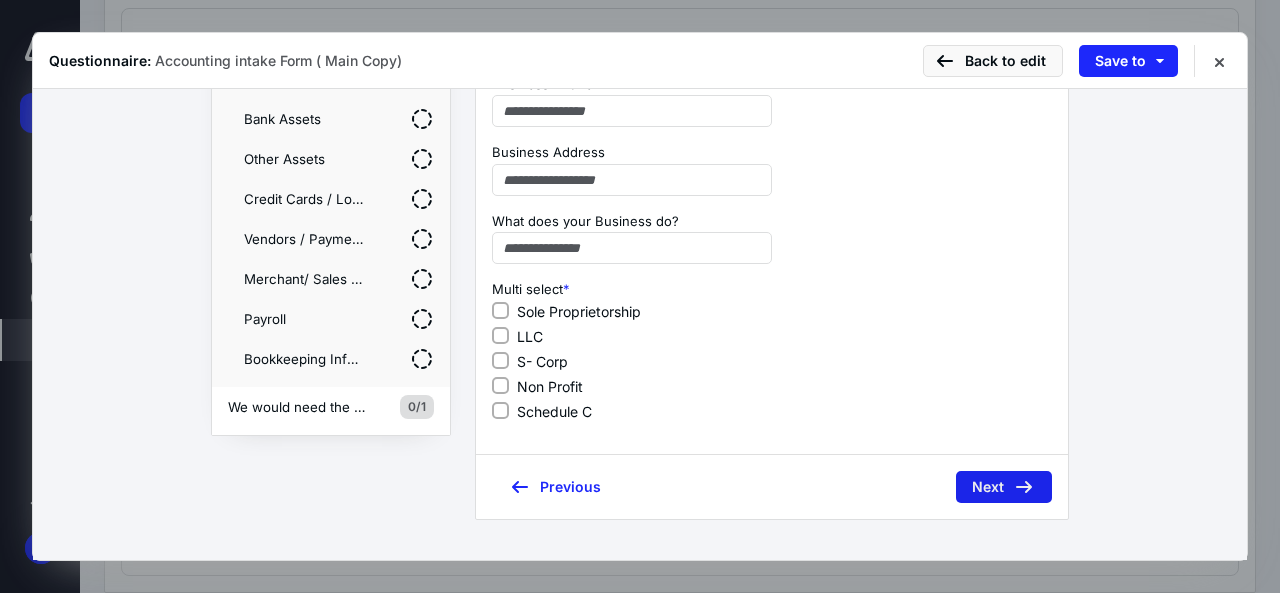 click on "Next" at bounding box center [1004, 487] 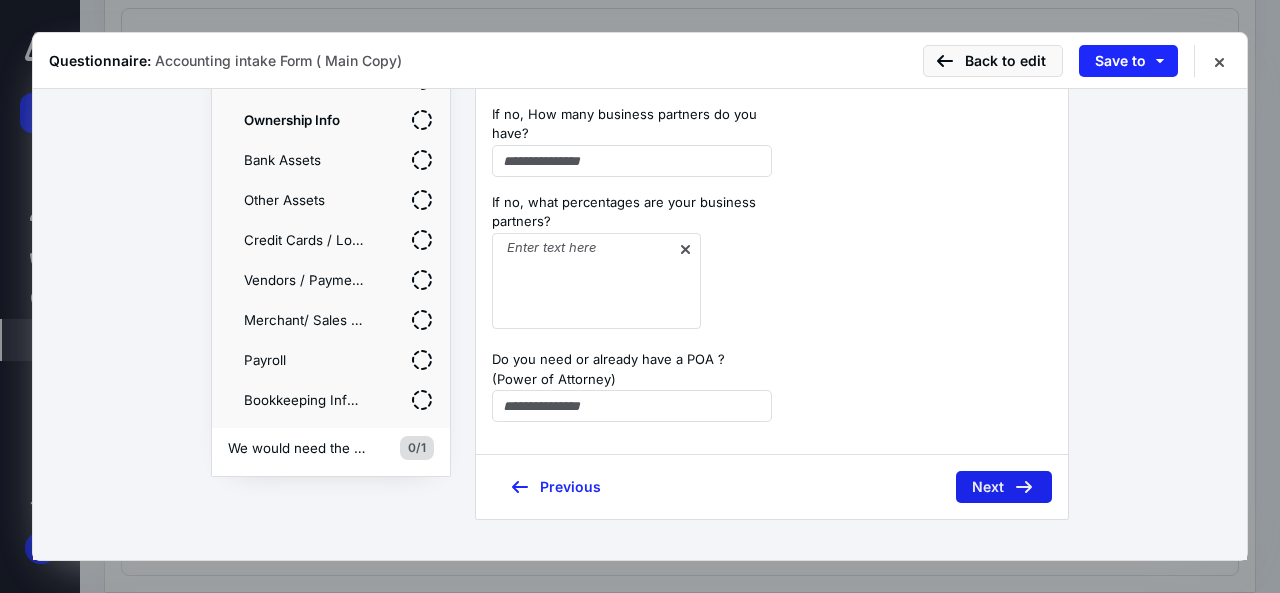 scroll, scrollTop: 254, scrollLeft: 0, axis: vertical 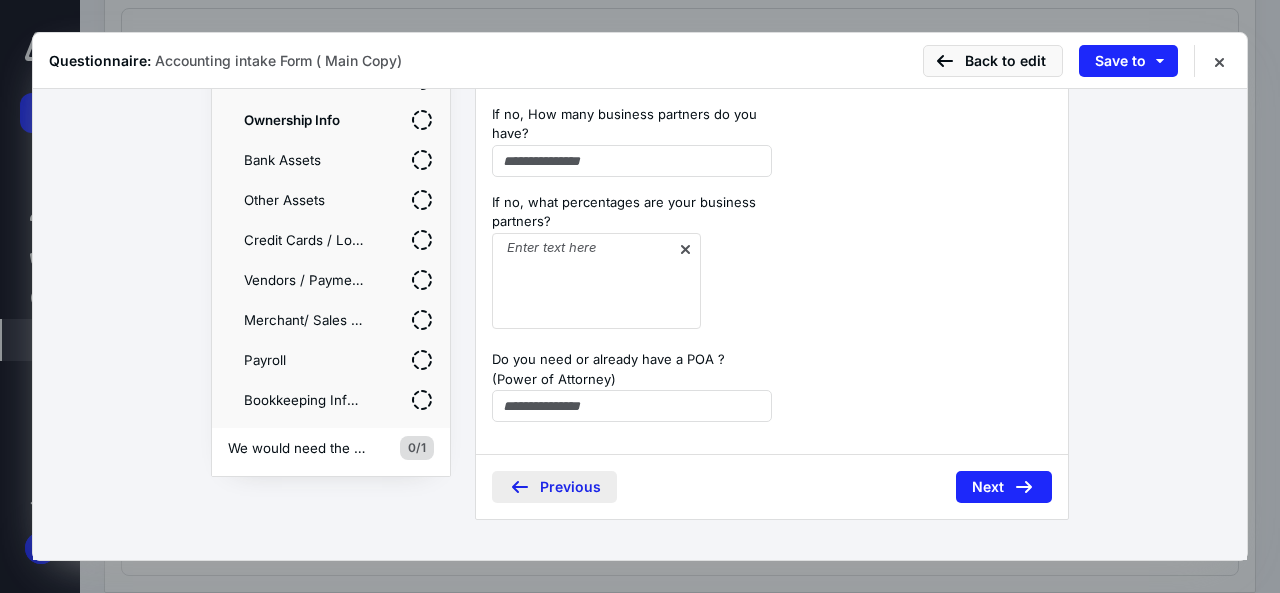 click on "Previous" at bounding box center [554, 487] 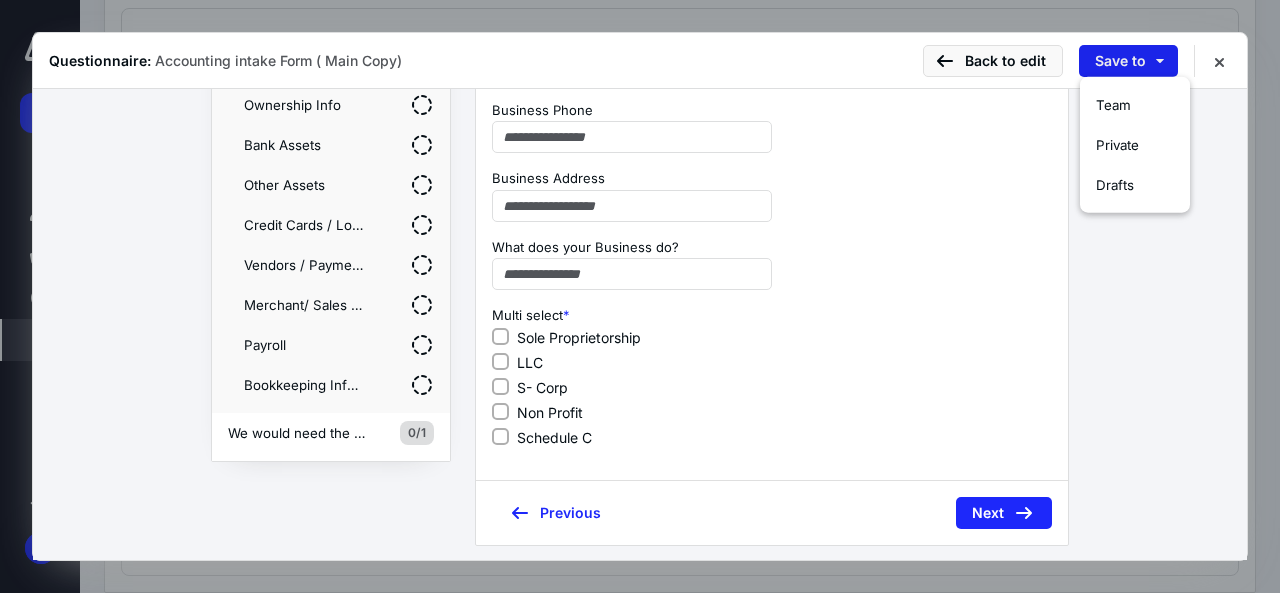 click on "Save to" at bounding box center (1128, 61) 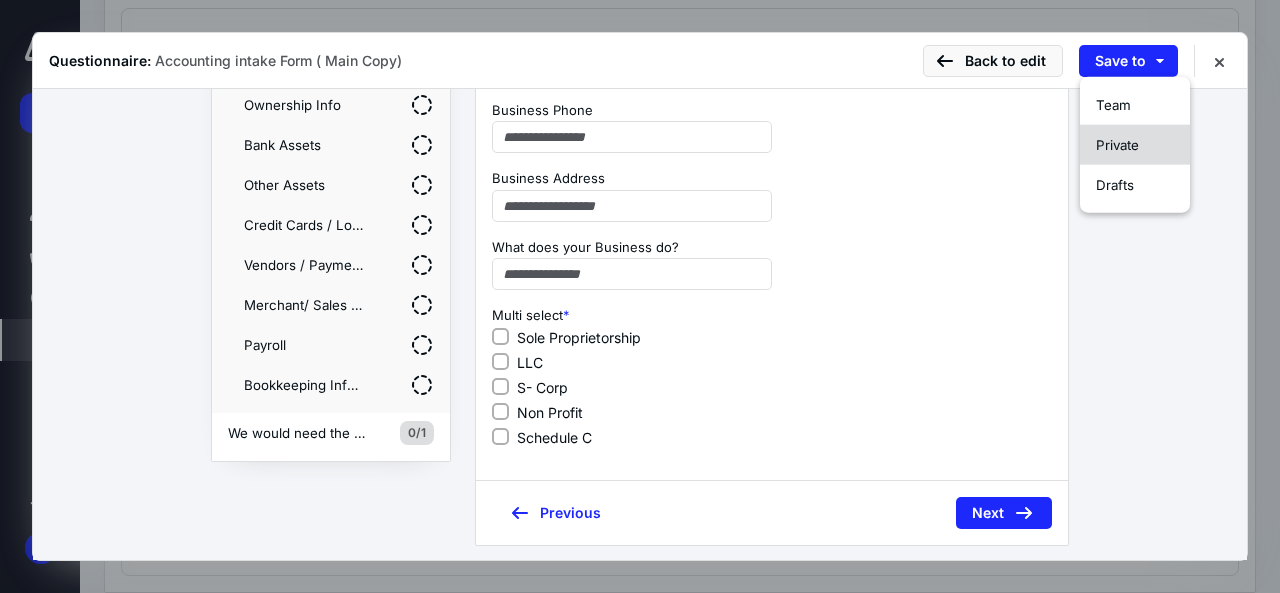 click on "Private" at bounding box center [1135, 145] 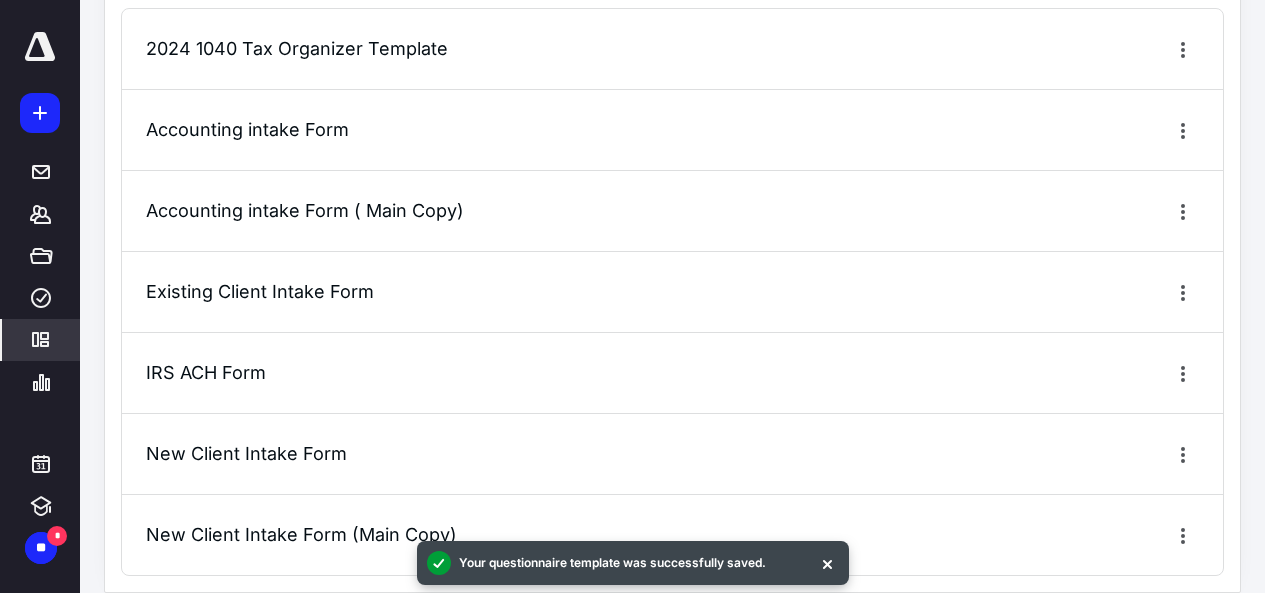 click on "New Client Intake Form (Main Copy)" at bounding box center [672, 534] 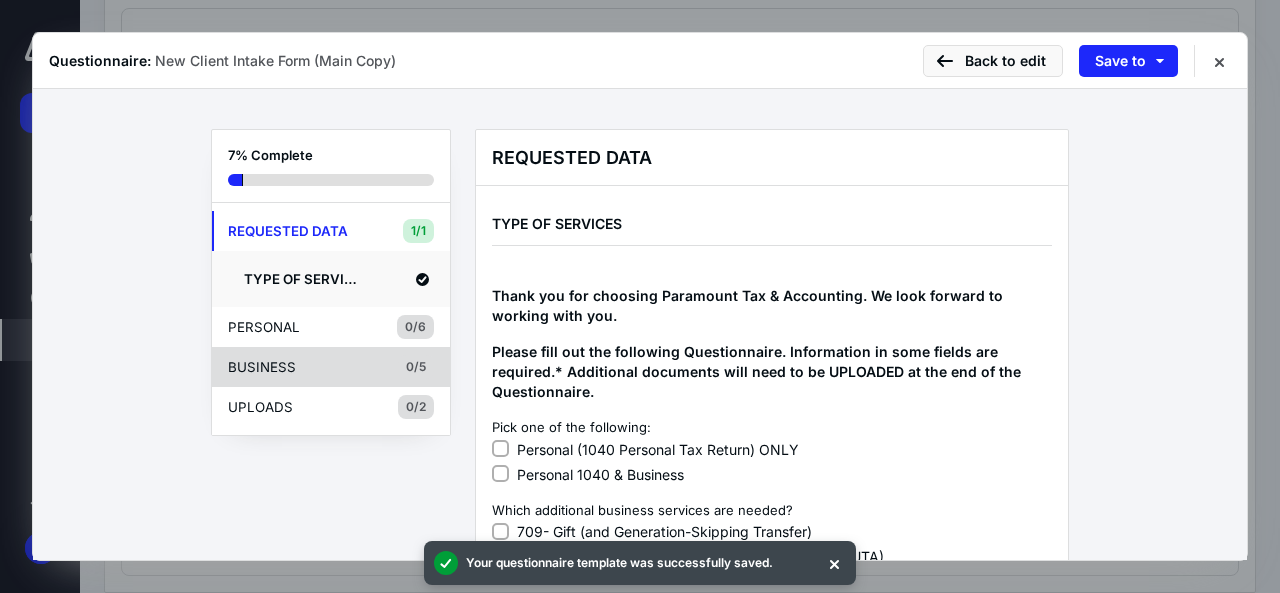 click on "BUSINESS" at bounding box center [298, 367] 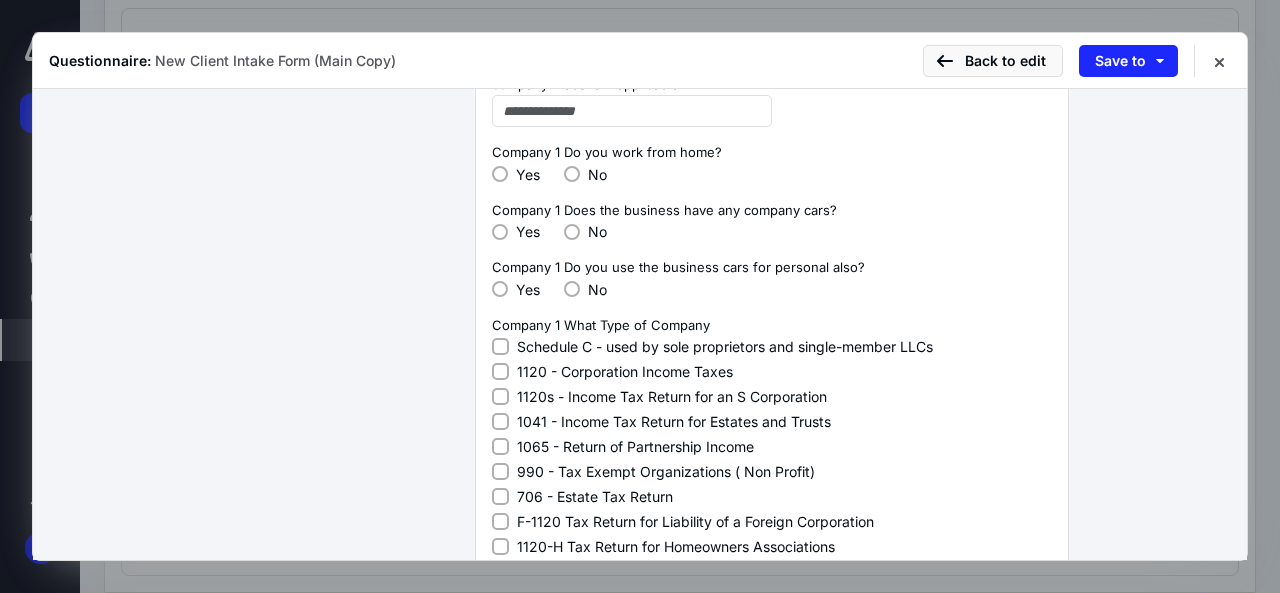 scroll, scrollTop: 1300, scrollLeft: 0, axis: vertical 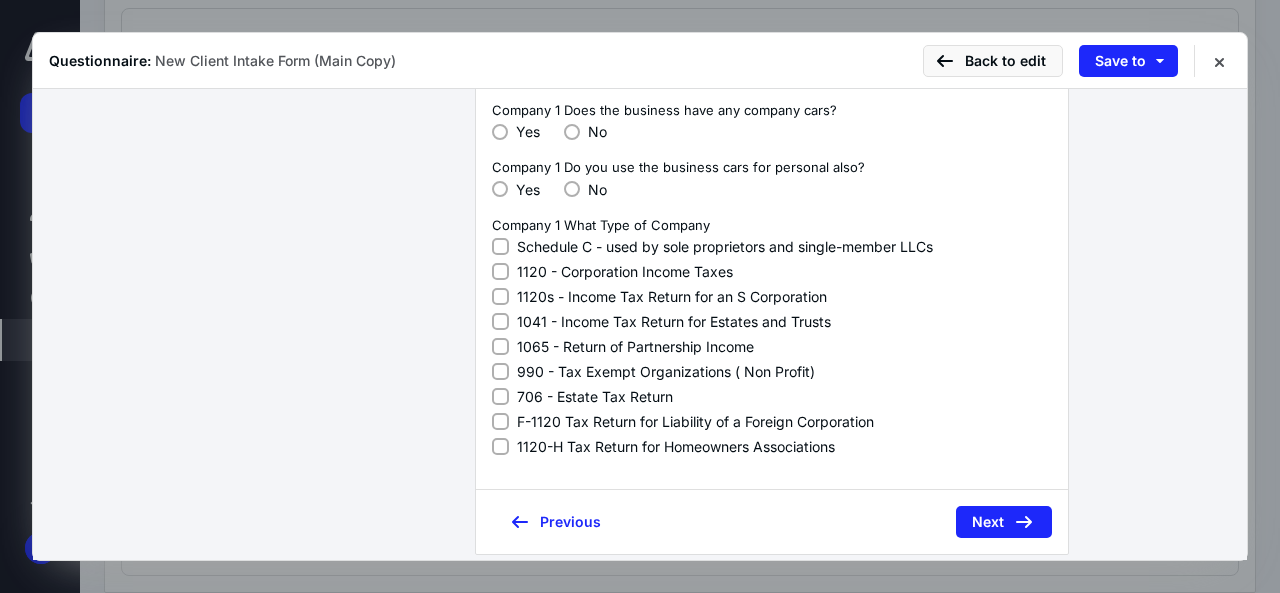 click on "Schedule C -  used by sole proprietors and single-member LLCs" at bounding box center (725, 246) 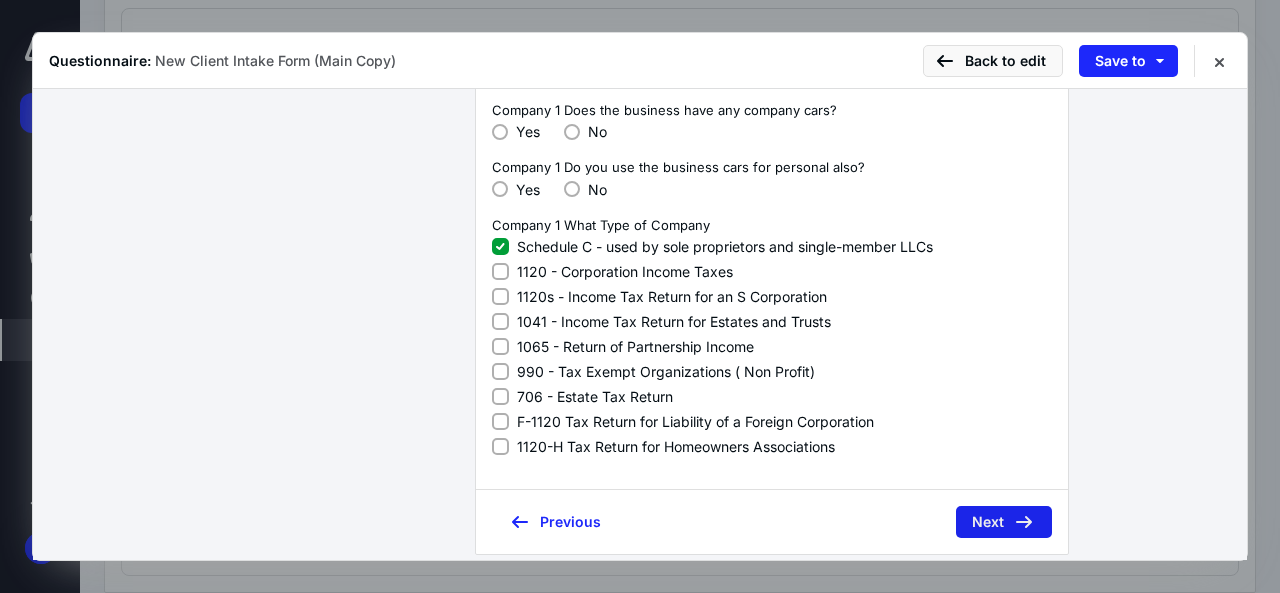 click on "Next" at bounding box center (1004, 522) 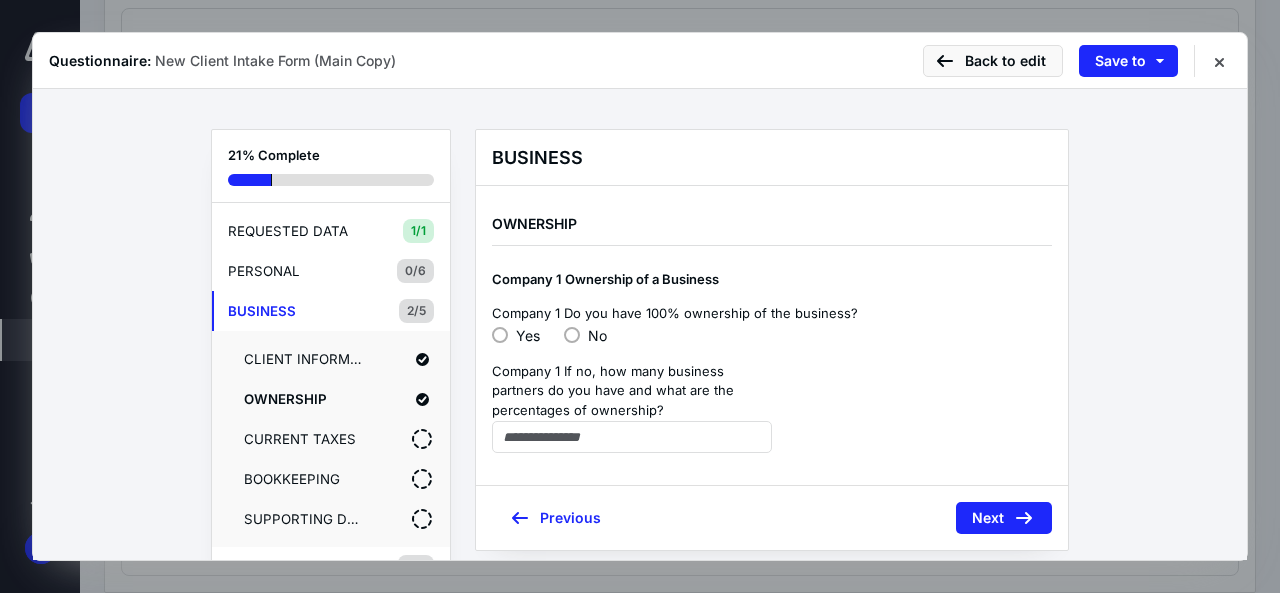 scroll, scrollTop: 90, scrollLeft: 0, axis: vertical 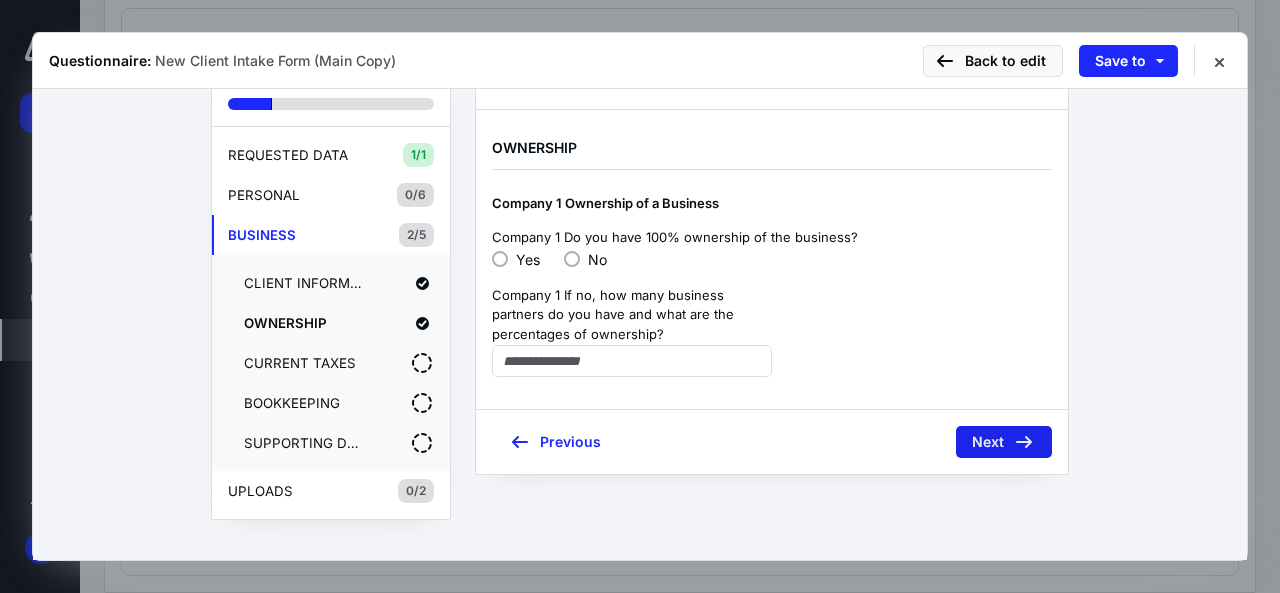 click on "Next" at bounding box center [1004, 442] 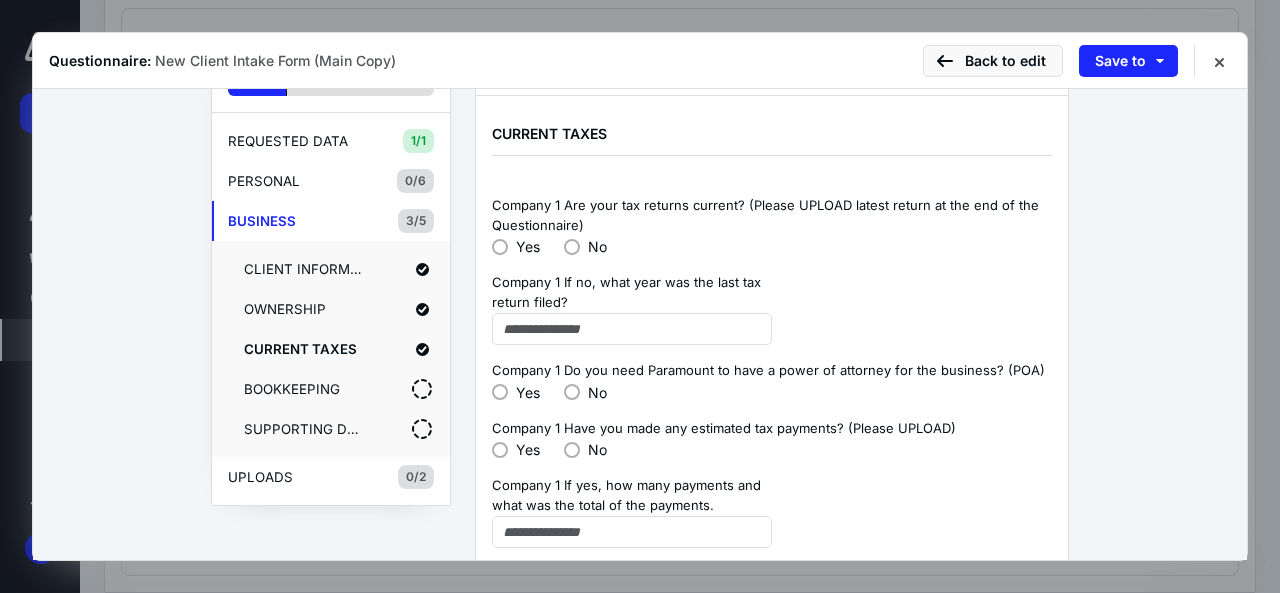 scroll, scrollTop: 190, scrollLeft: 0, axis: vertical 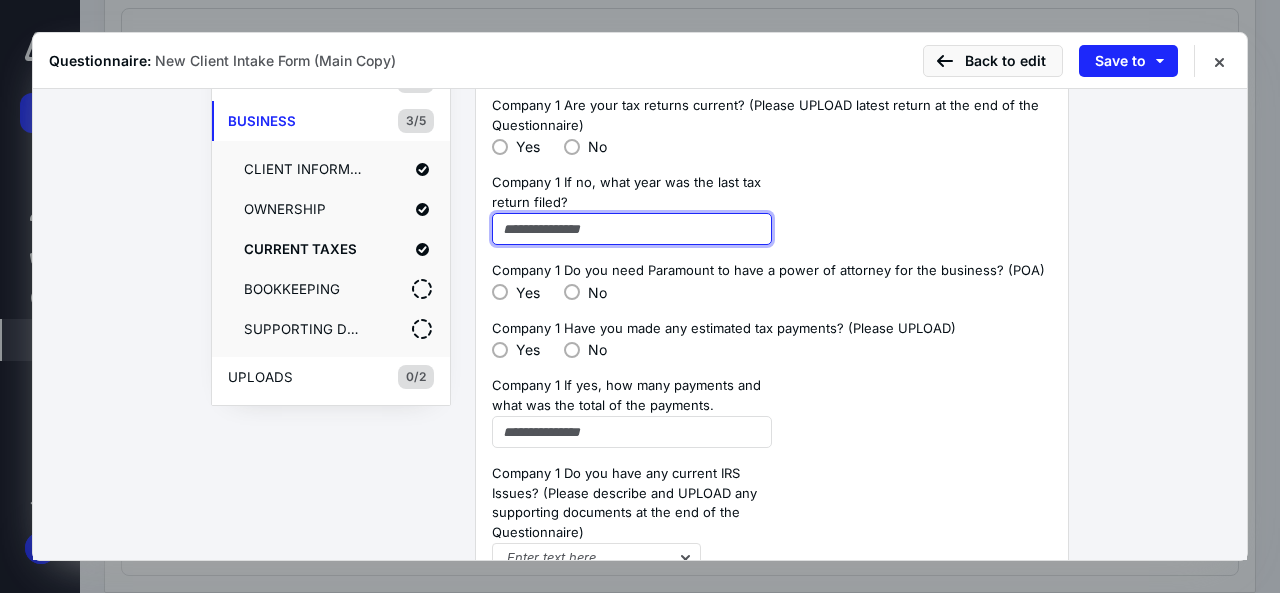 click at bounding box center (632, 229) 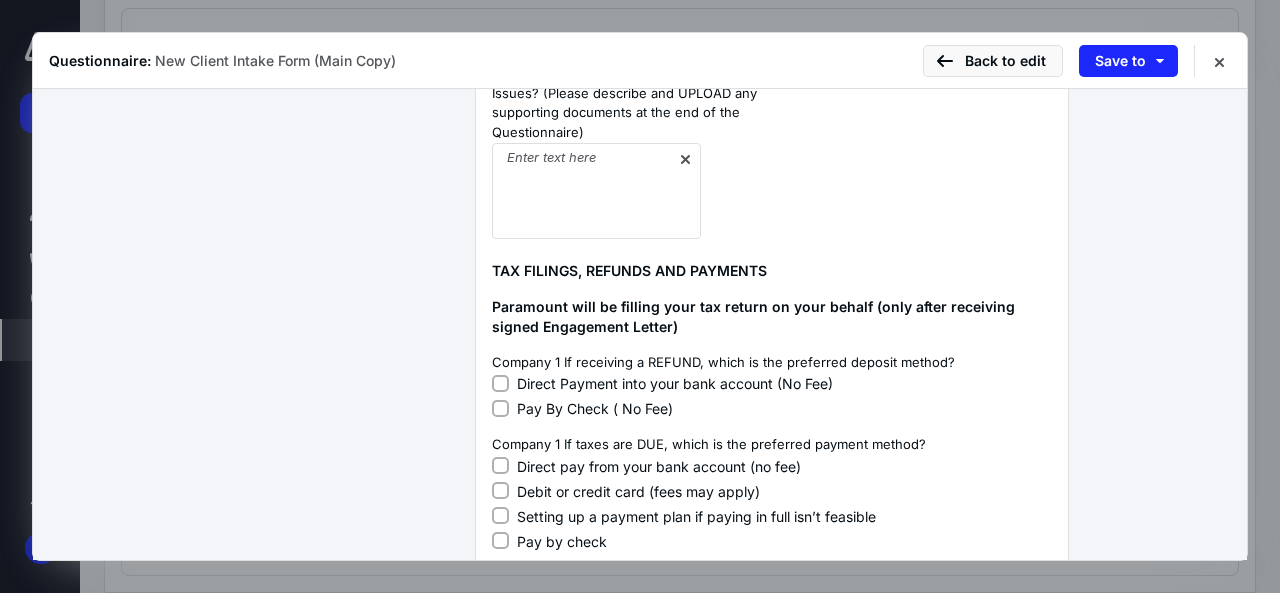 scroll, scrollTop: 690, scrollLeft: 0, axis: vertical 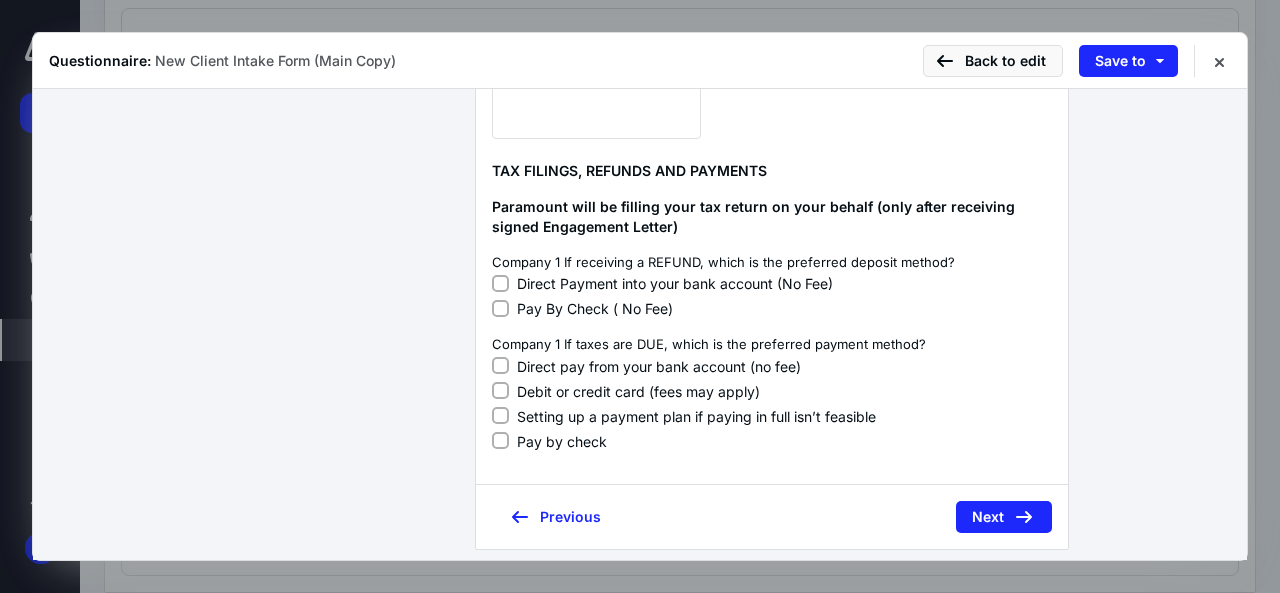 click on "Setting up a payment plan if paying in full isn’t feasible" at bounding box center [696, 416] 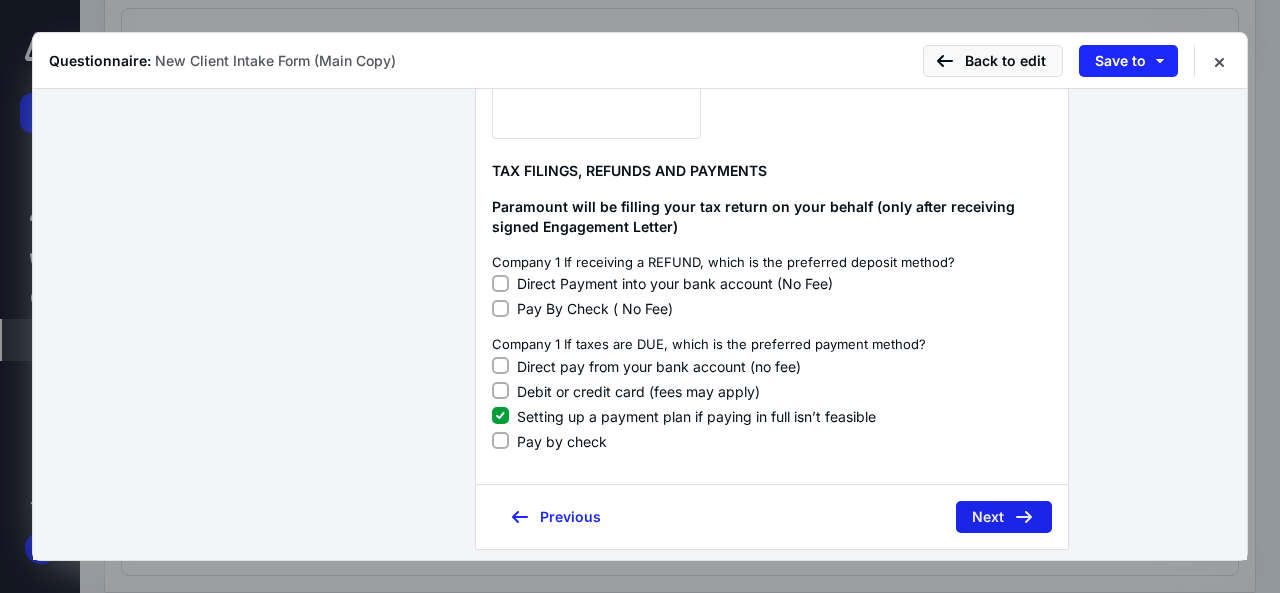 click on "Next" at bounding box center (1004, 517) 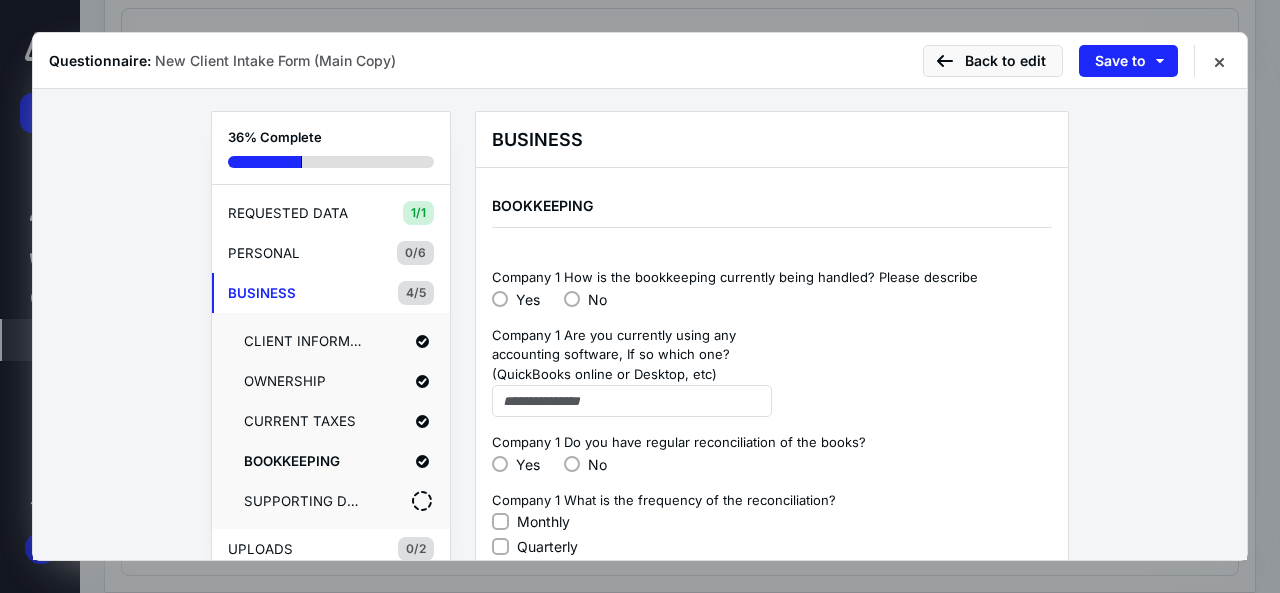 scroll, scrollTop: 118, scrollLeft: 0, axis: vertical 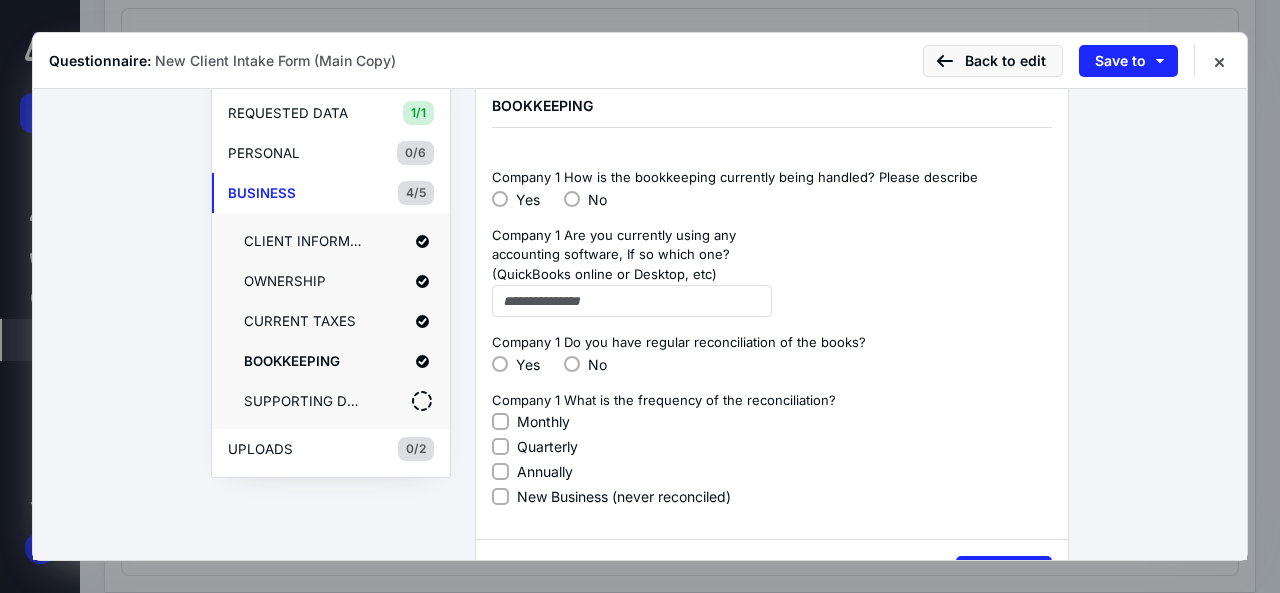 click at bounding box center [500, 199] 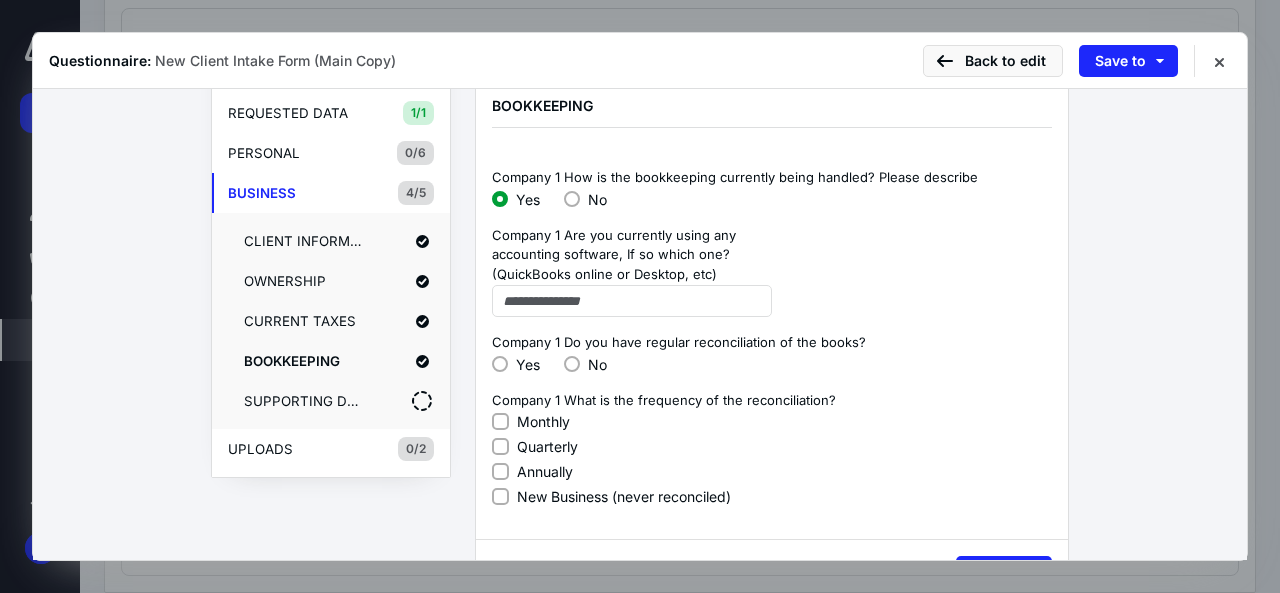 drag, startPoint x: 487, startPoint y: 472, endPoint x: 520, endPoint y: 473, distance: 33.01515 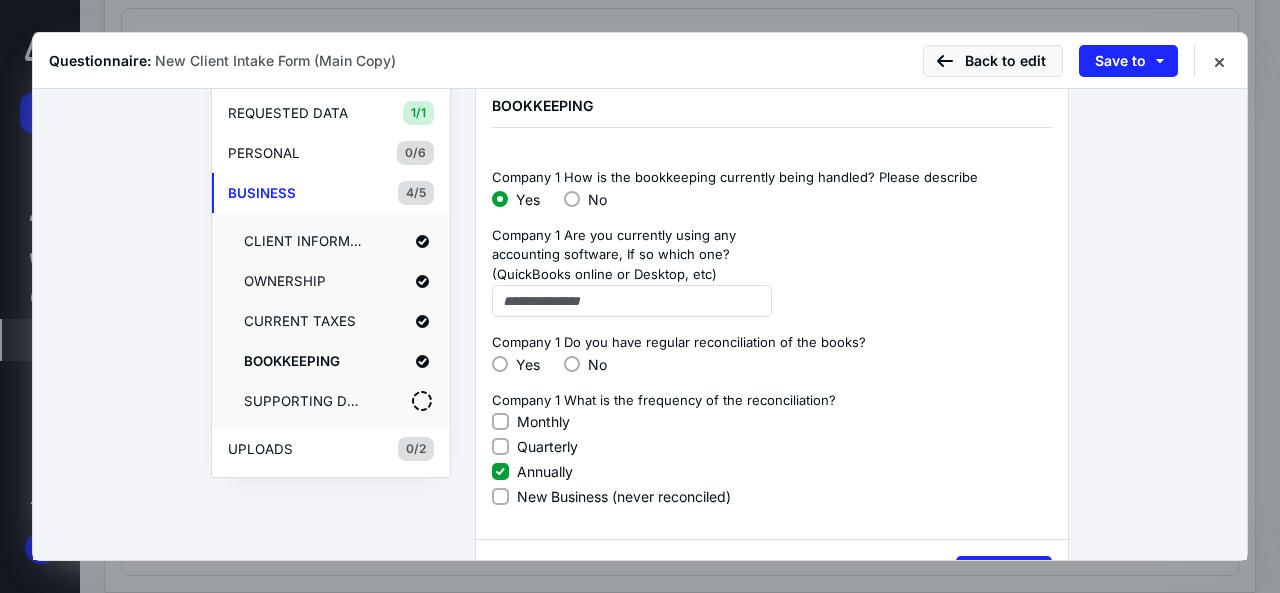 scroll, scrollTop: 218, scrollLeft: 0, axis: vertical 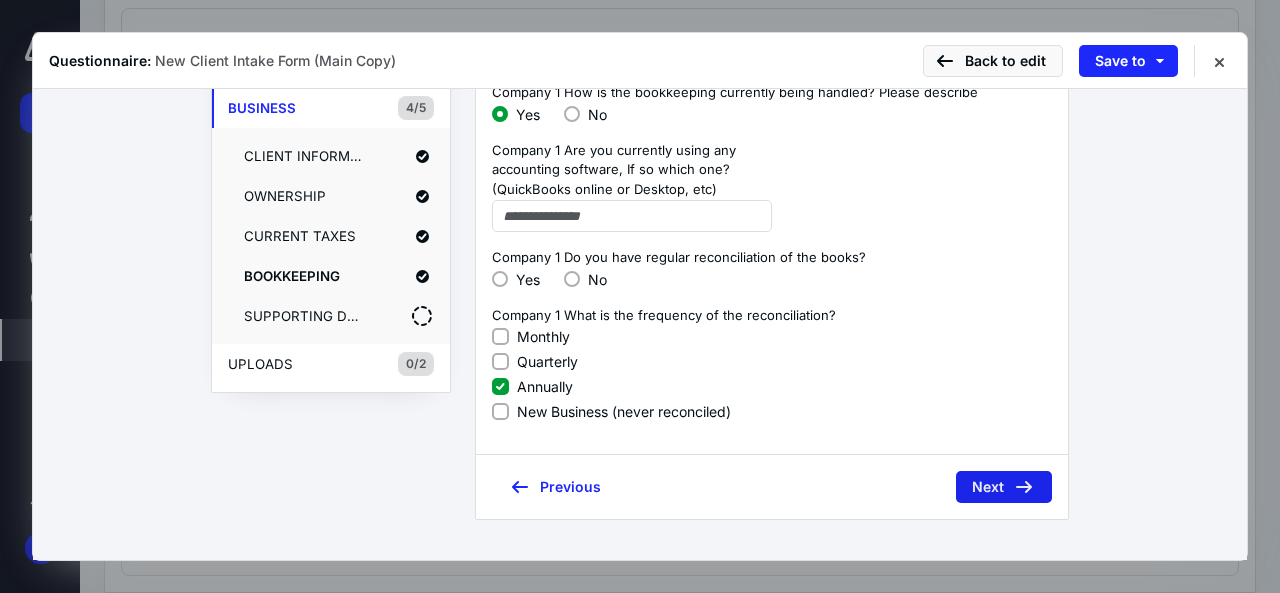 click on "Next" at bounding box center [1004, 487] 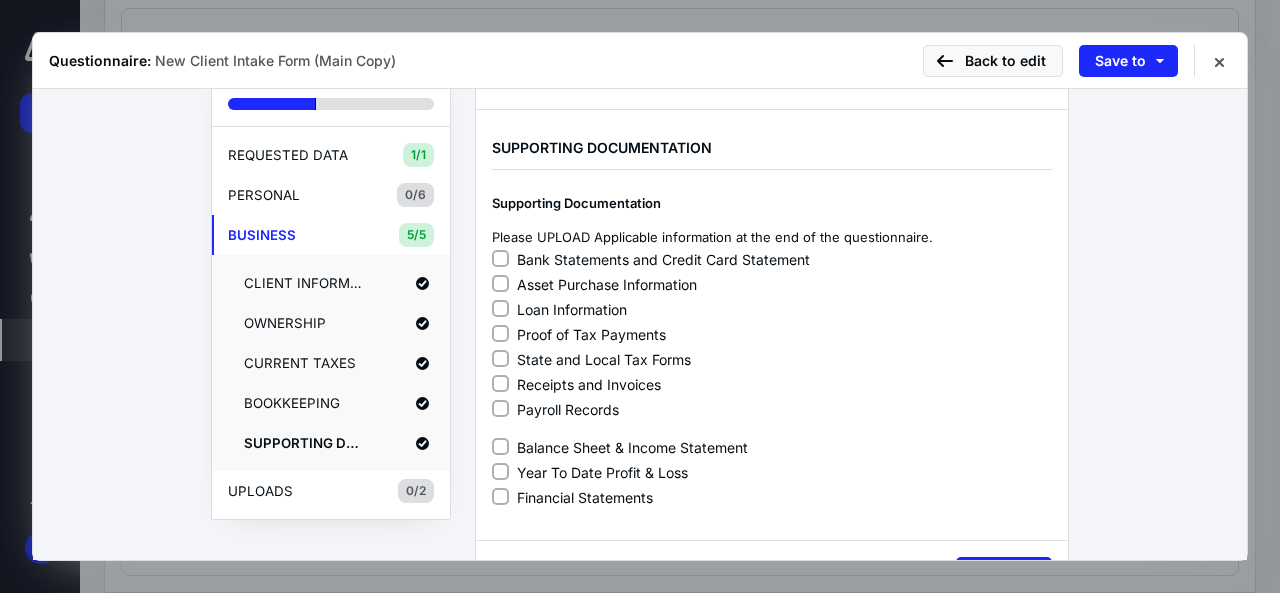 scroll, scrollTop: 176, scrollLeft: 0, axis: vertical 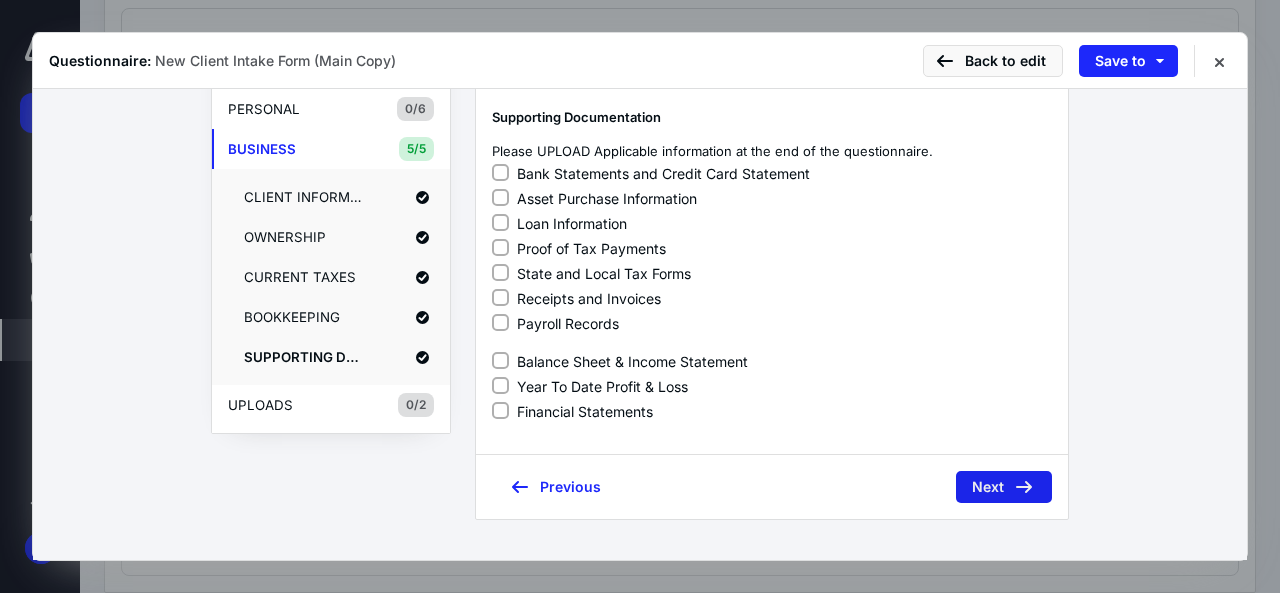 click on "Next" at bounding box center [1004, 487] 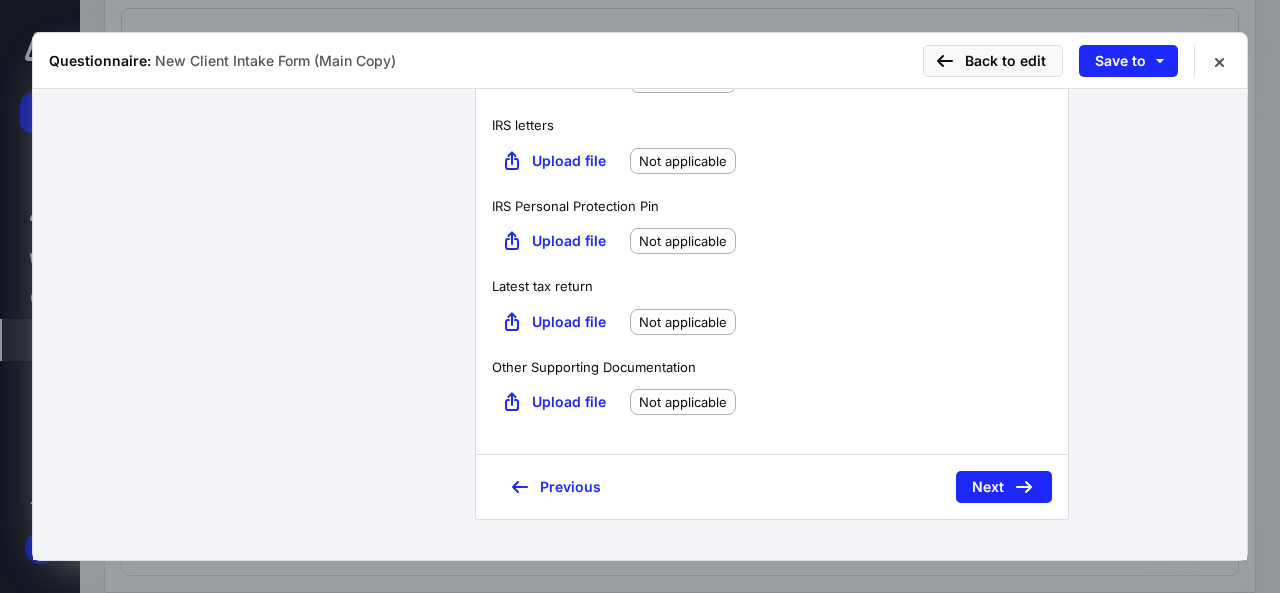 scroll, scrollTop: 686, scrollLeft: 0, axis: vertical 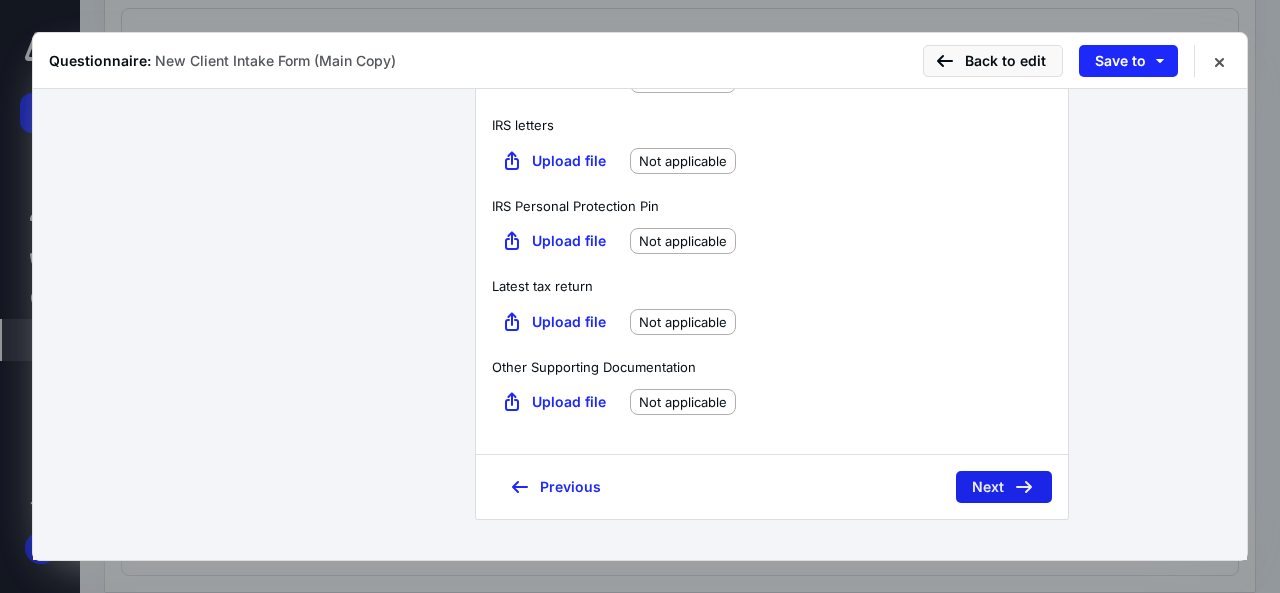 click on "Next" at bounding box center (1004, 487) 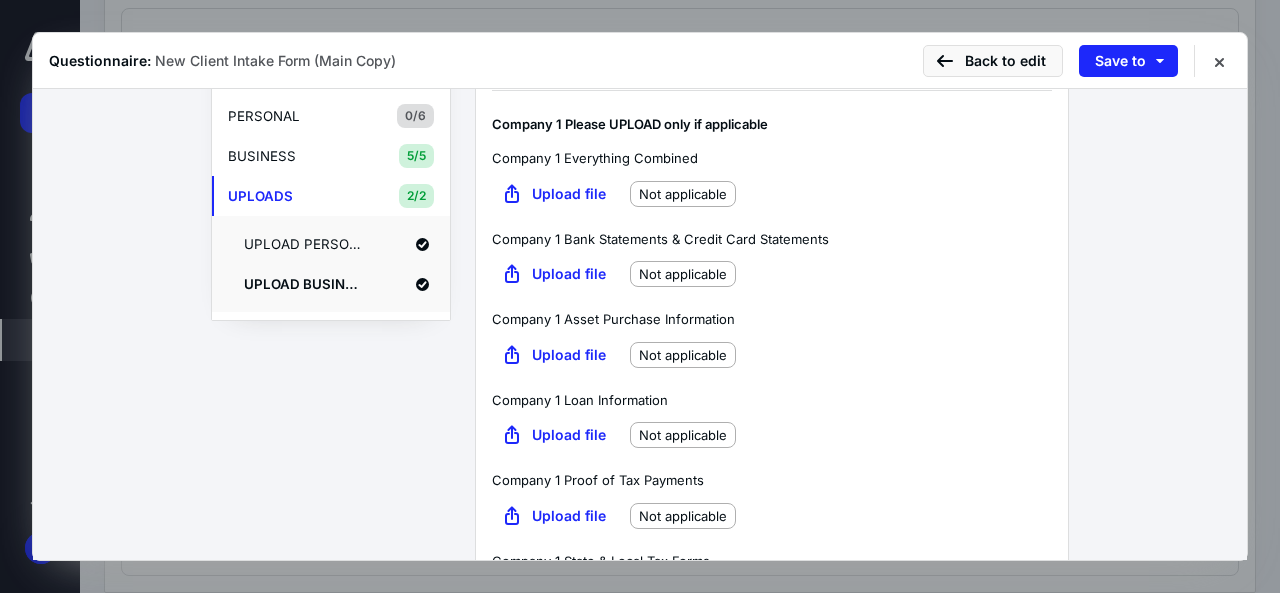 scroll, scrollTop: 66, scrollLeft: 0, axis: vertical 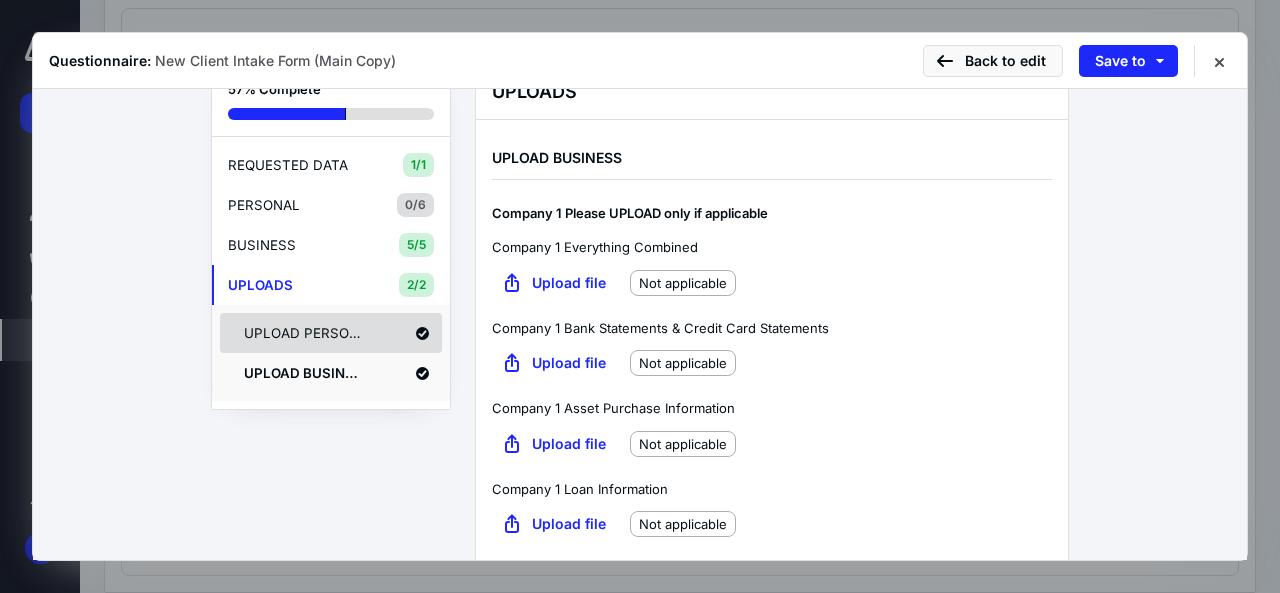 click on "UPLOAD PERSONAL" at bounding box center [304, 333] 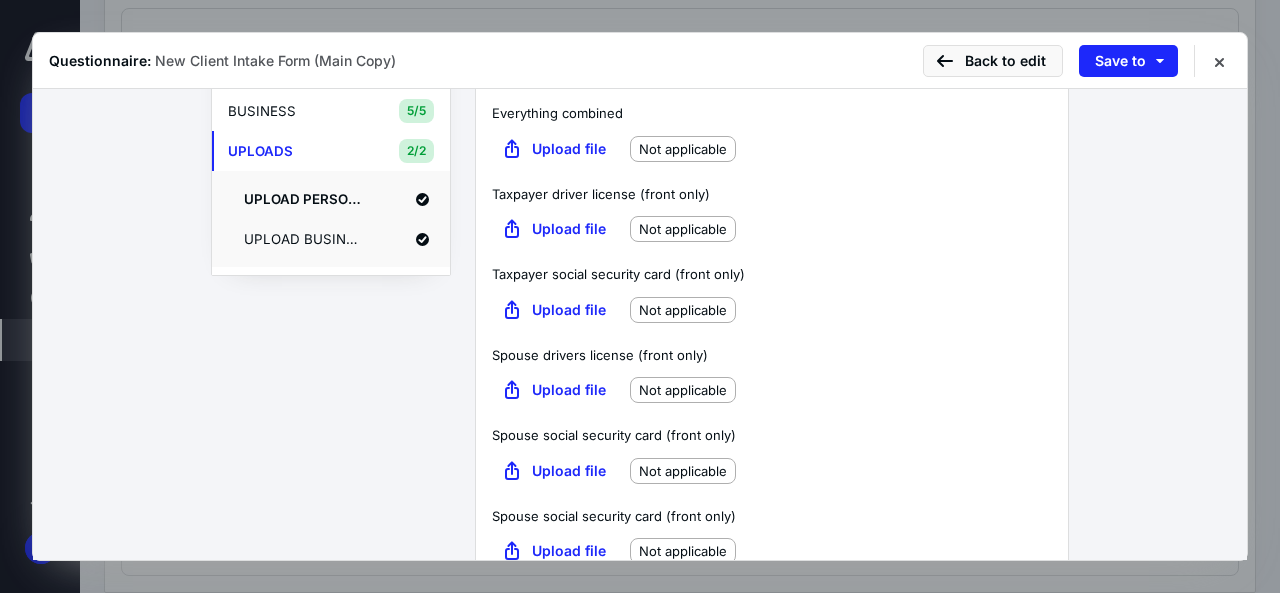 scroll, scrollTop: 300, scrollLeft: 0, axis: vertical 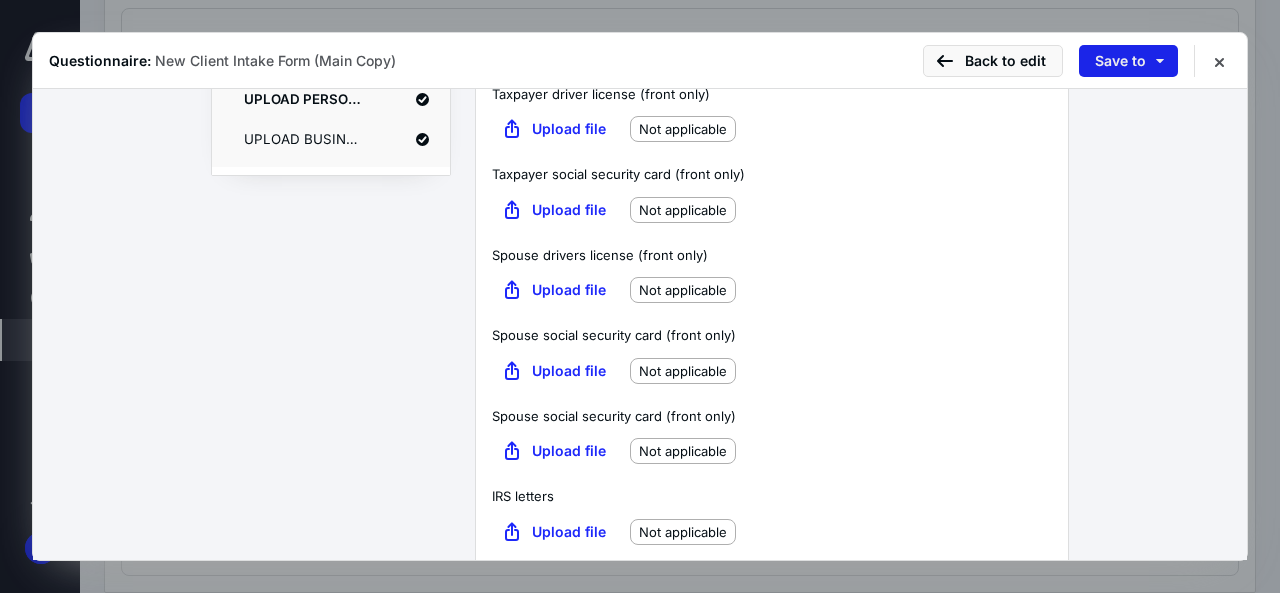 click on "Save to" at bounding box center (1128, 61) 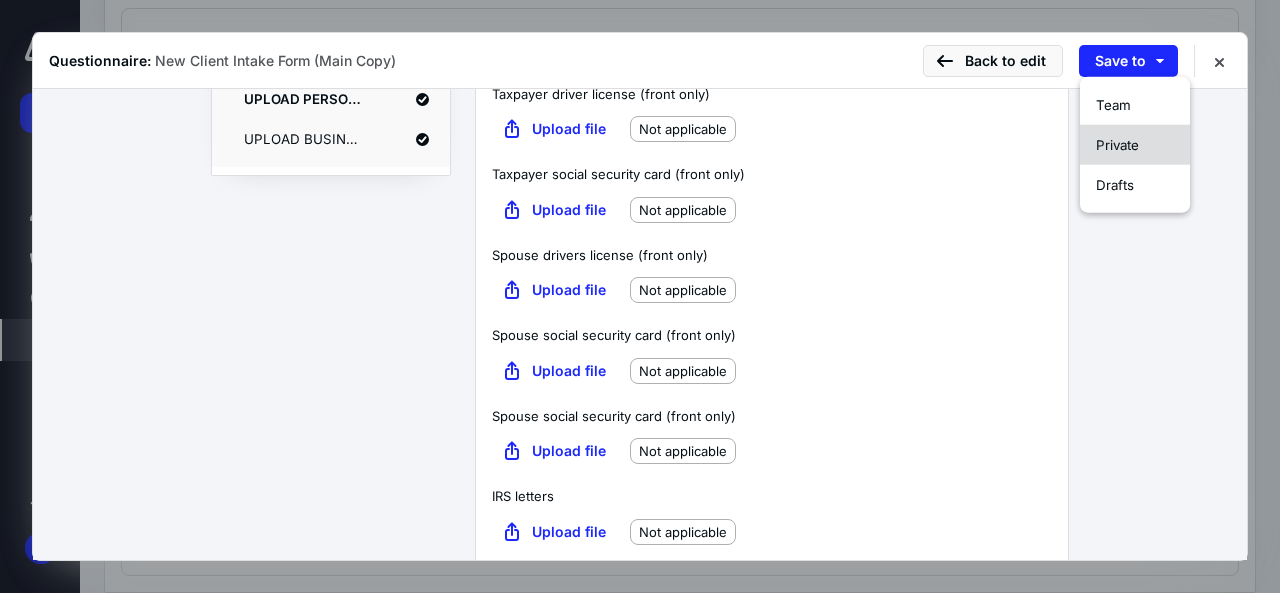 click on "Private" at bounding box center [1117, 145] 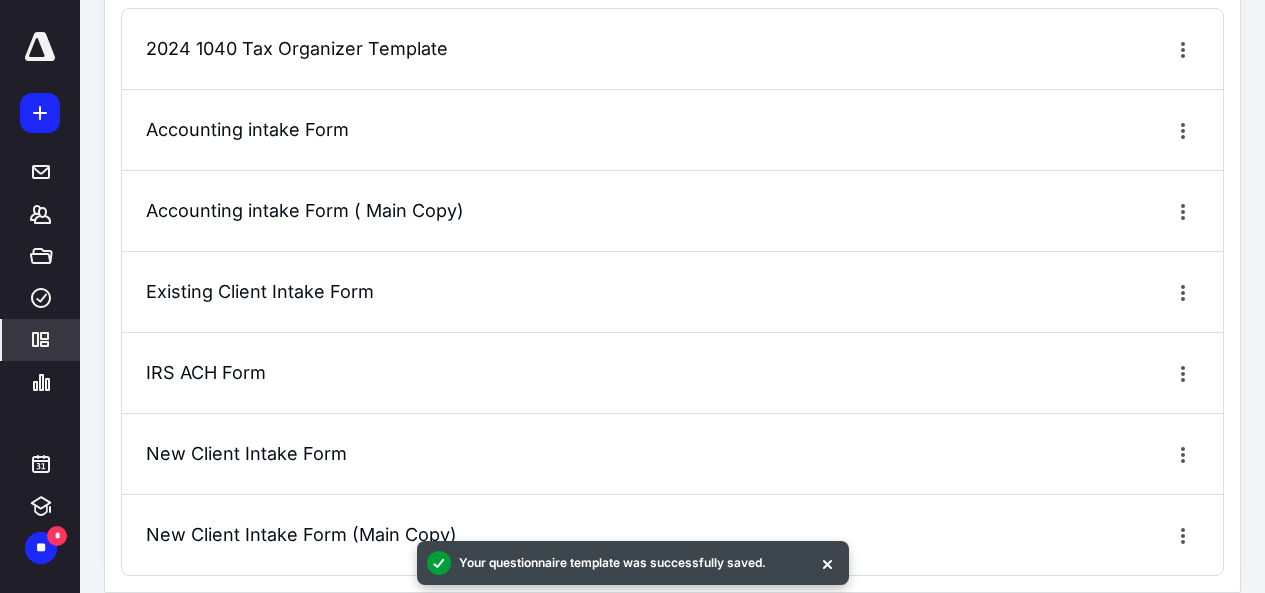 click on "IRS ACH Form" at bounding box center (206, 372) 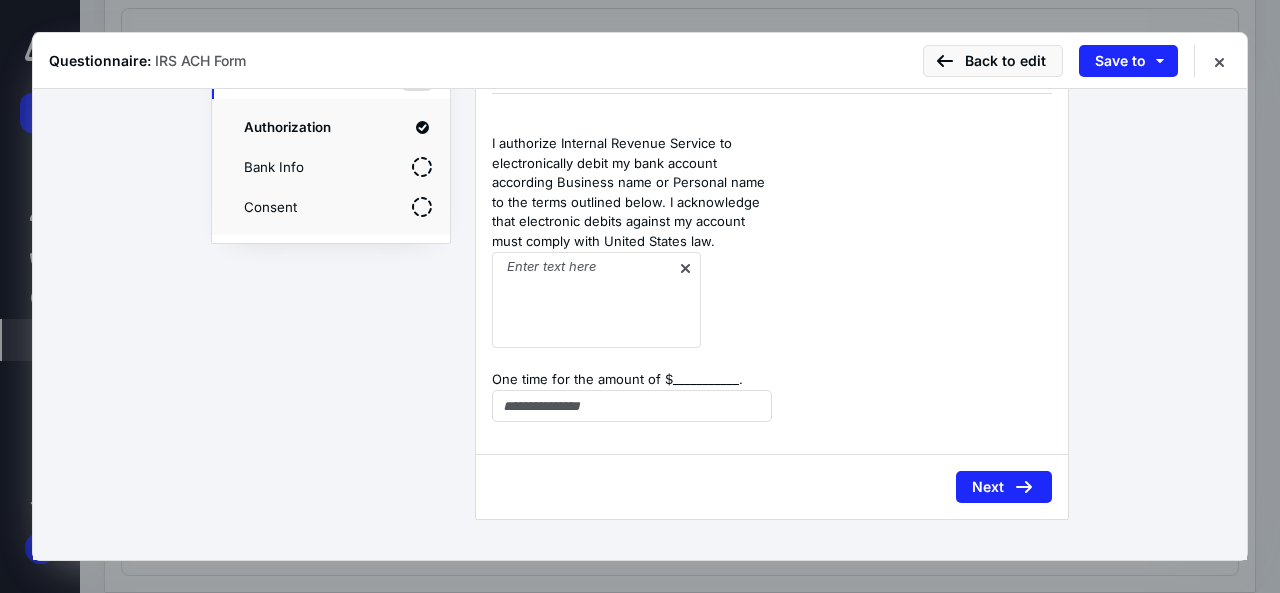 scroll, scrollTop: 67, scrollLeft: 0, axis: vertical 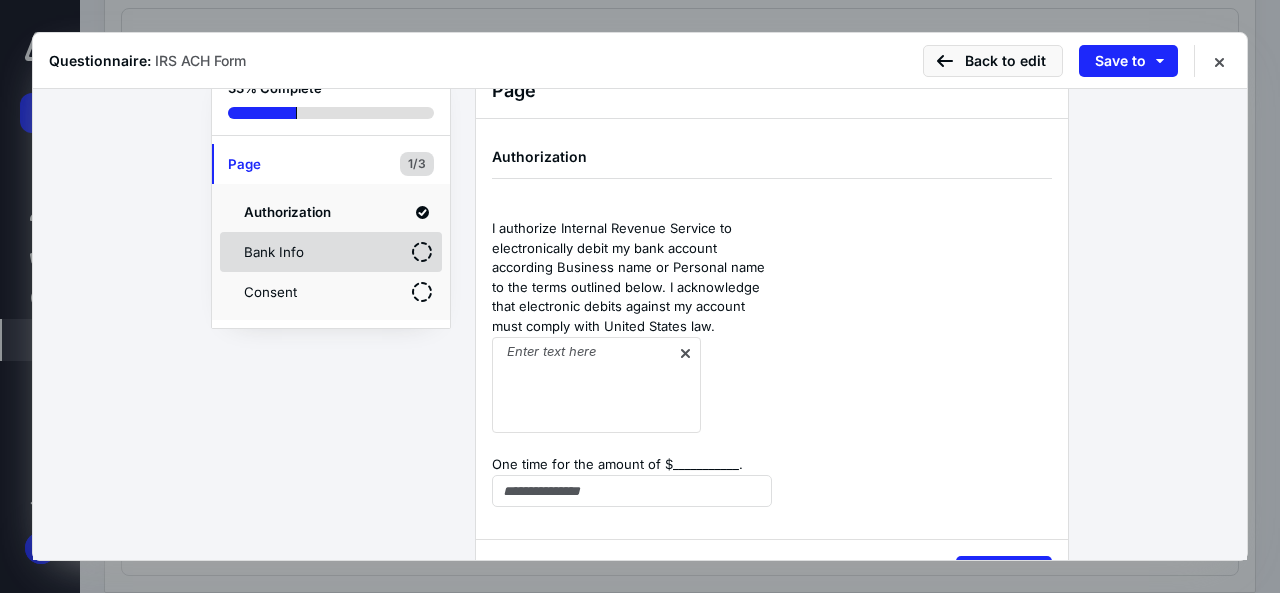 click on "Bank Info" at bounding box center (304, 252) 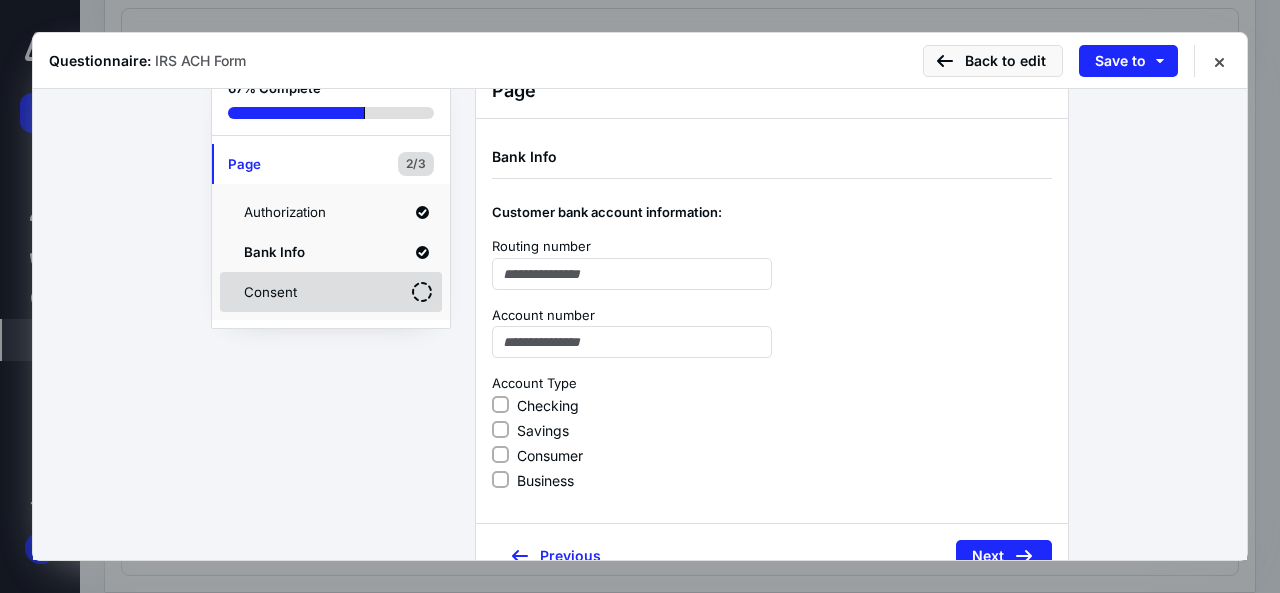 click on "Consent" at bounding box center [331, 292] 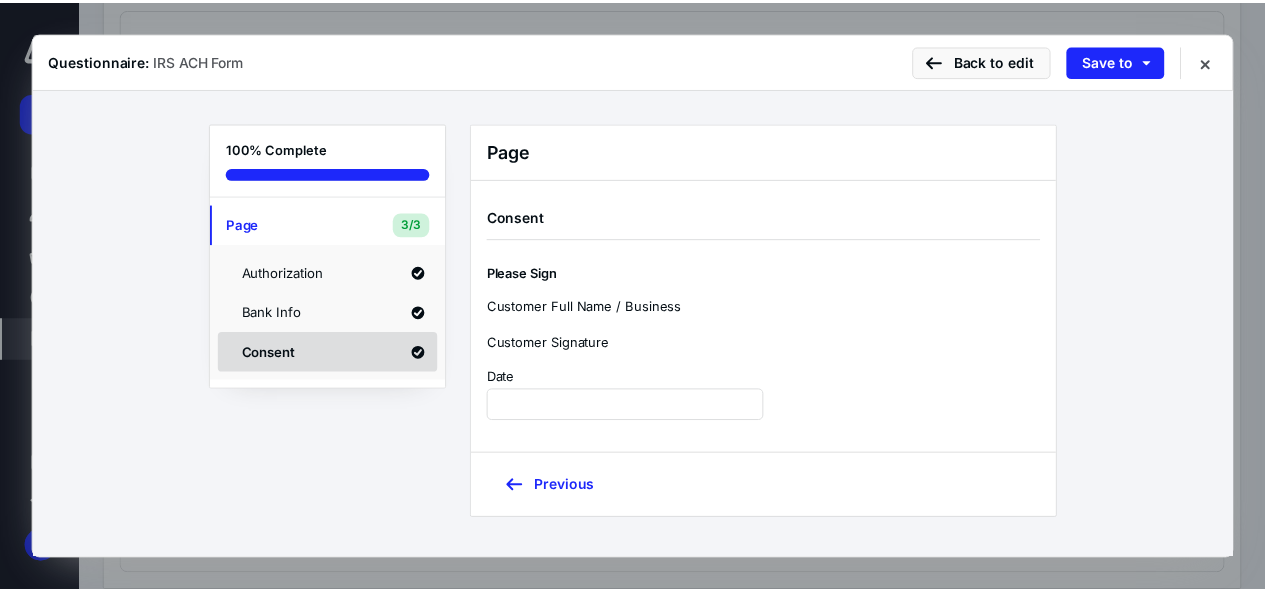 scroll, scrollTop: 20, scrollLeft: 0, axis: vertical 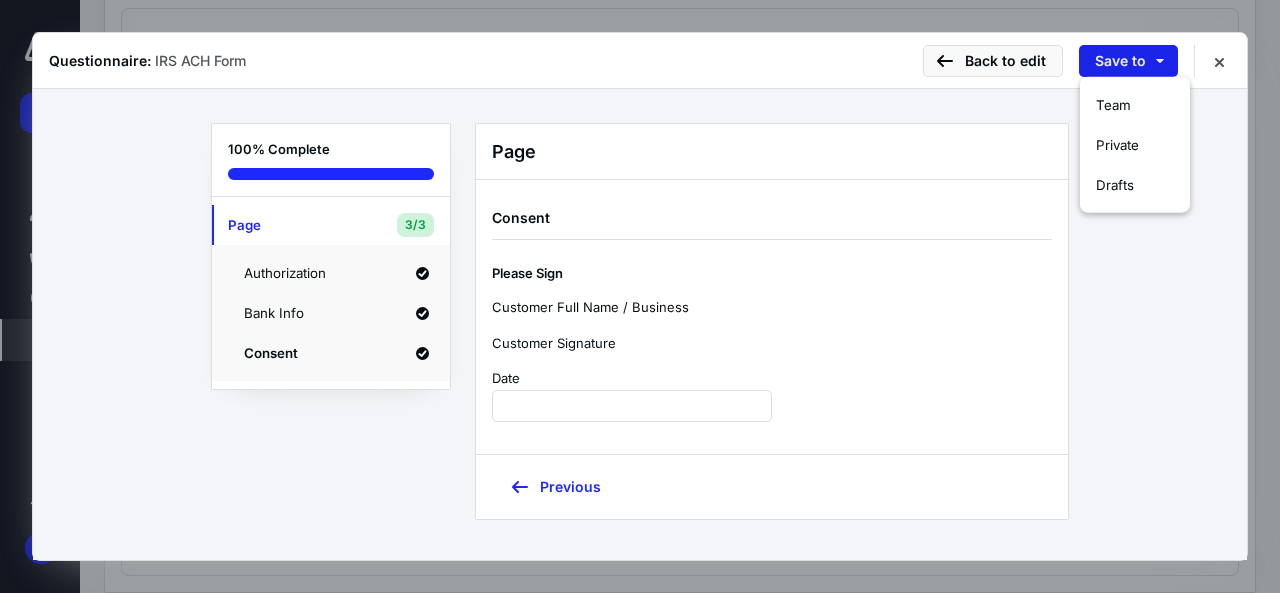 click on "Save to" at bounding box center (1128, 61) 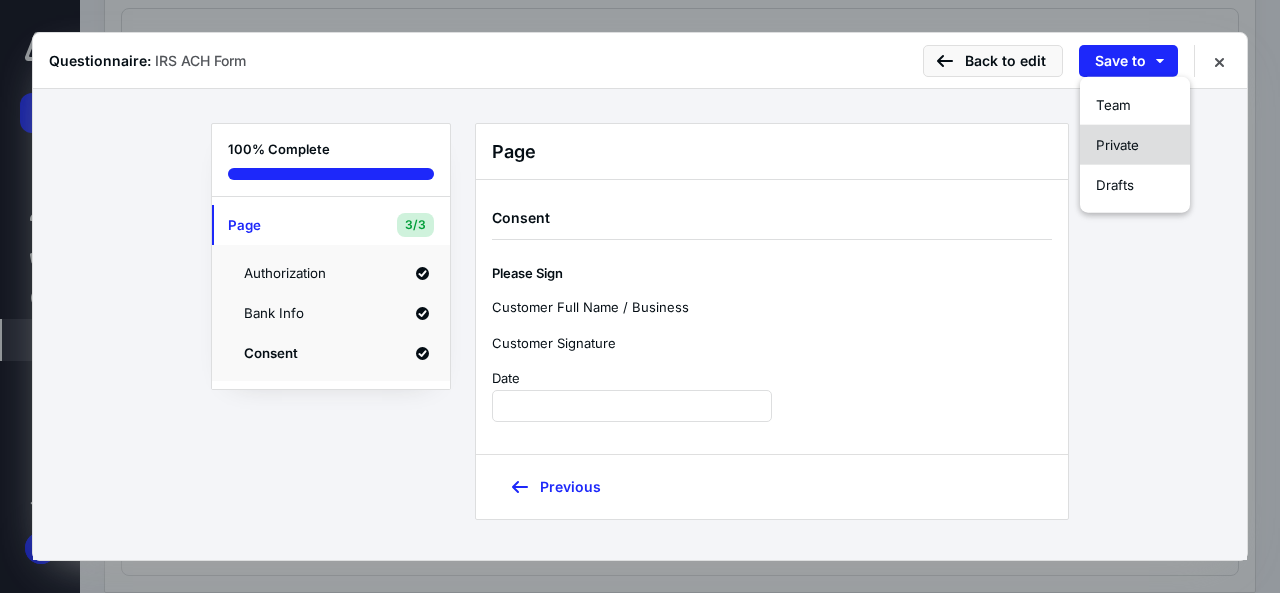 click on "Private" at bounding box center [1117, 145] 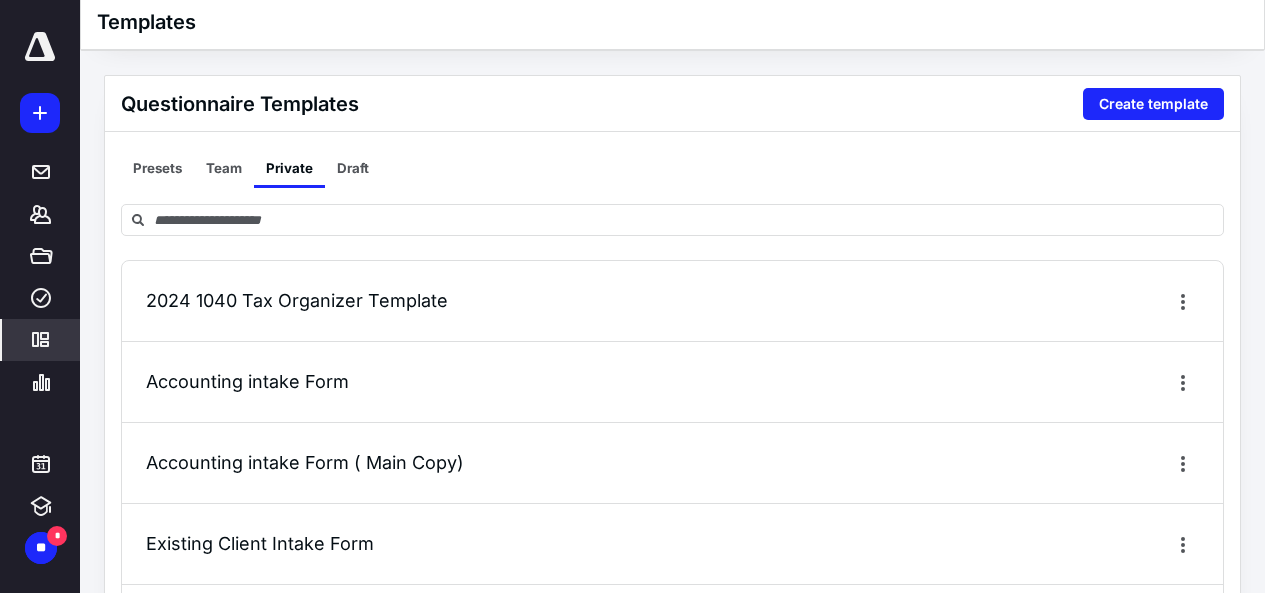 scroll, scrollTop: 0, scrollLeft: 0, axis: both 